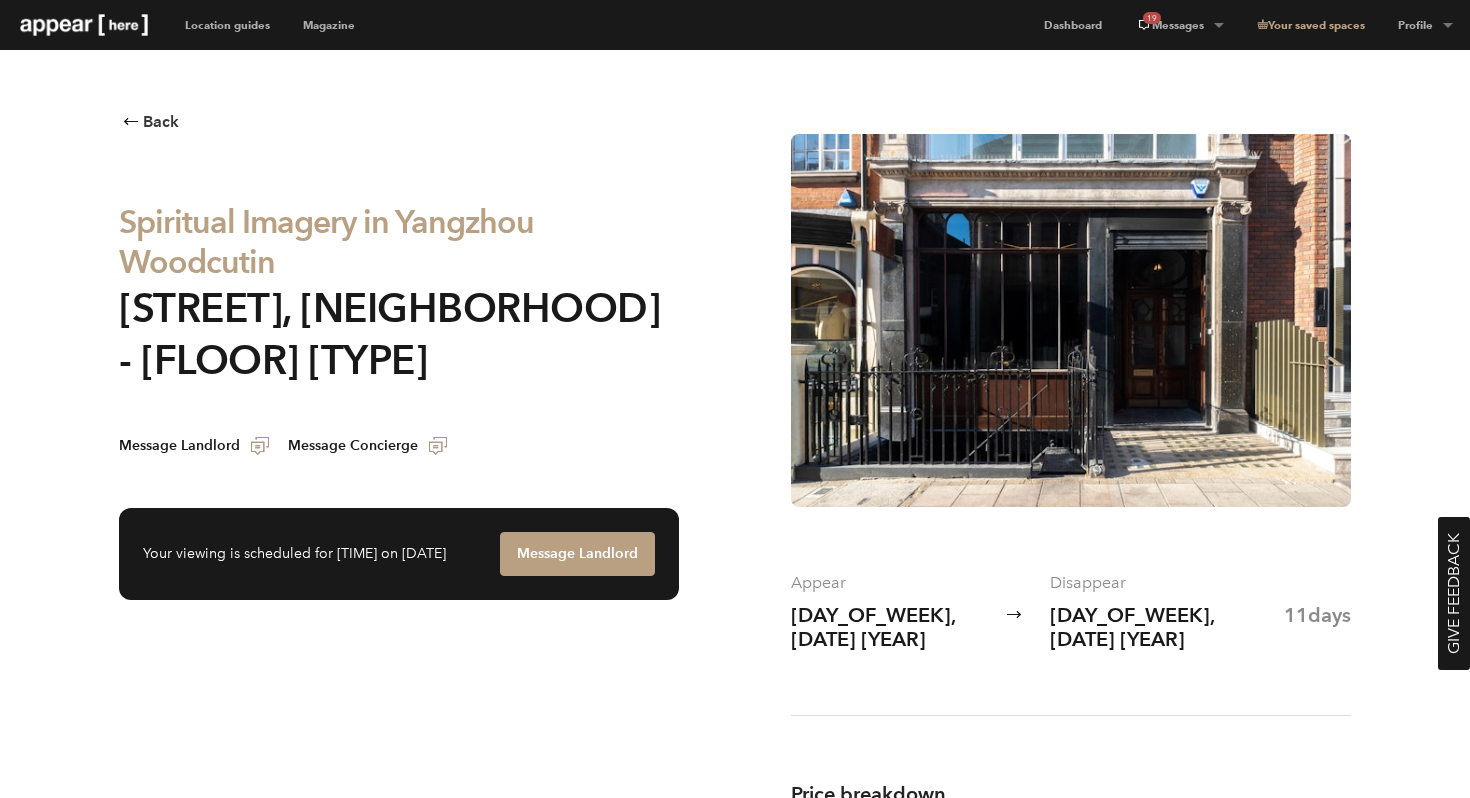 scroll, scrollTop: 0, scrollLeft: 0, axis: both 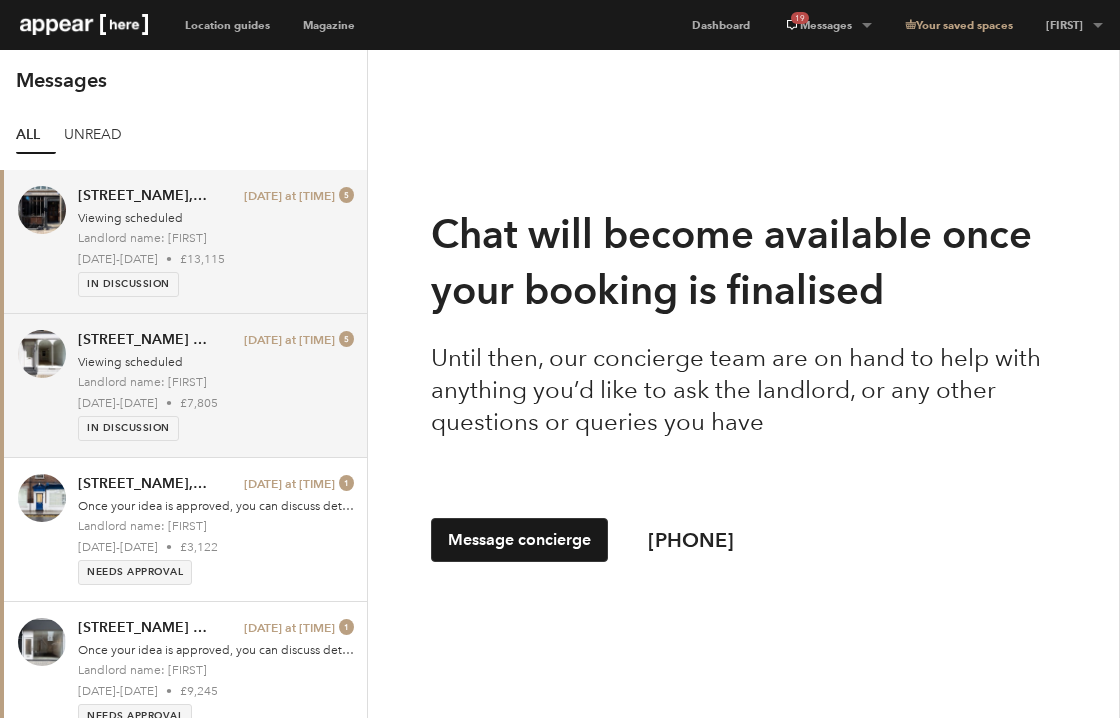 click on "[STREET_NAME], [DISTRICT] - [BUILDING_NAME] [DATE] at [TIME] [NUMBER] Viewing scheduled Landlord name: [FIRST] [DATE] - [DATE] • [PRICE] In discussion" at bounding box center (216, 385) 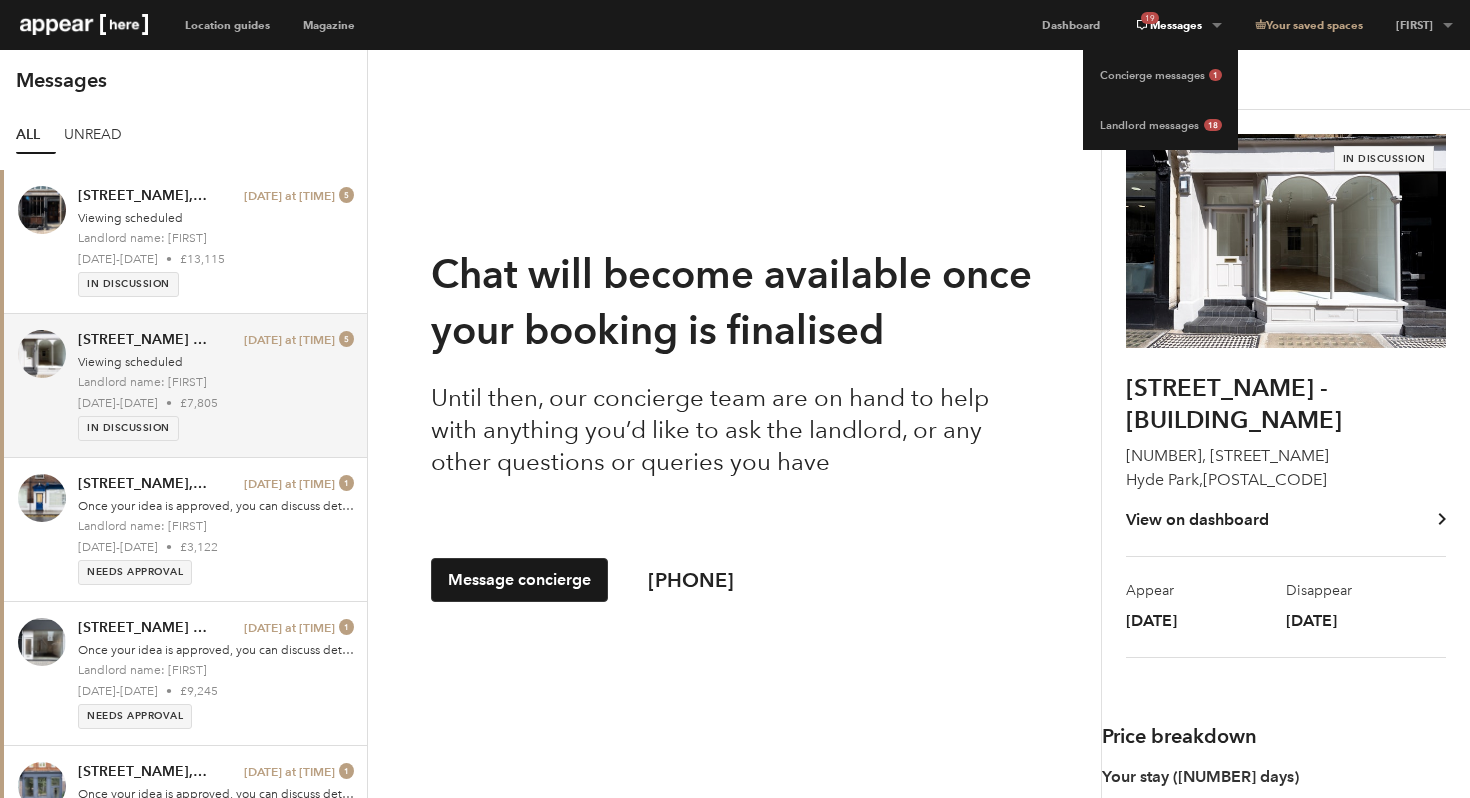 click on "19
Messages" at bounding box center (1177, 25) 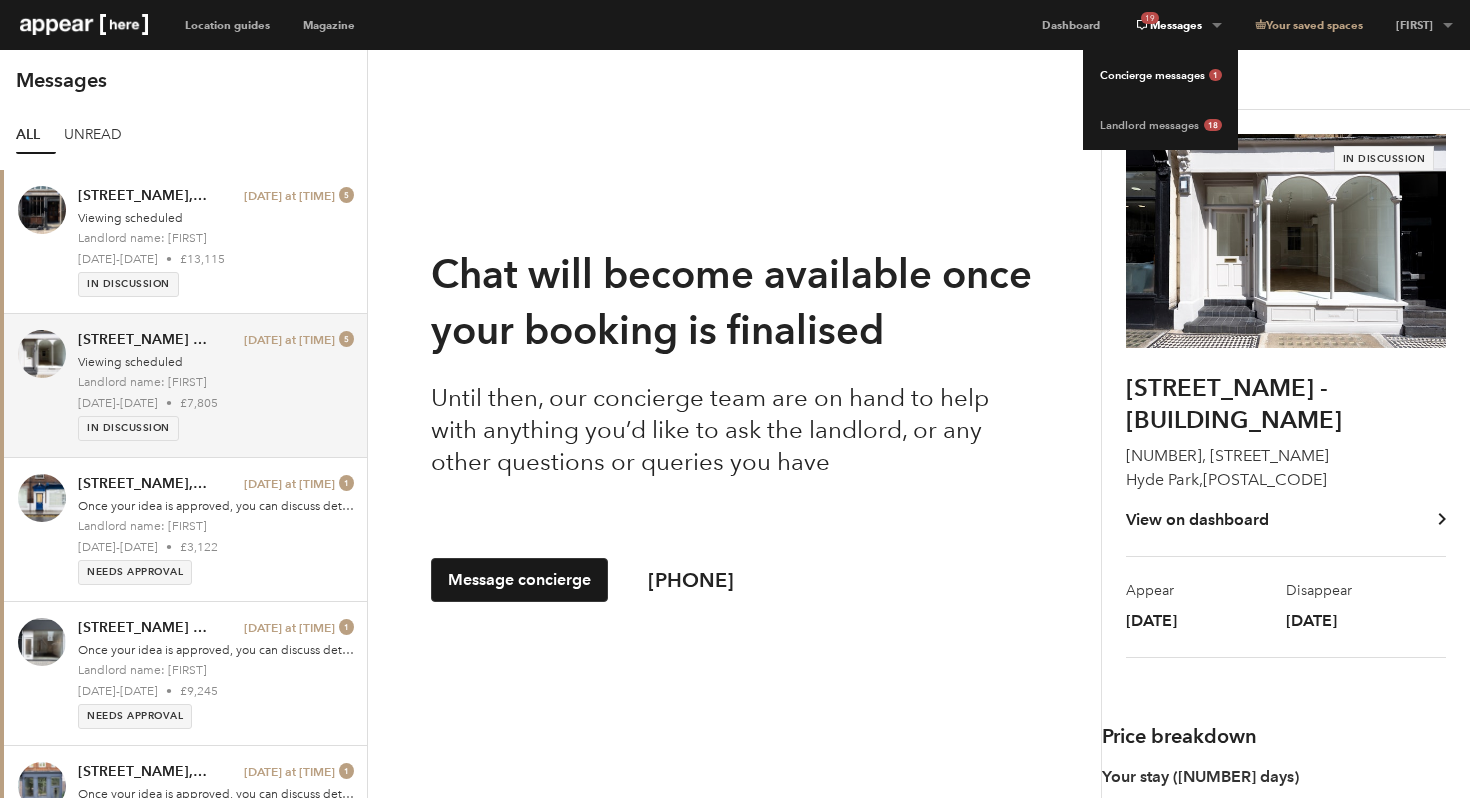 click on "Concierge messages
1" at bounding box center (1160, 75) 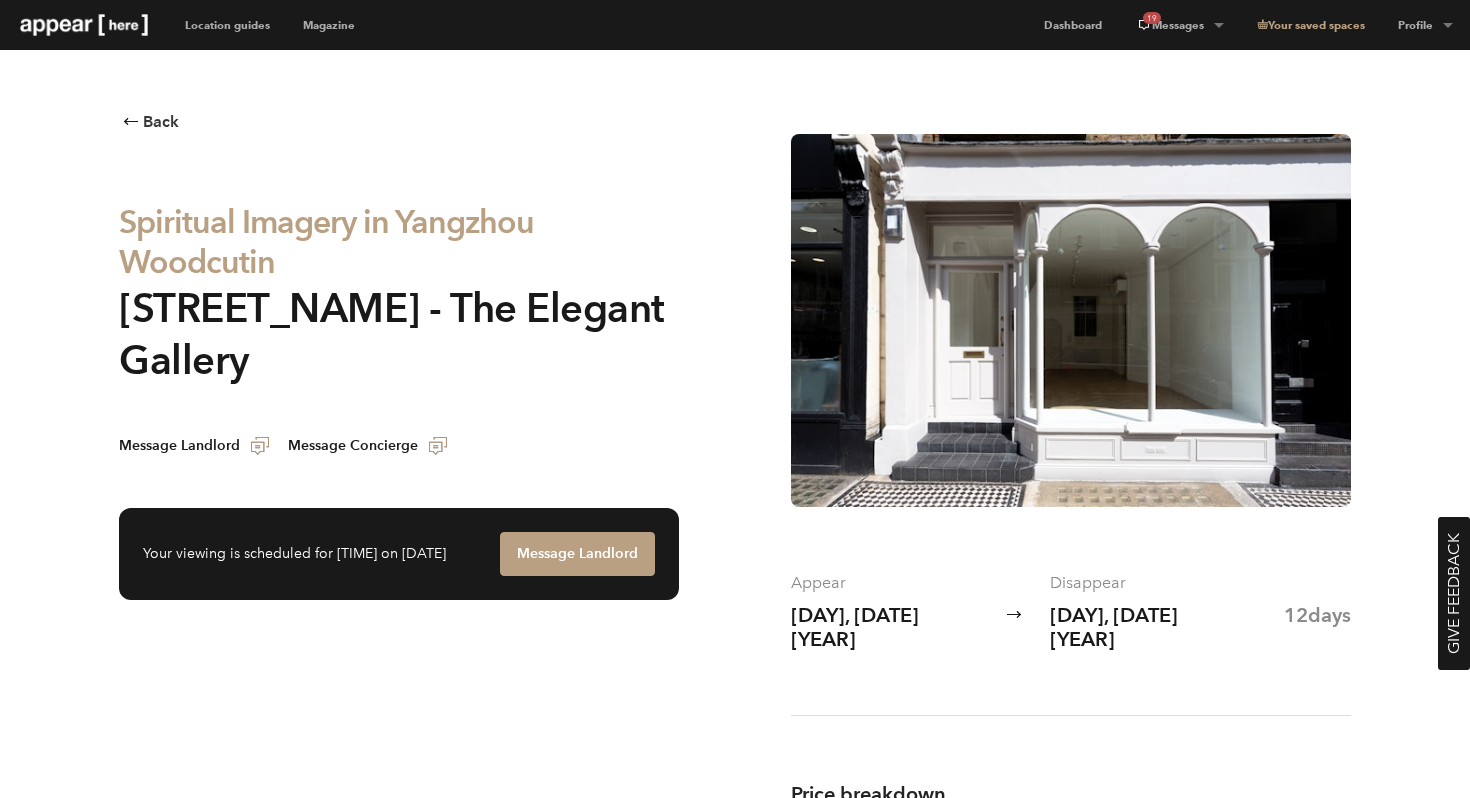 scroll, scrollTop: 0, scrollLeft: 0, axis: both 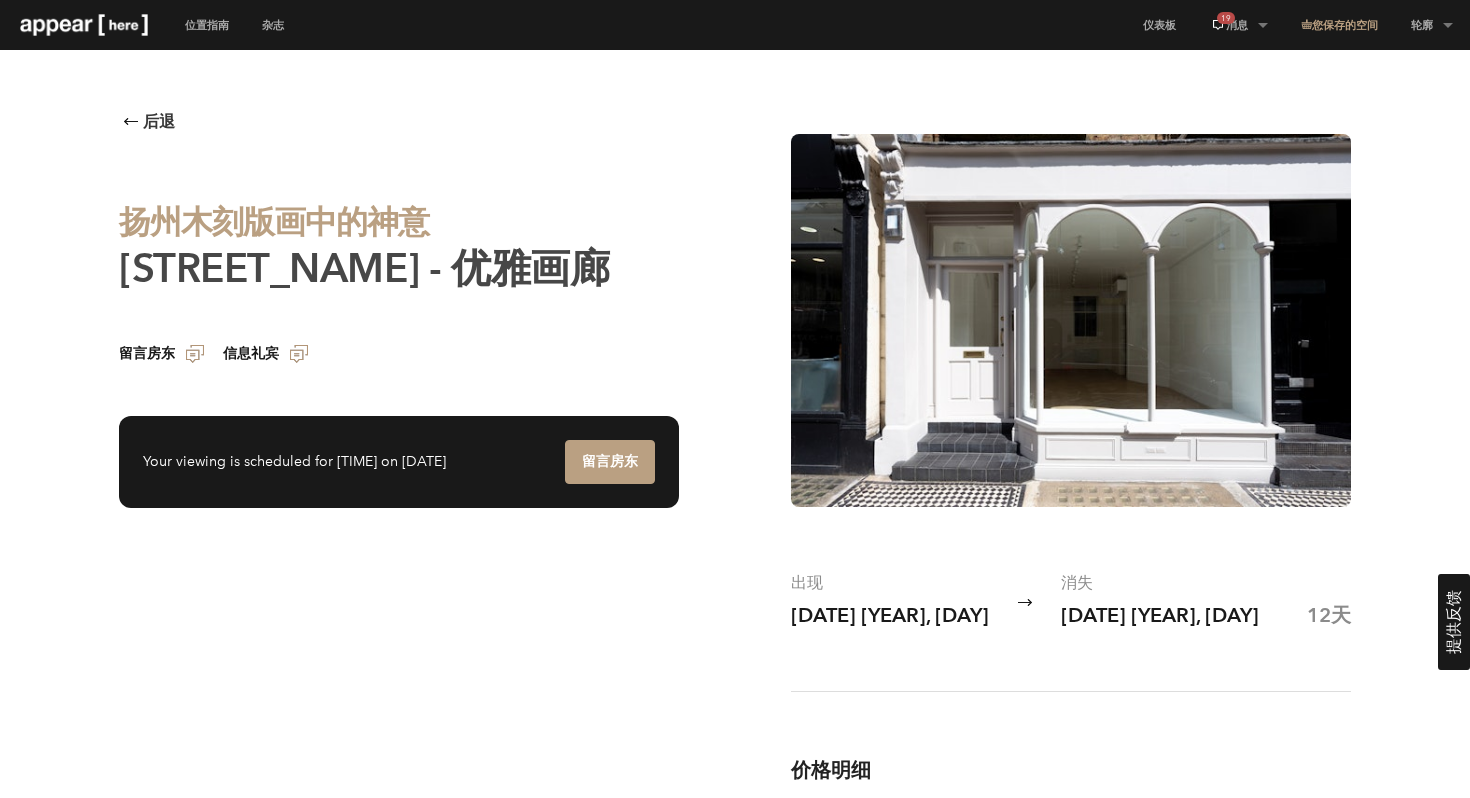 click on "康诺特街 - 优雅画廊" at bounding box center (364, 268) 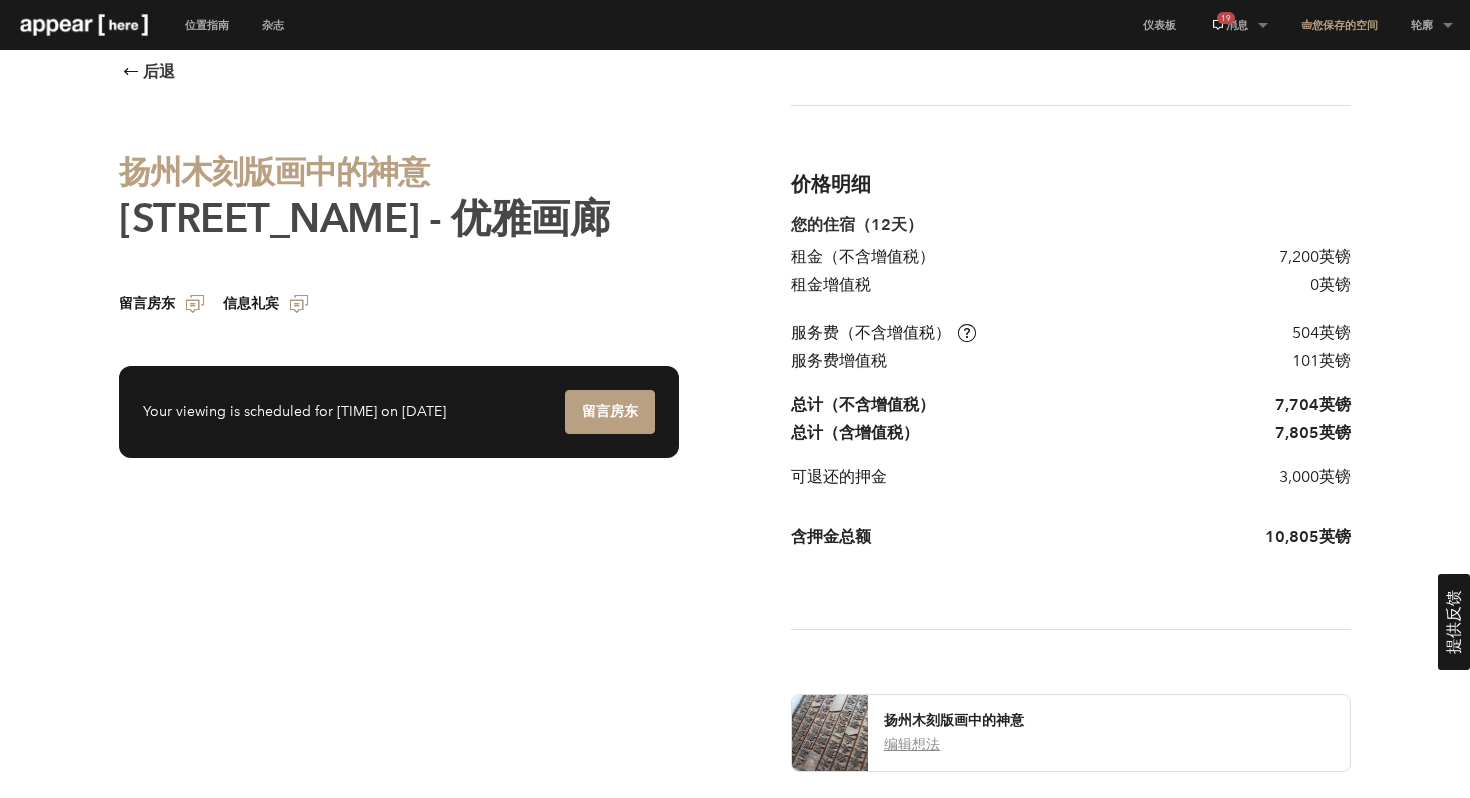 scroll, scrollTop: 233, scrollLeft: 0, axis: vertical 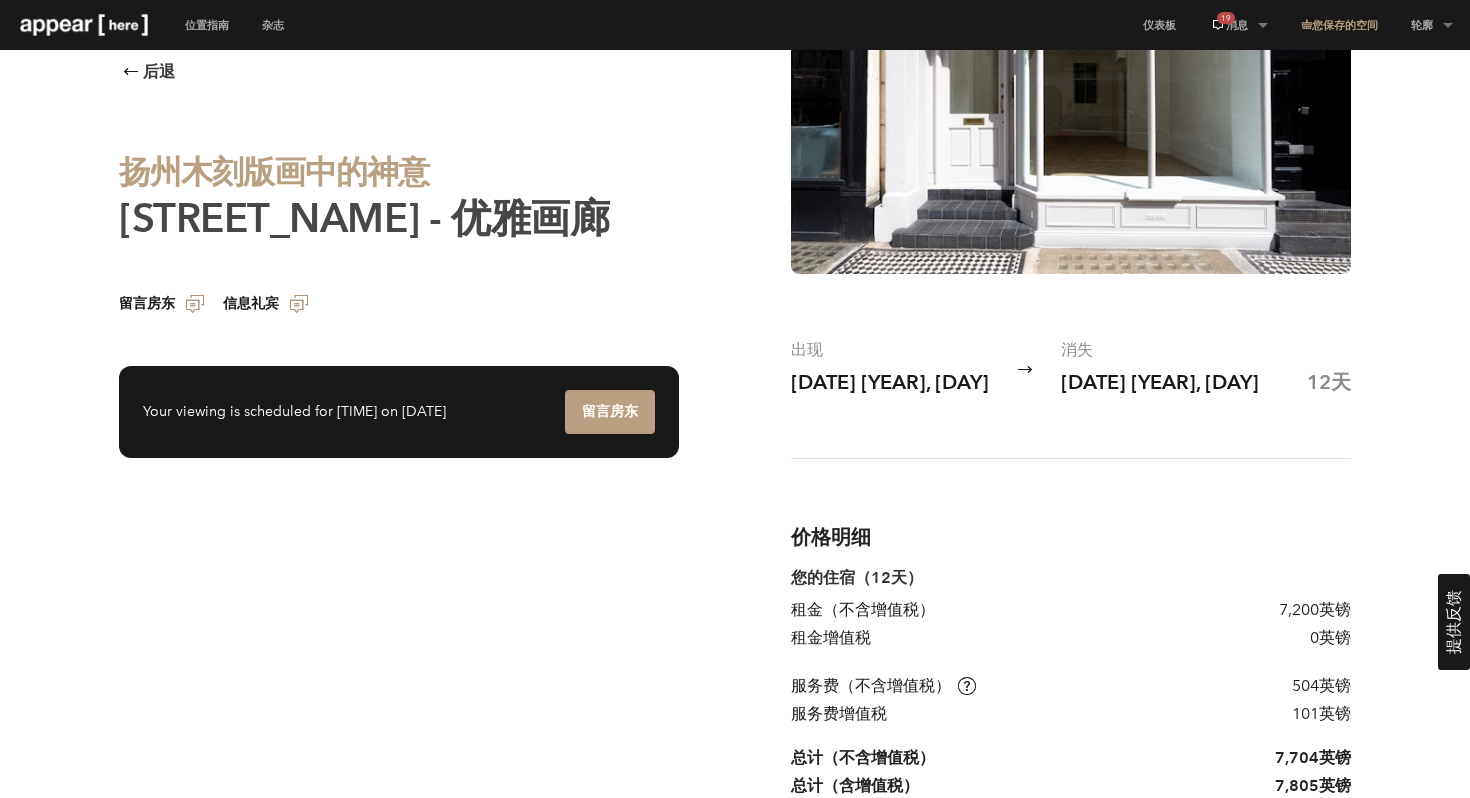 click on "康诺特街 - 优雅画廊" at bounding box center [364, 218] 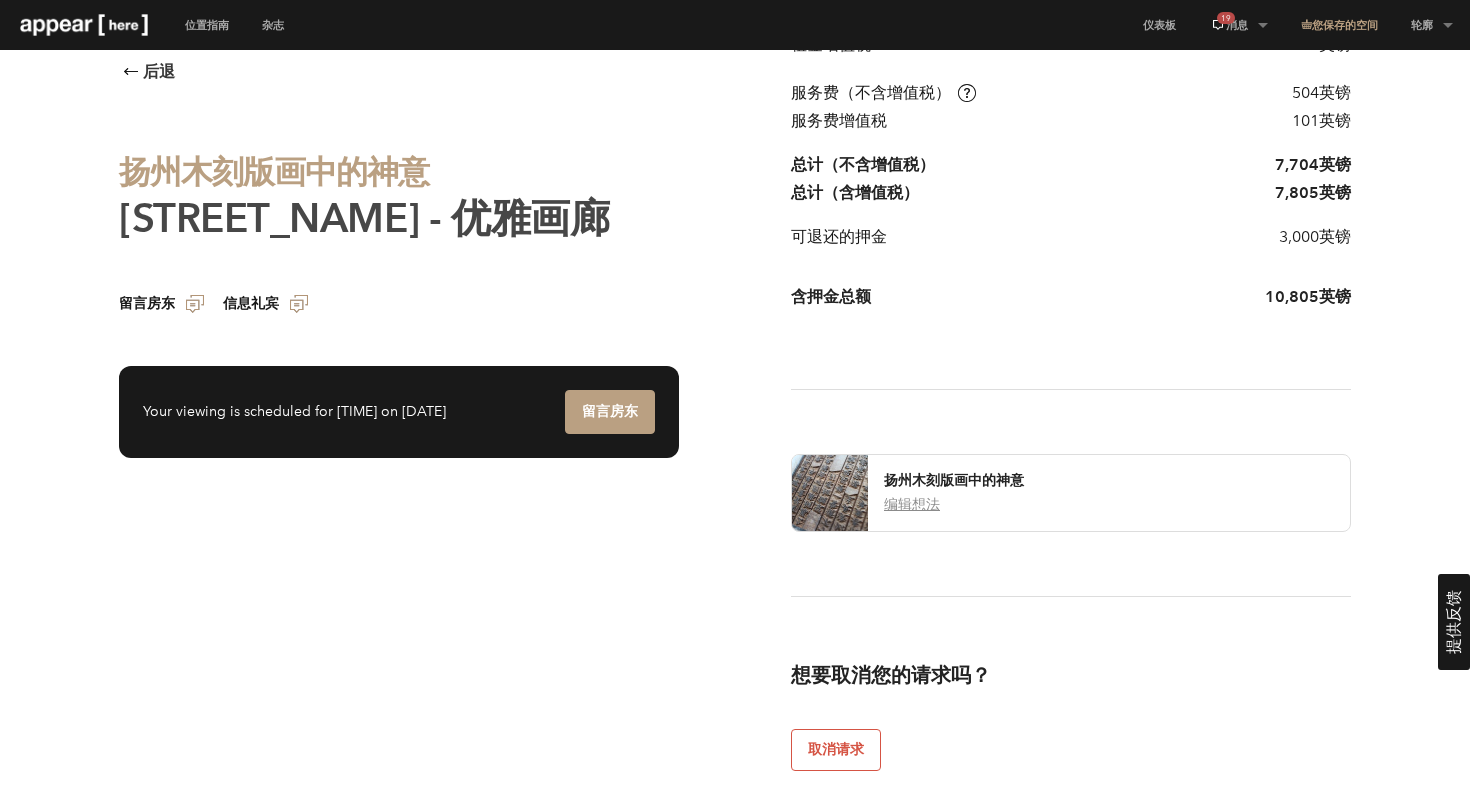 scroll, scrollTop: 1063, scrollLeft: 0, axis: vertical 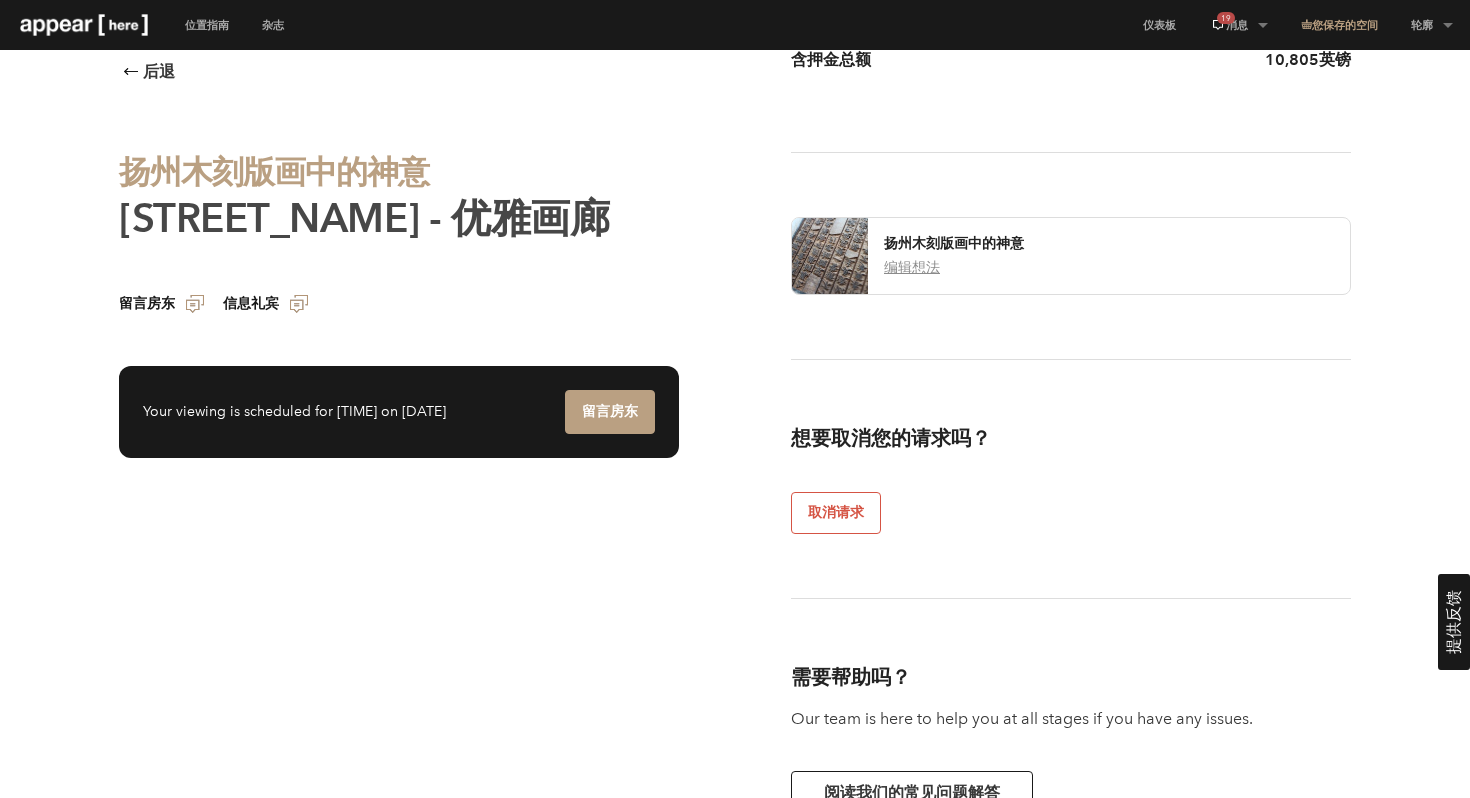click on "[STREET] - The Elegant Gallery" at bounding box center (364, 218) 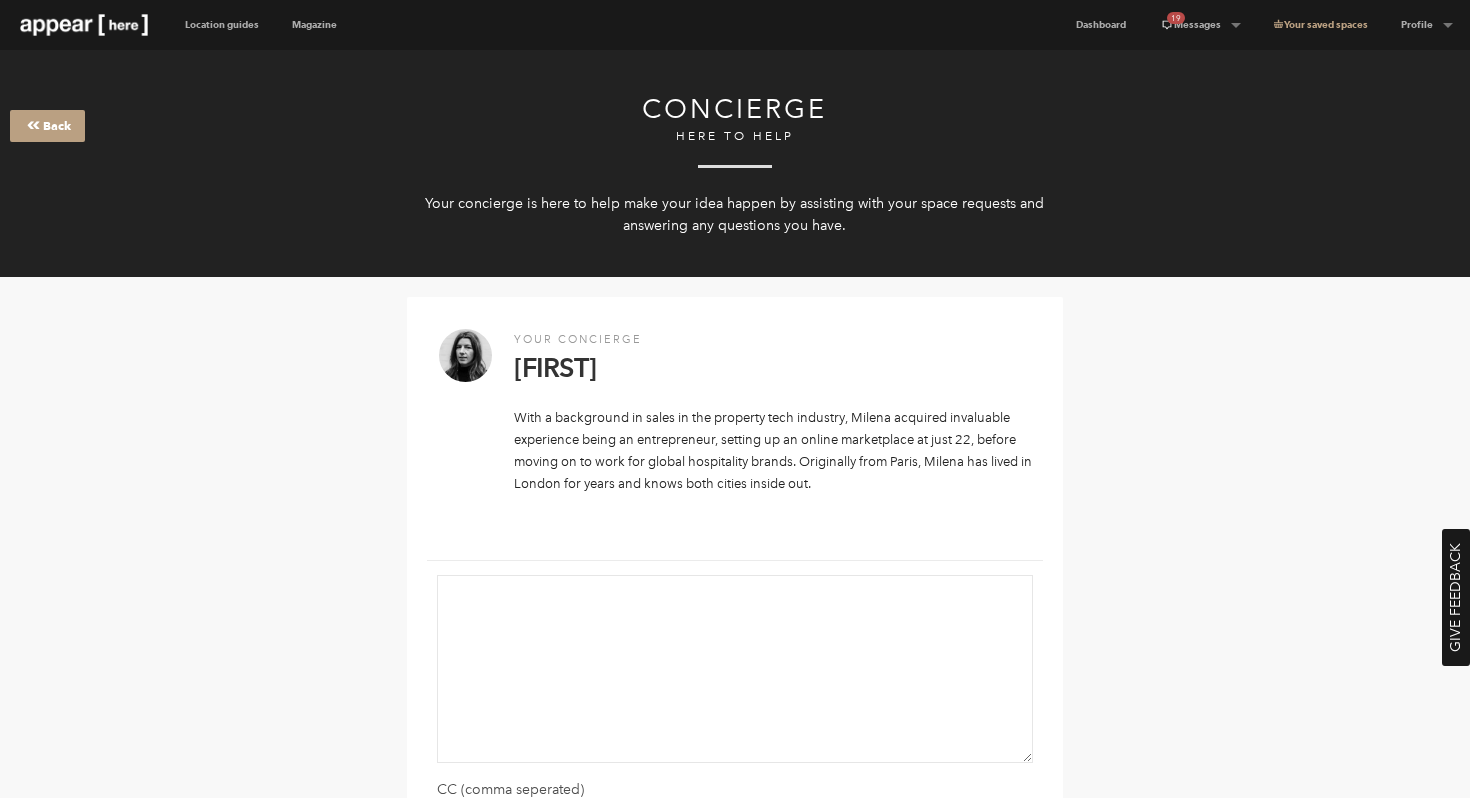 scroll, scrollTop: 0, scrollLeft: 0, axis: both 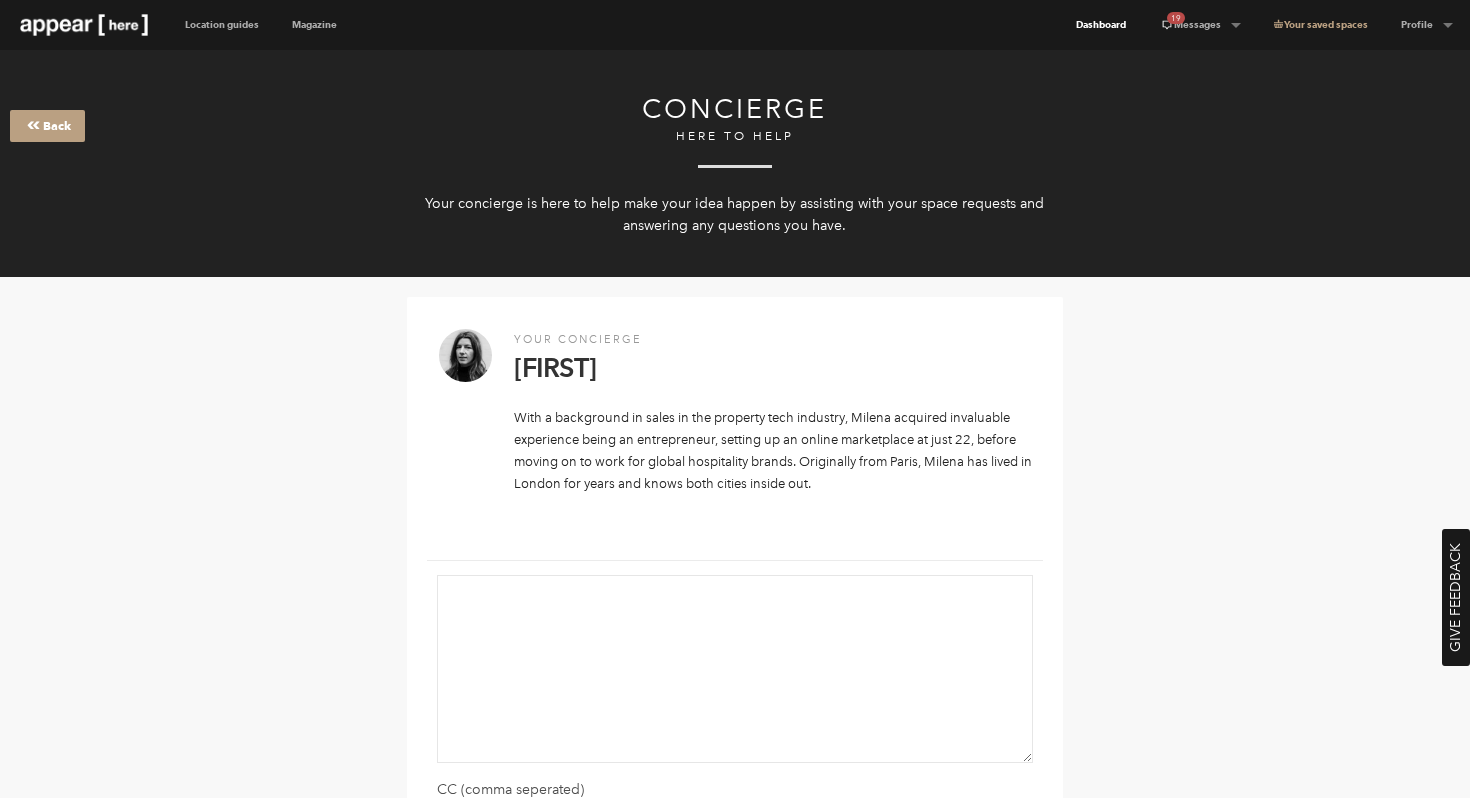 click on "Dashboard" at bounding box center [1101, 25] 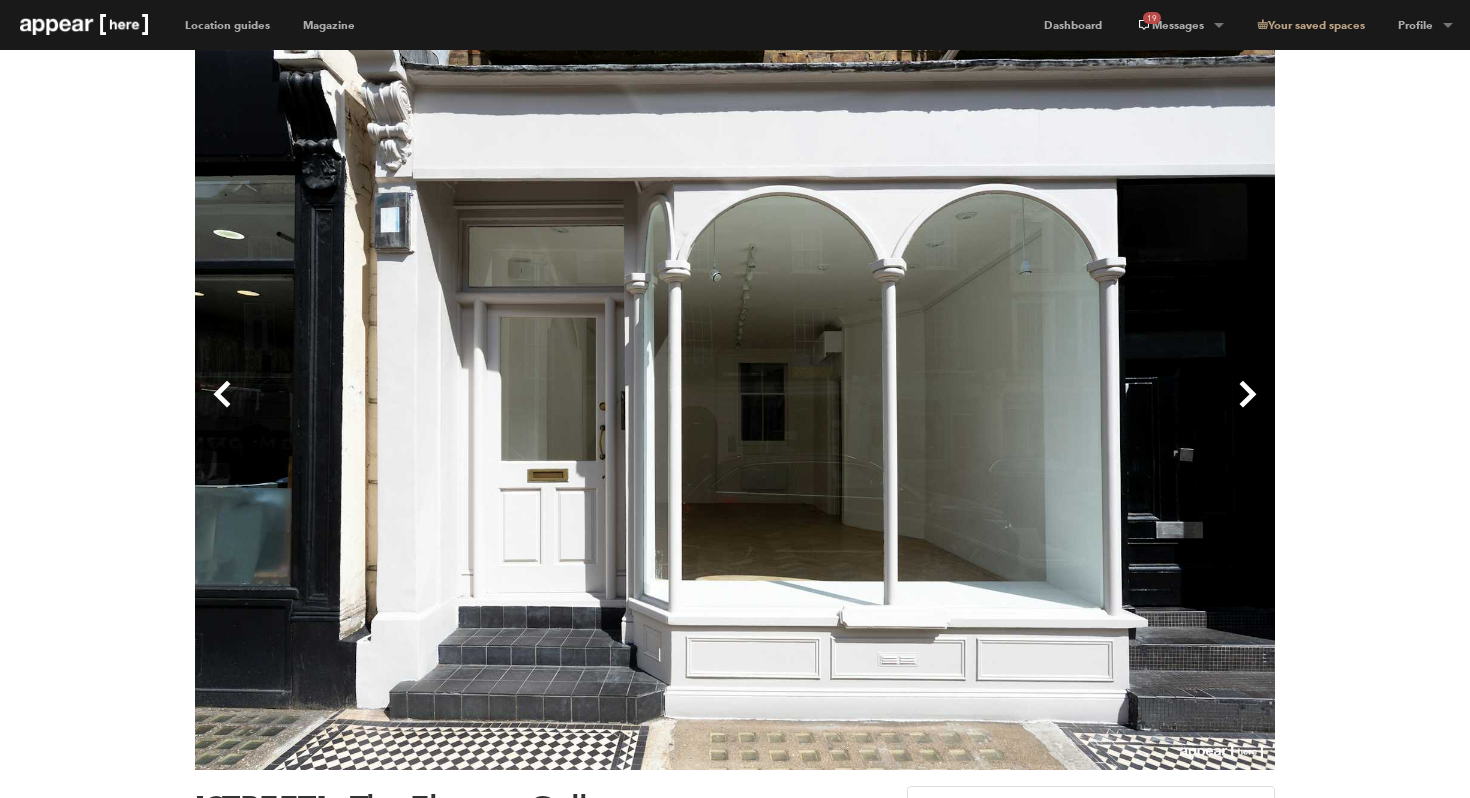 scroll, scrollTop: 0, scrollLeft: 0, axis: both 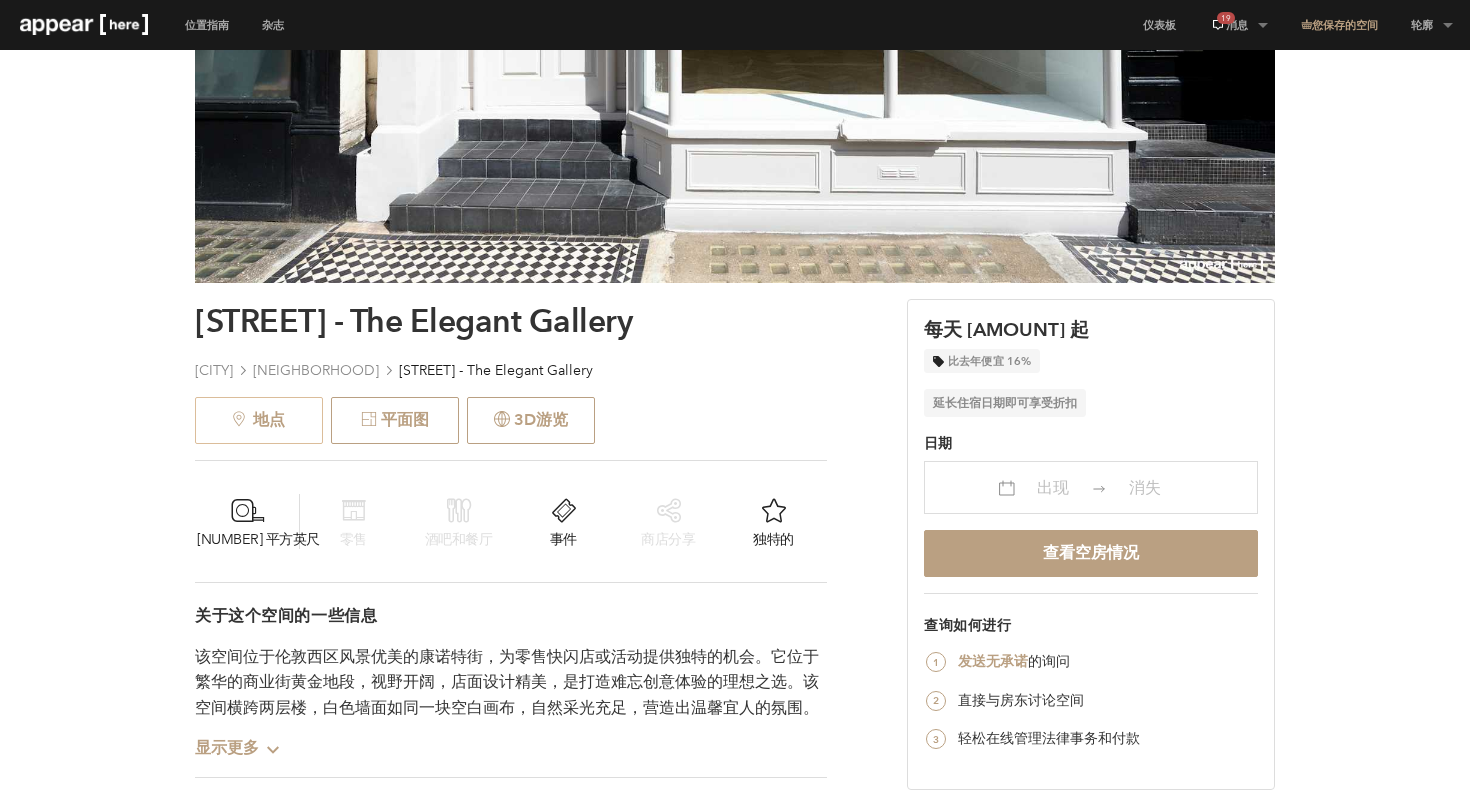 click on "地点" at bounding box center (269, 419) 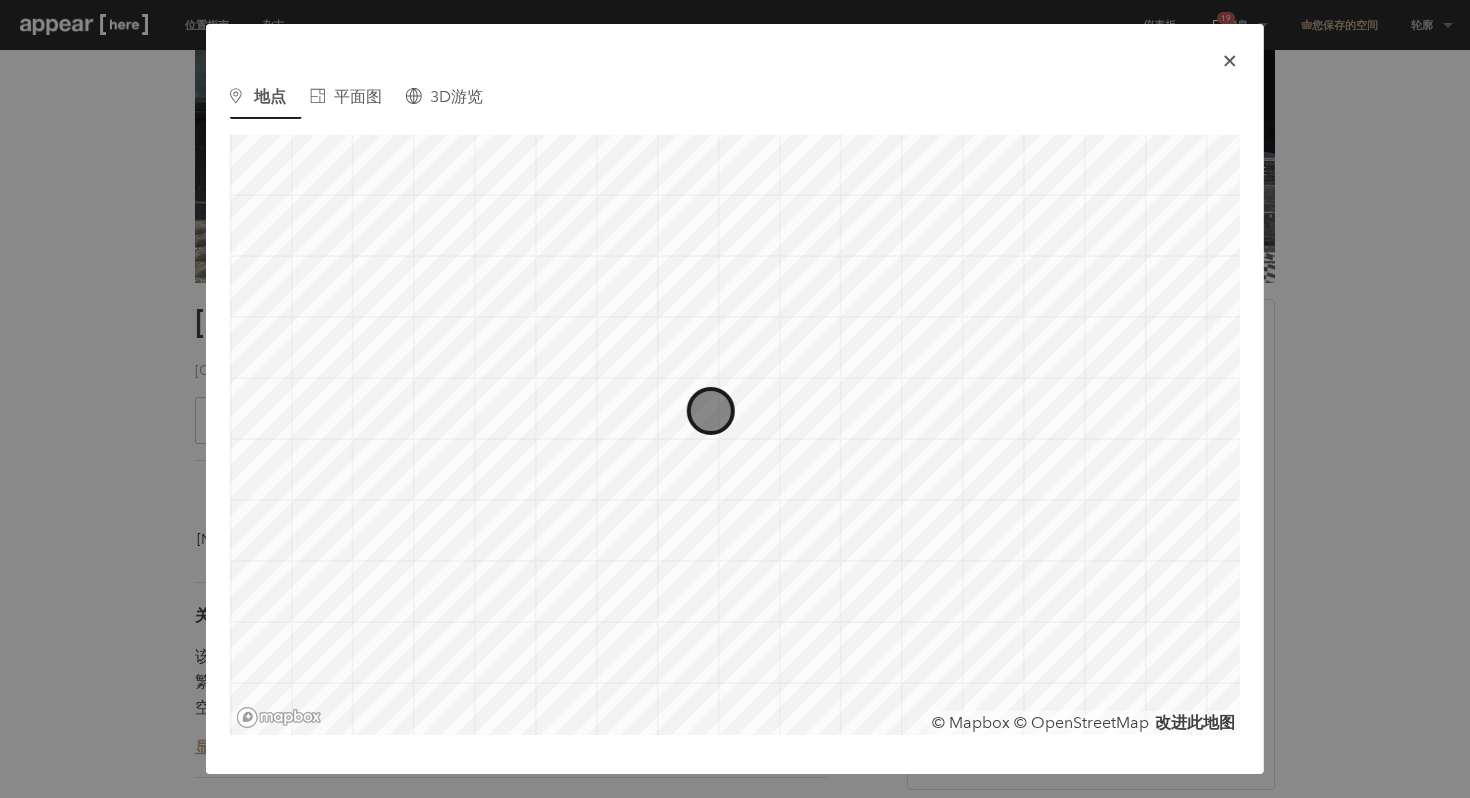 scroll, scrollTop: 0, scrollLeft: 0, axis: both 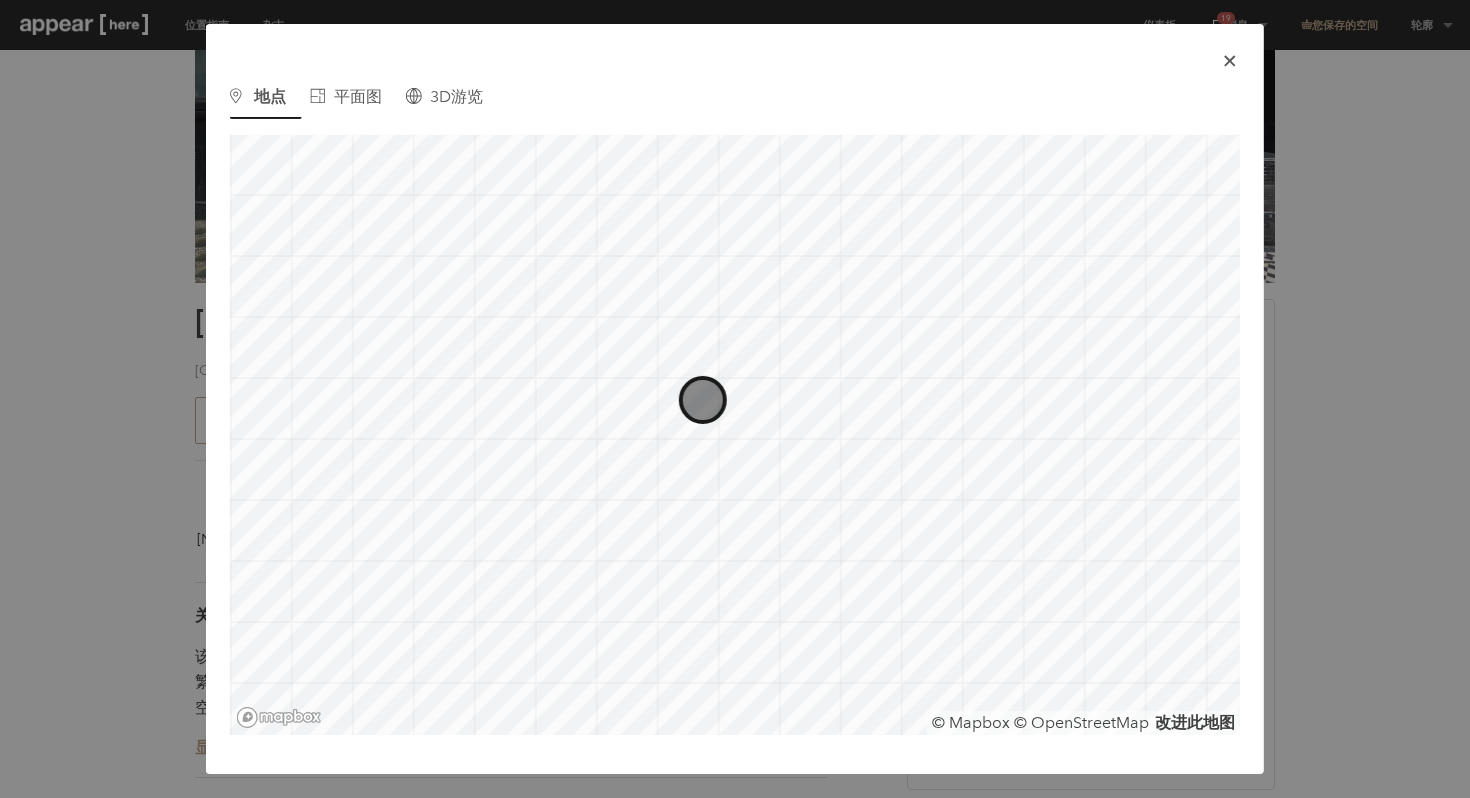 click on "icon-x" at bounding box center (1230, 61) 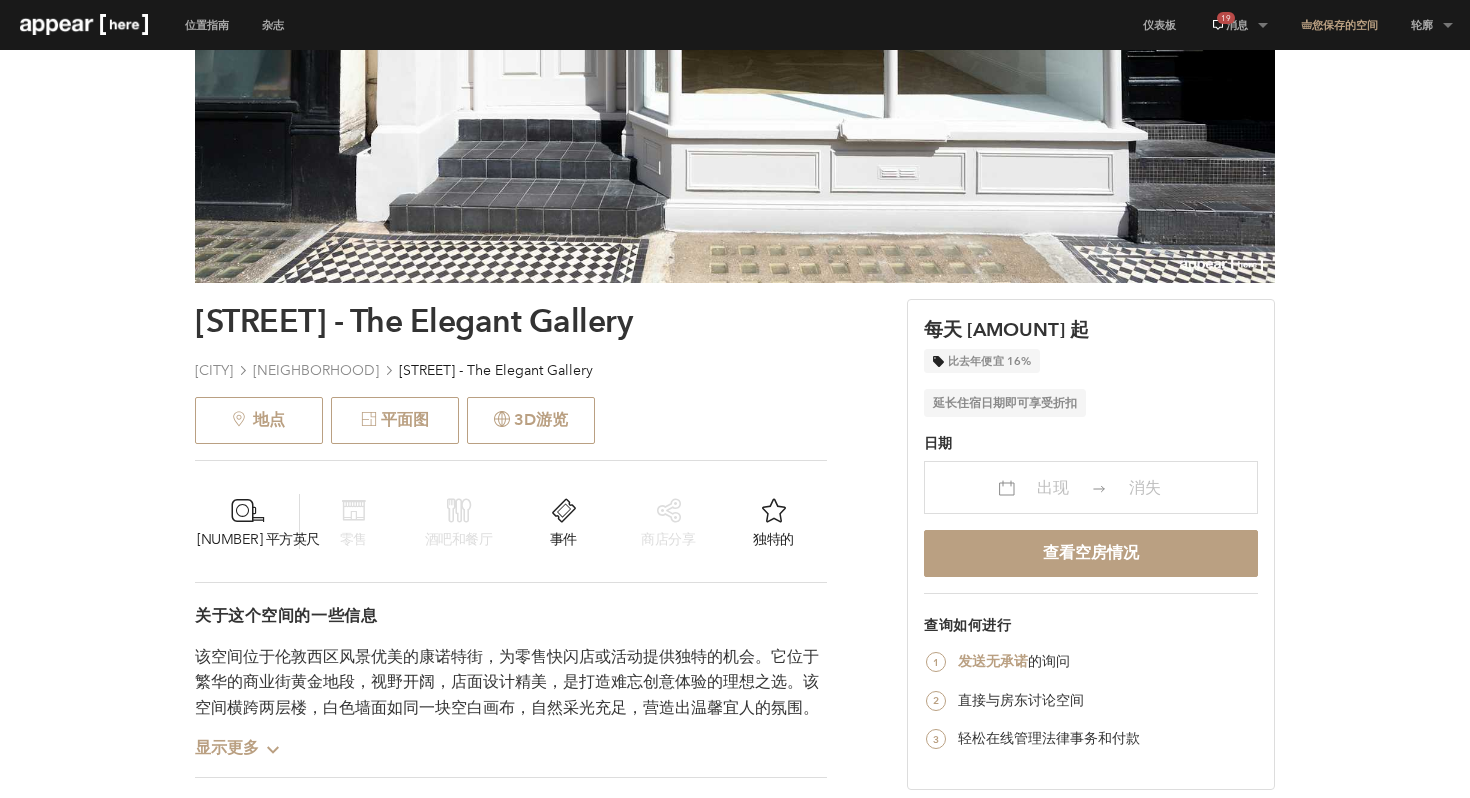 scroll, scrollTop: 884, scrollLeft: 0, axis: vertical 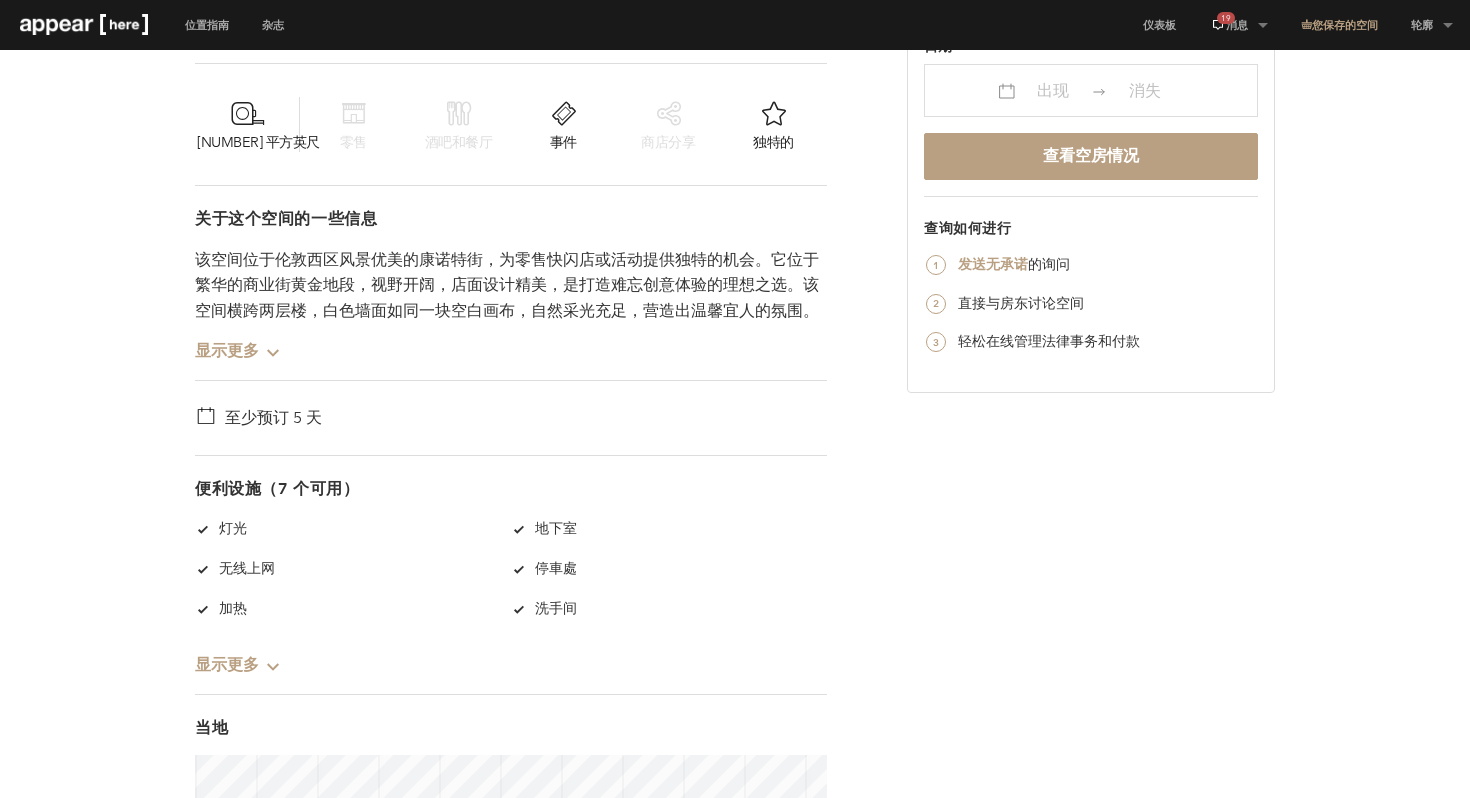 click on "显示更多 Chevron-up" at bounding box center [238, 343] 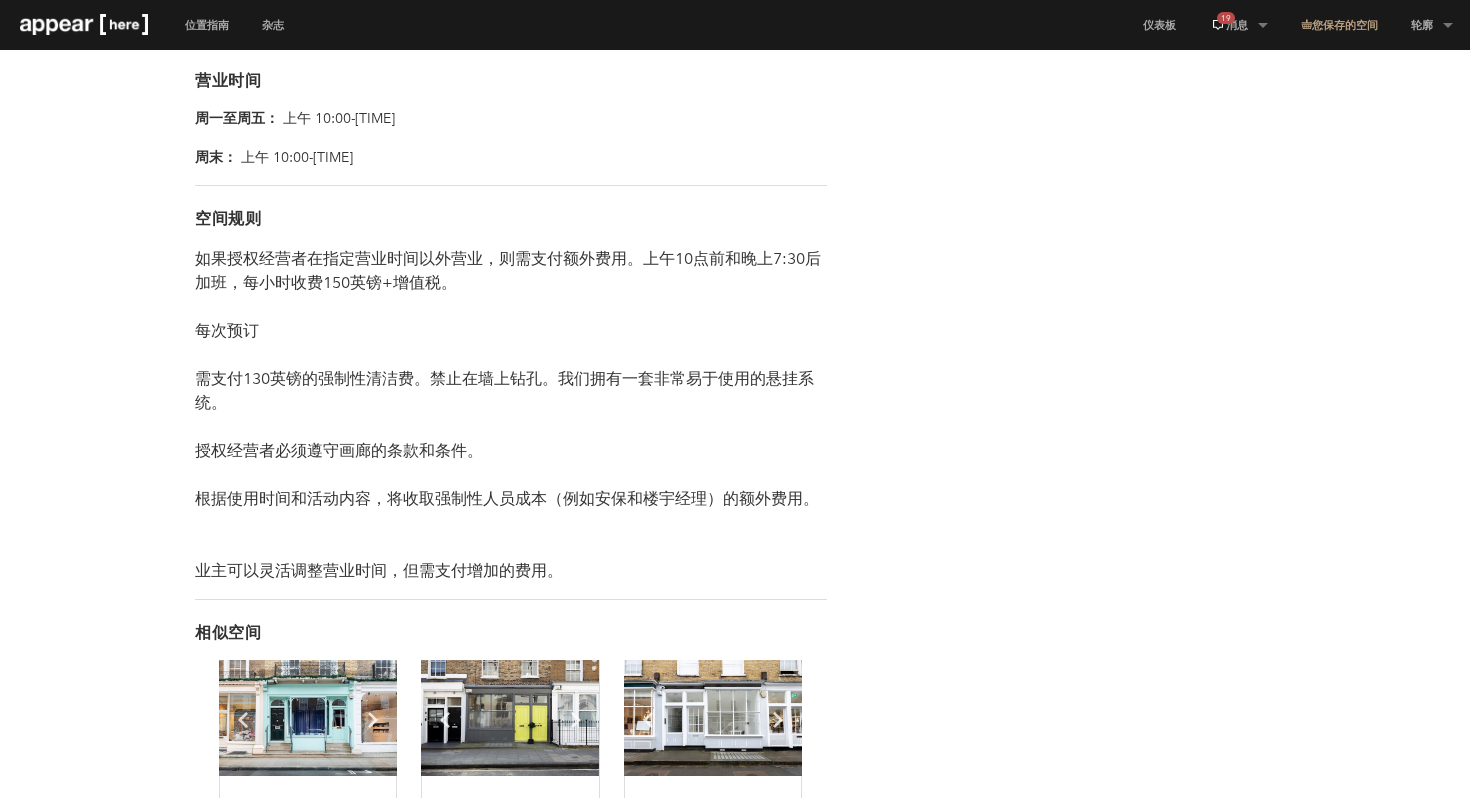 scroll, scrollTop: 2634, scrollLeft: 0, axis: vertical 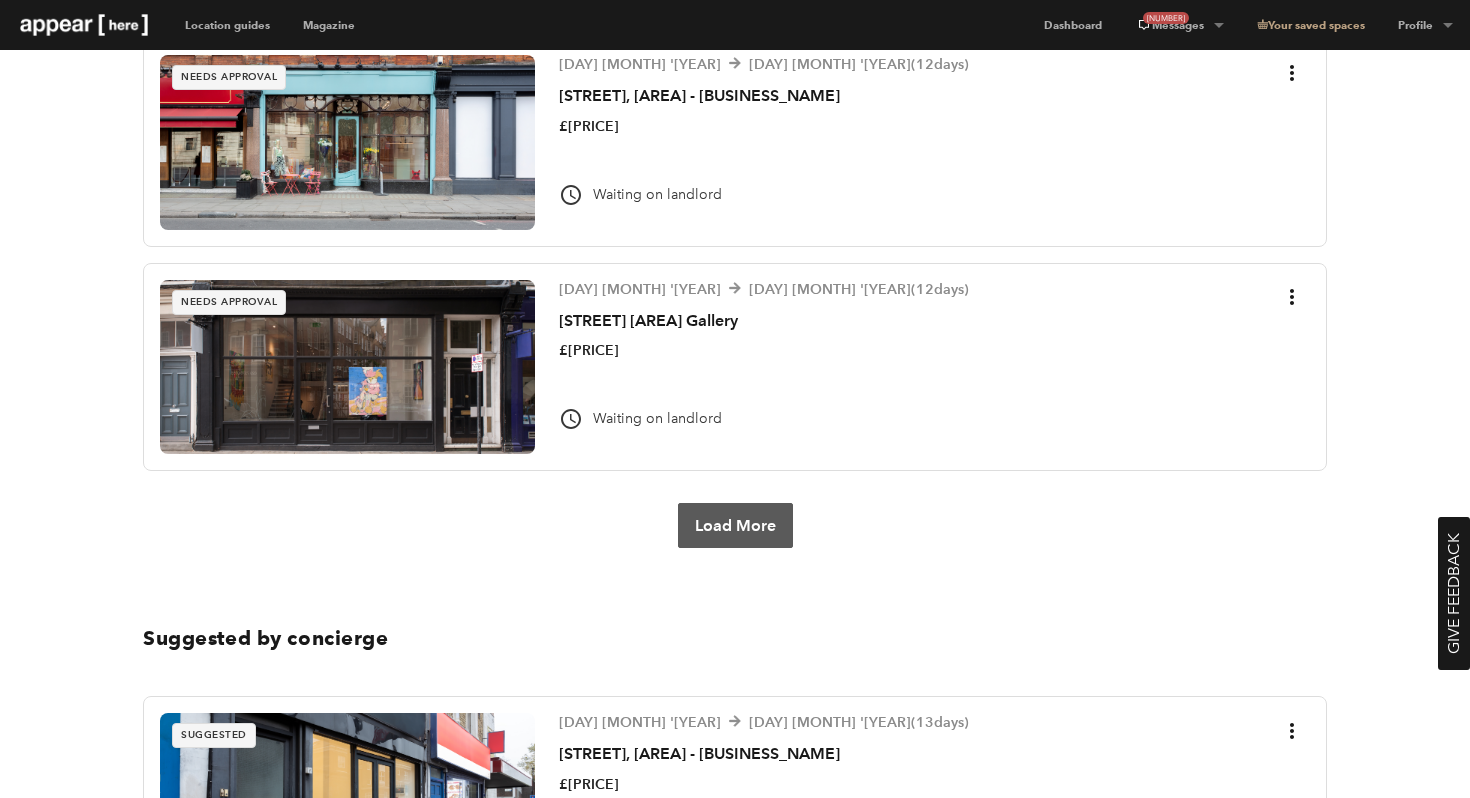 click on "Load More" at bounding box center [735, 525] 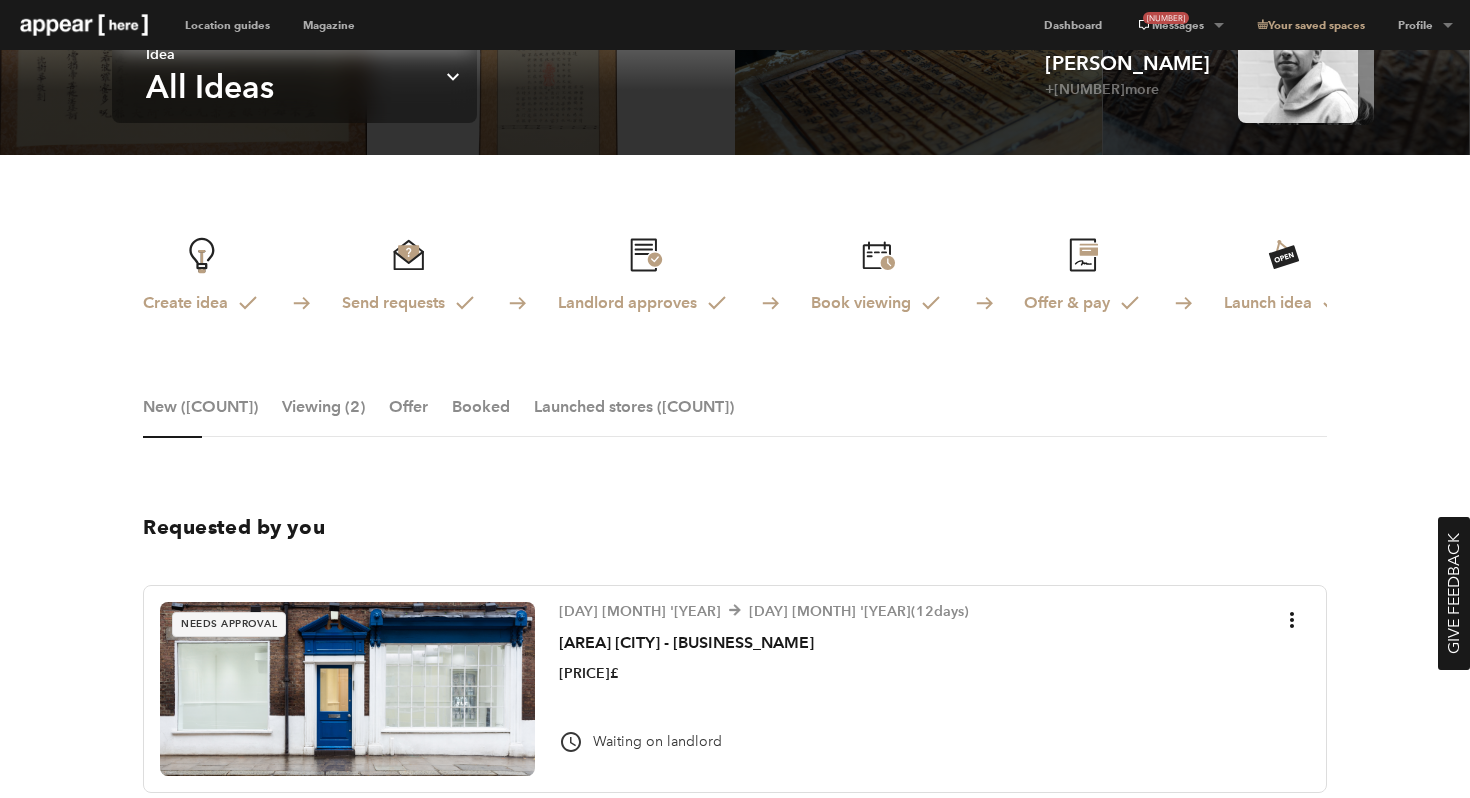 scroll, scrollTop: 146, scrollLeft: 0, axis: vertical 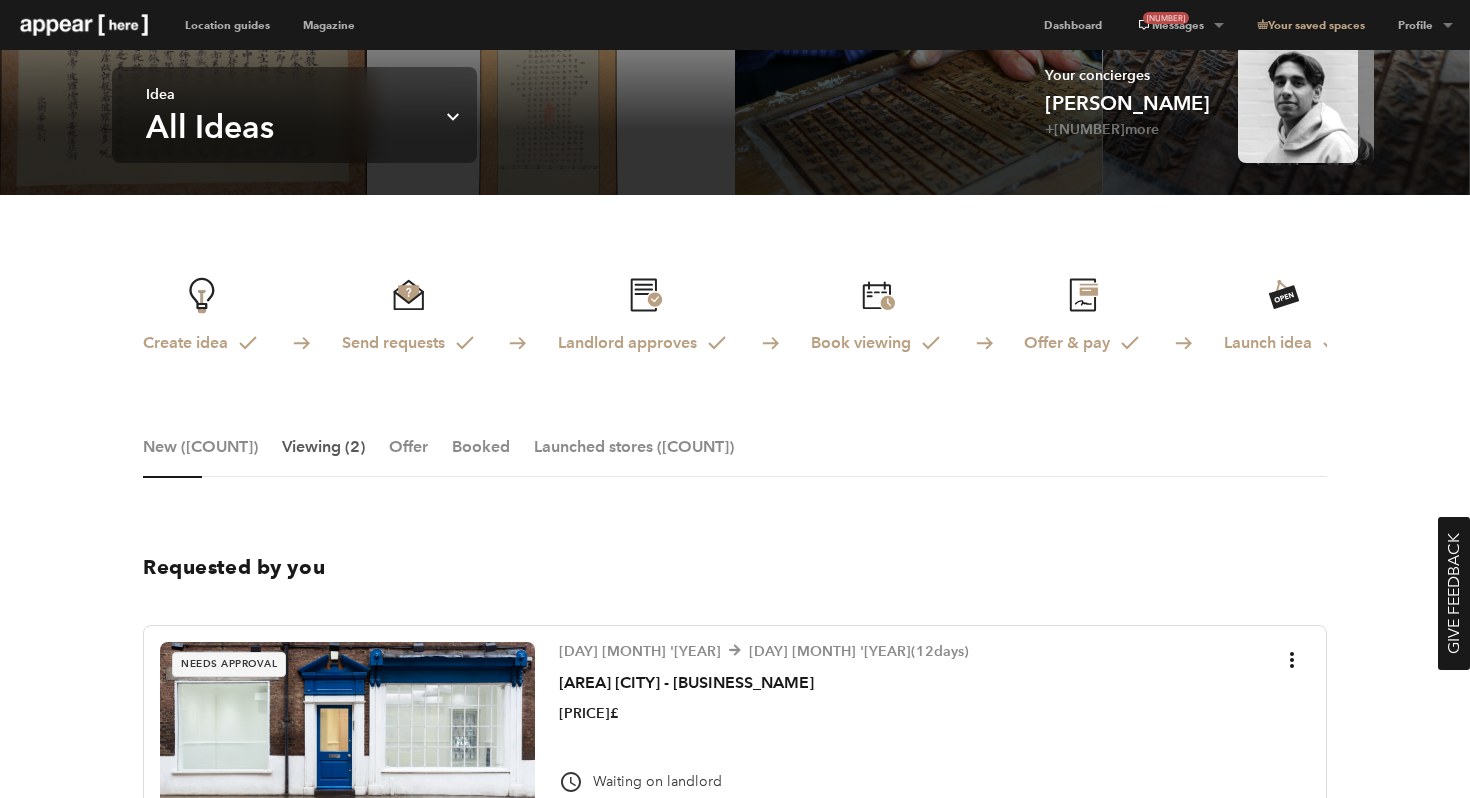 click on "Viewing   (2)" at bounding box center (323, 457) 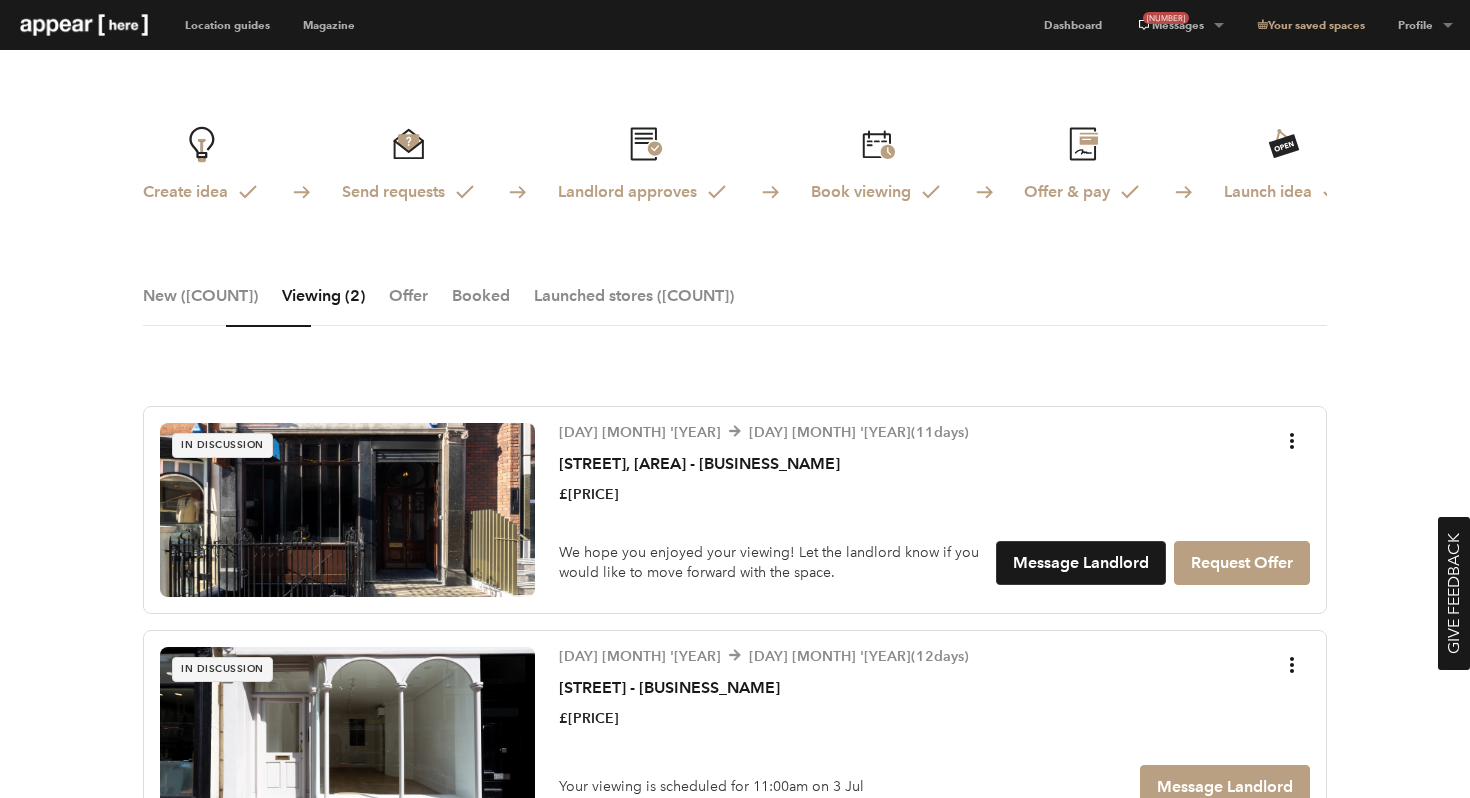 scroll, scrollTop: 467, scrollLeft: 0, axis: vertical 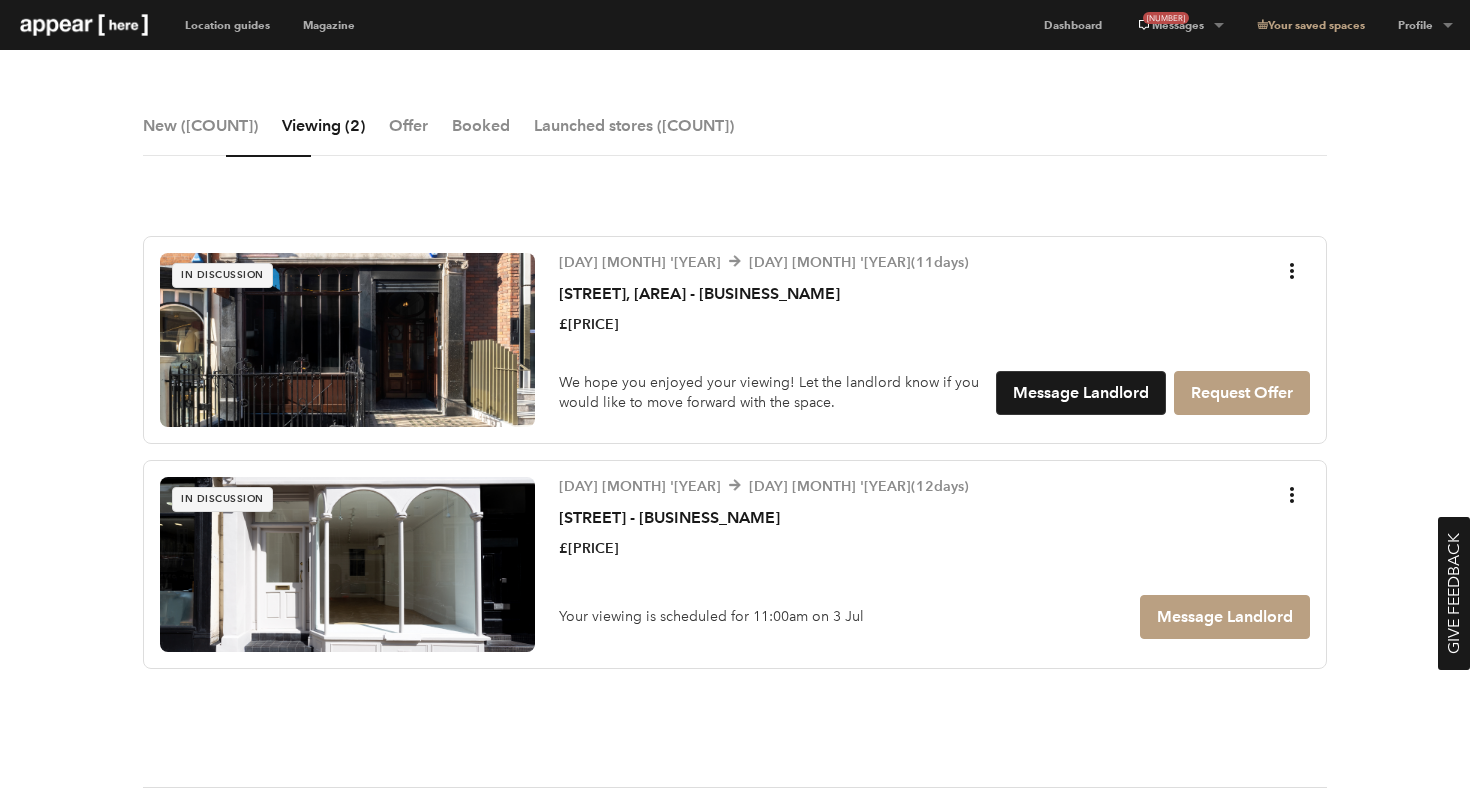 click at bounding box center (347, 340) 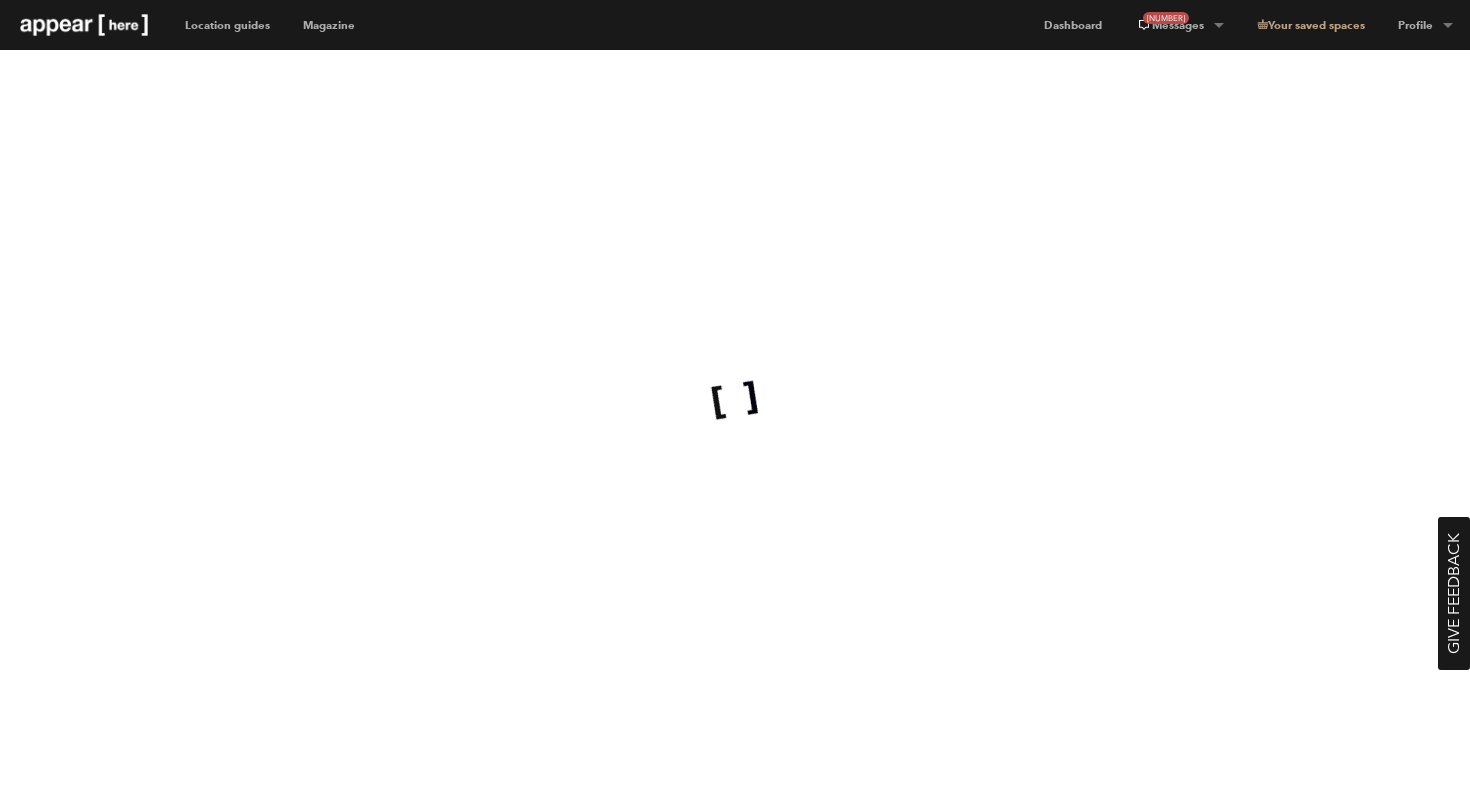 scroll, scrollTop: 0, scrollLeft: 0, axis: both 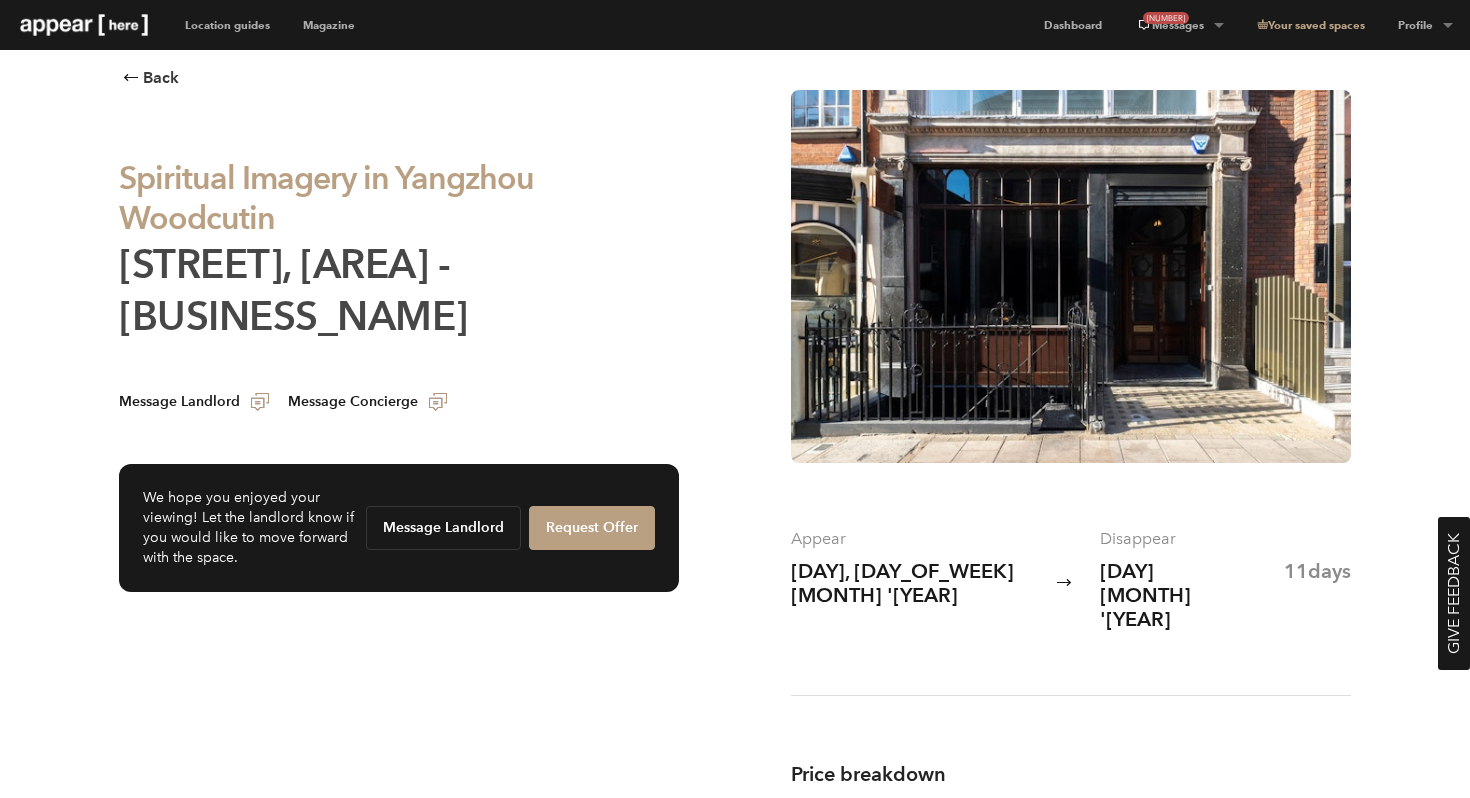 click on "[STREET], [DISTRICT] - [TYPE]" at bounding box center (293, 290) 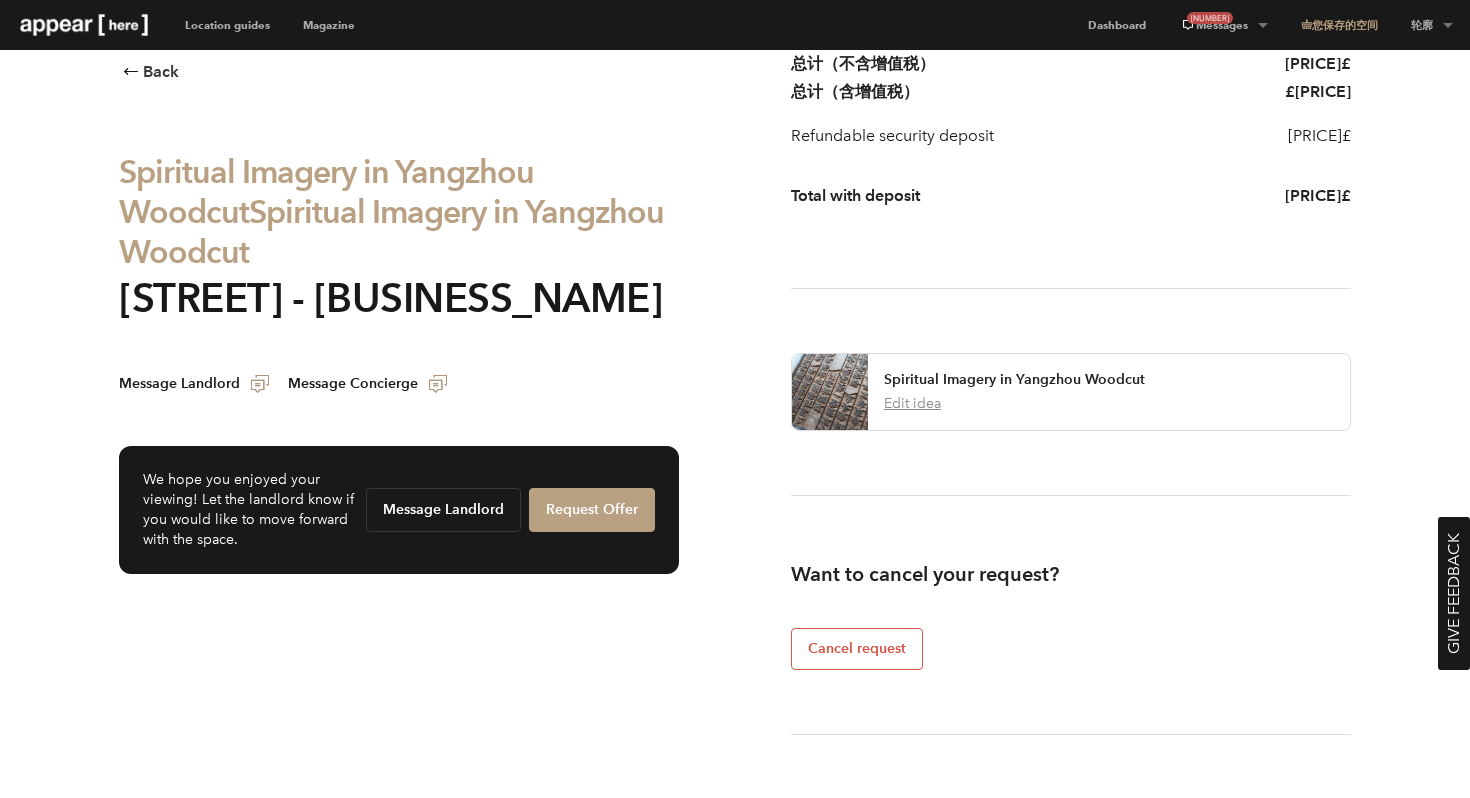 scroll, scrollTop: 1381, scrollLeft: 0, axis: vertical 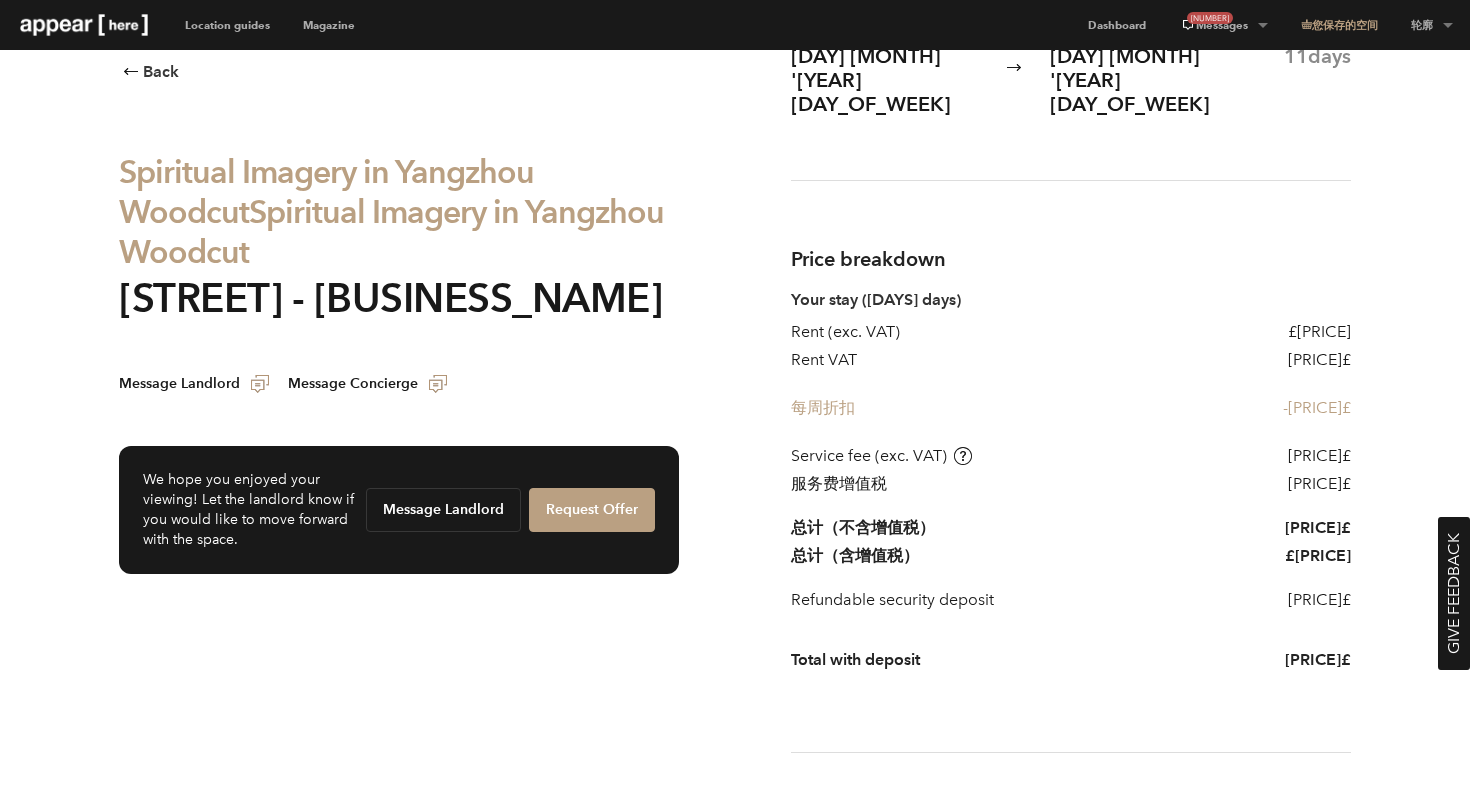 click at bounding box center [131, 72] 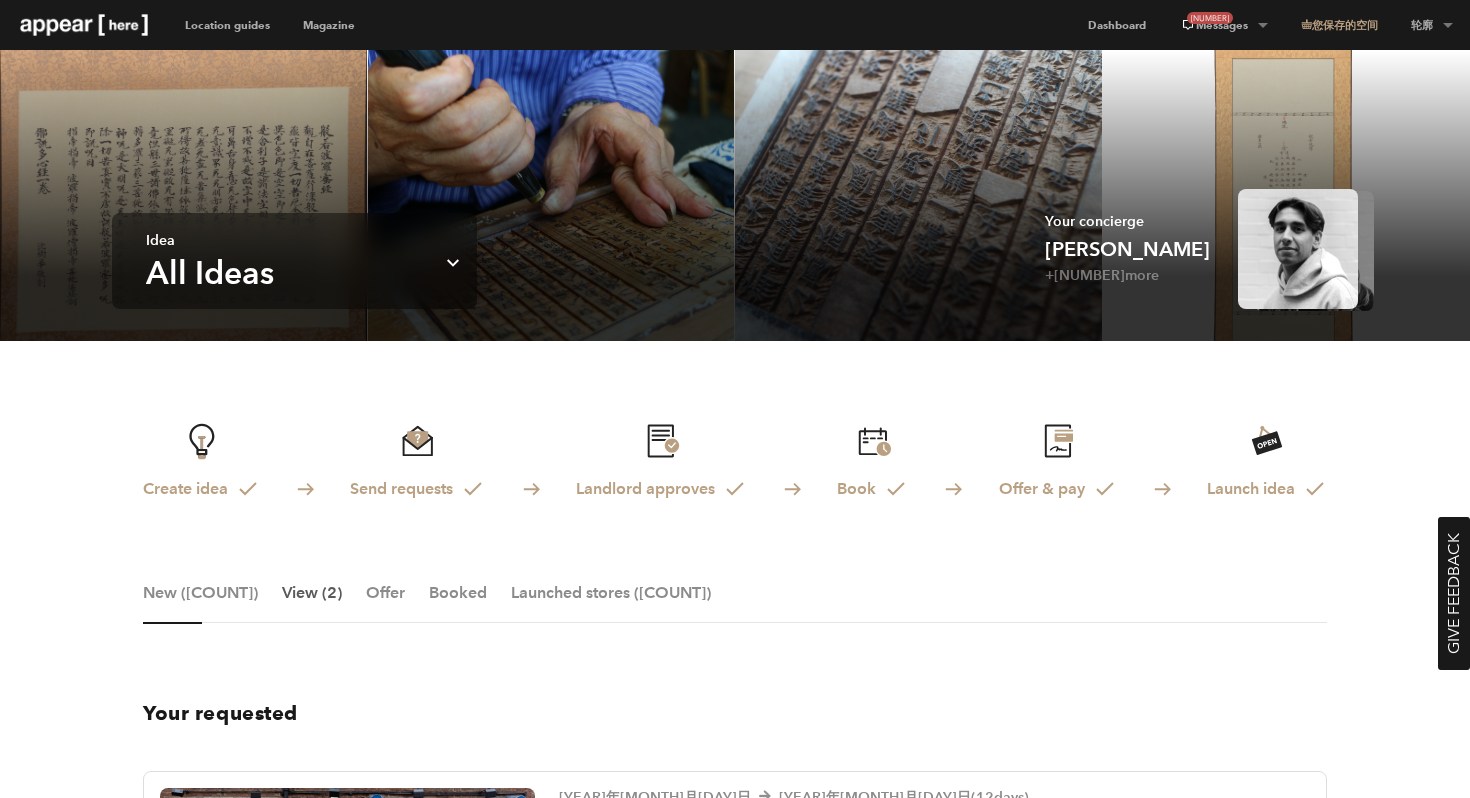 click on "查看" at bounding box center [300, 592] 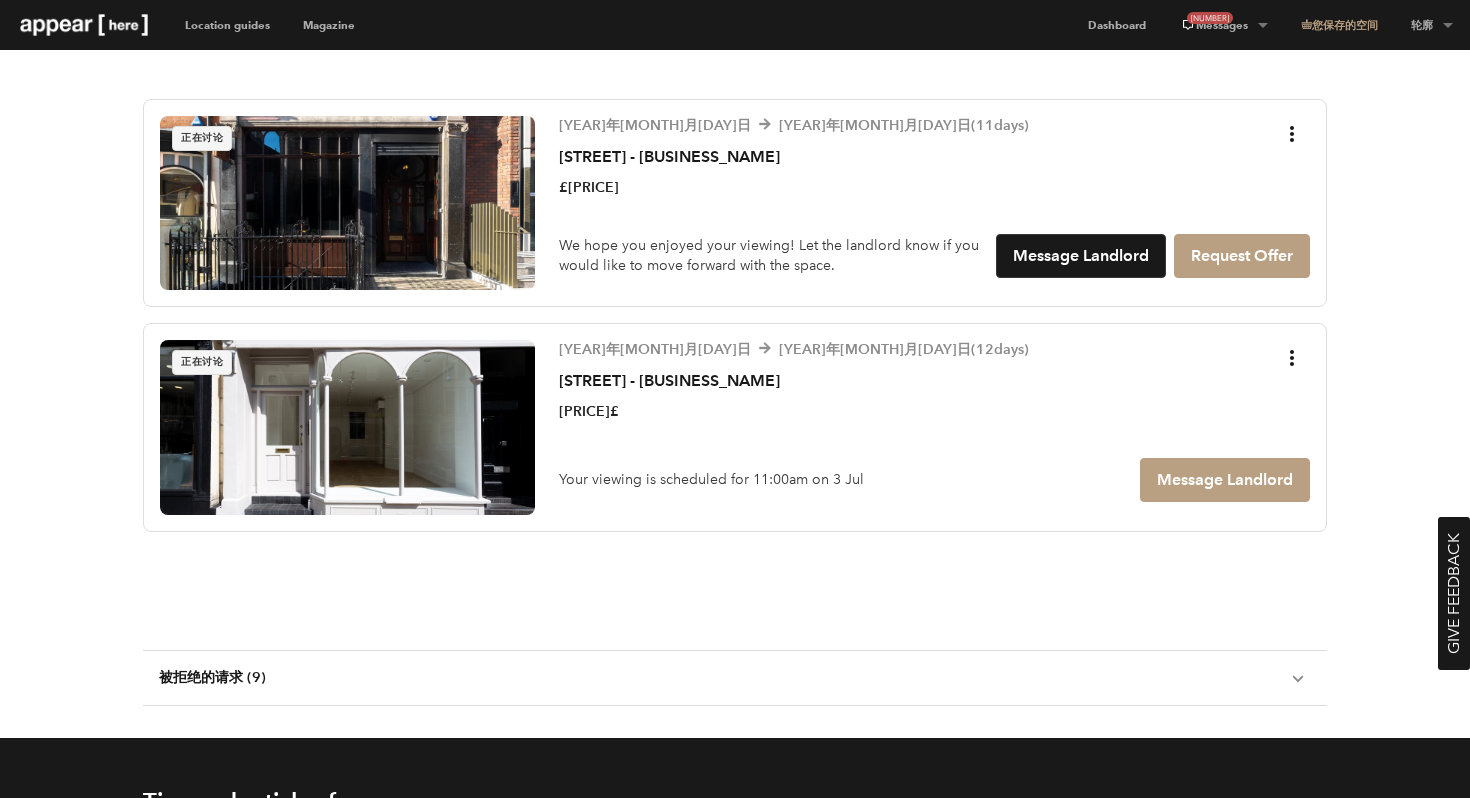 scroll, scrollTop: 603, scrollLeft: 0, axis: vertical 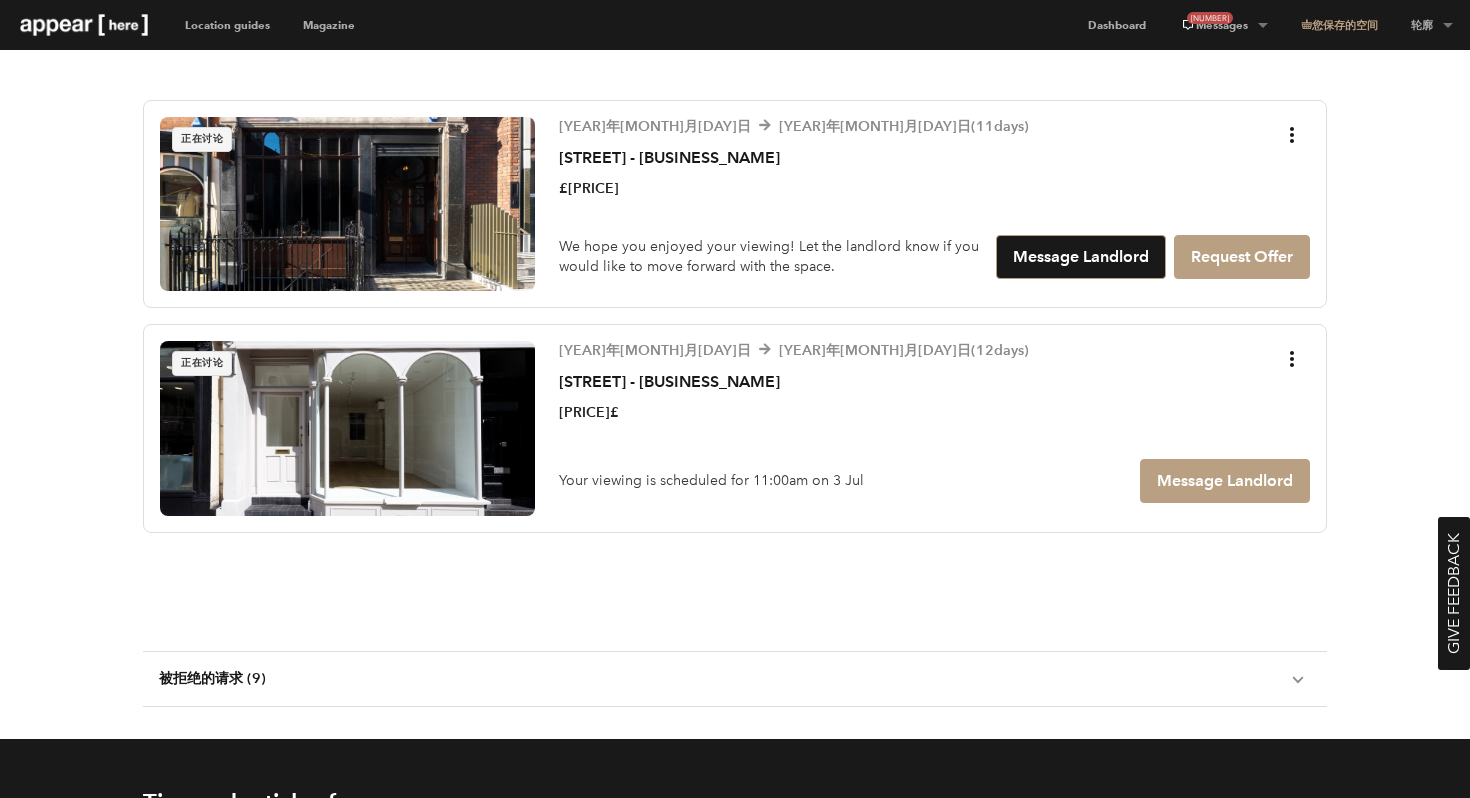 click on "留言房东" at bounding box center (1081, 256) 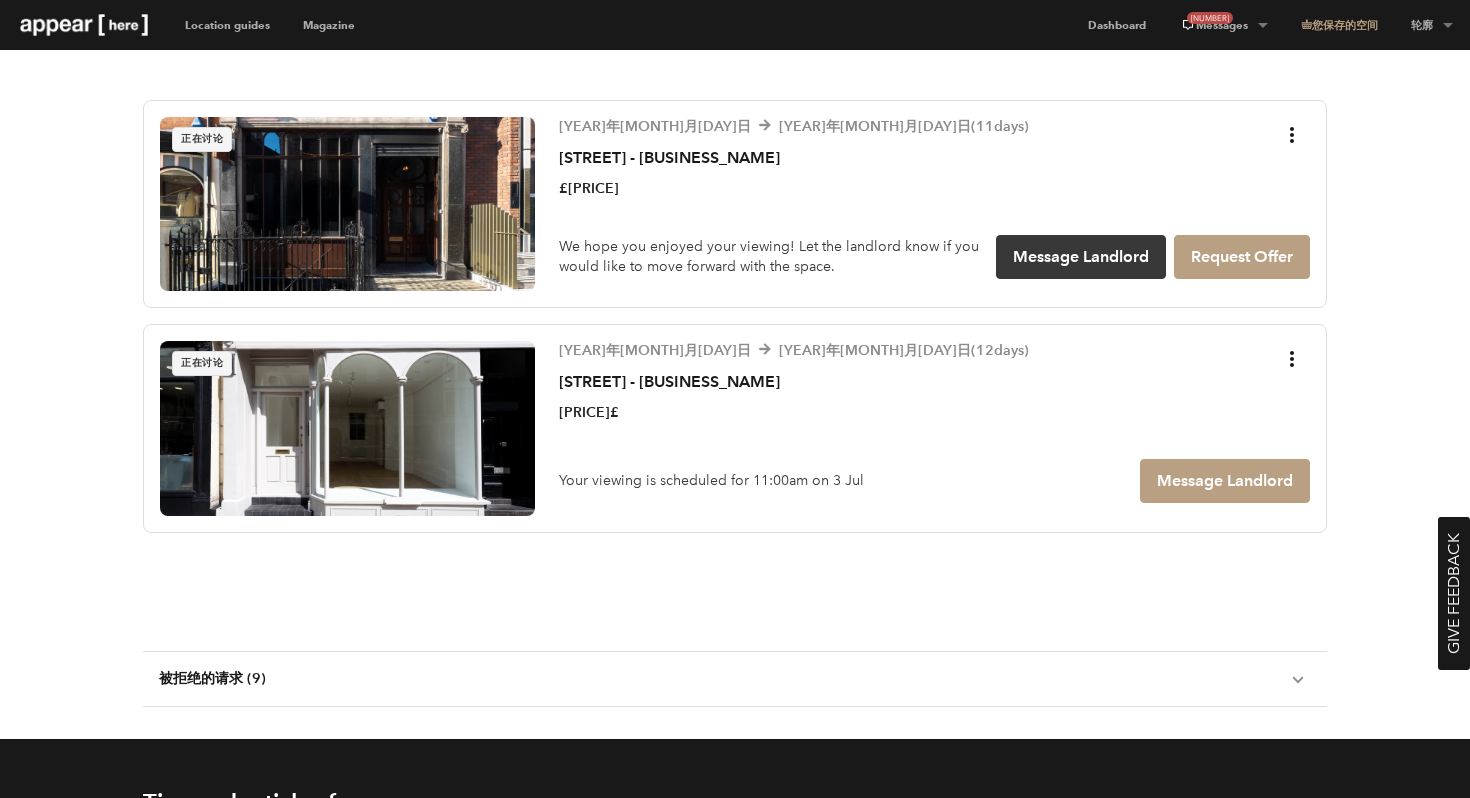 click at bounding box center (347, 428) 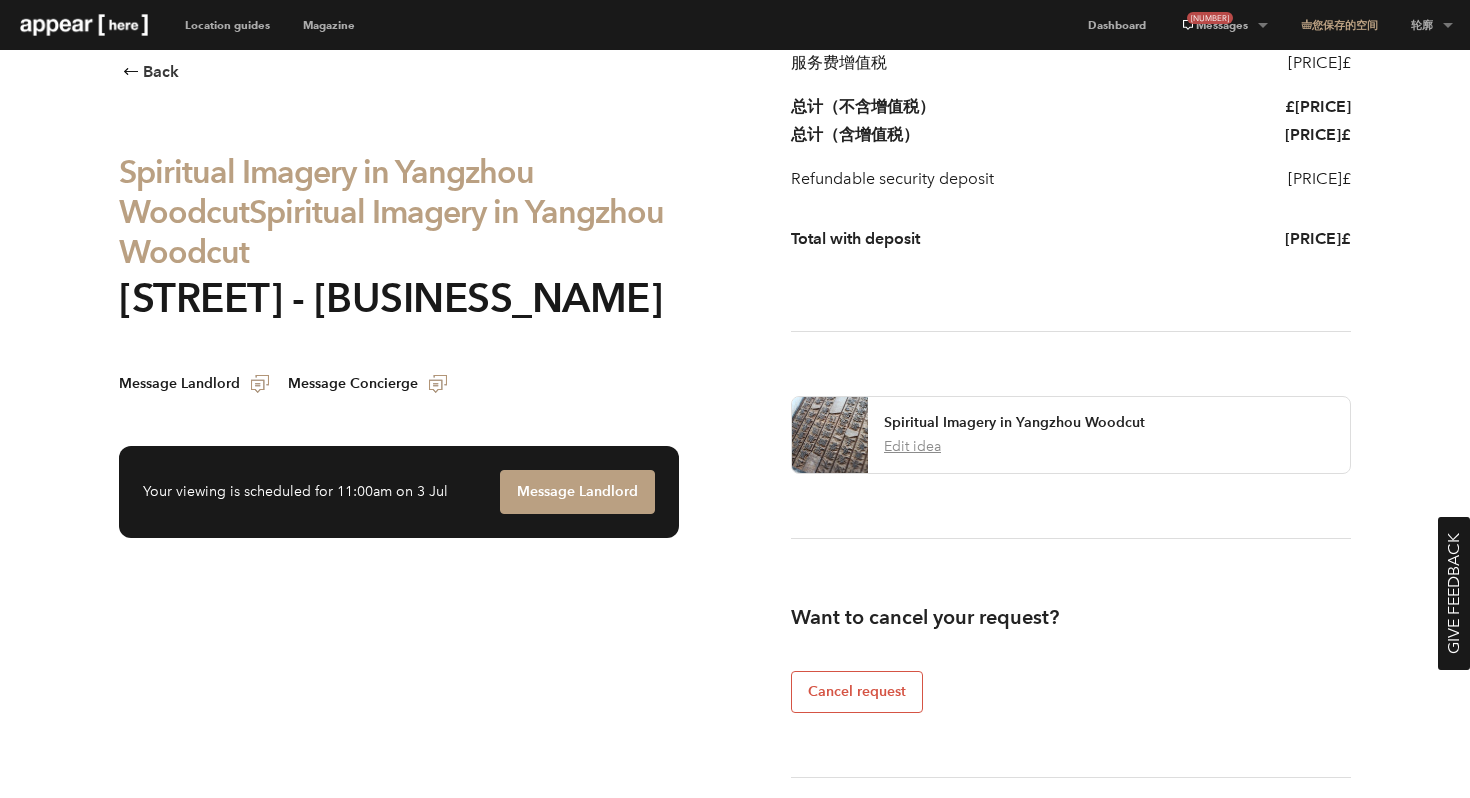 scroll, scrollTop: 1176, scrollLeft: 0, axis: vertical 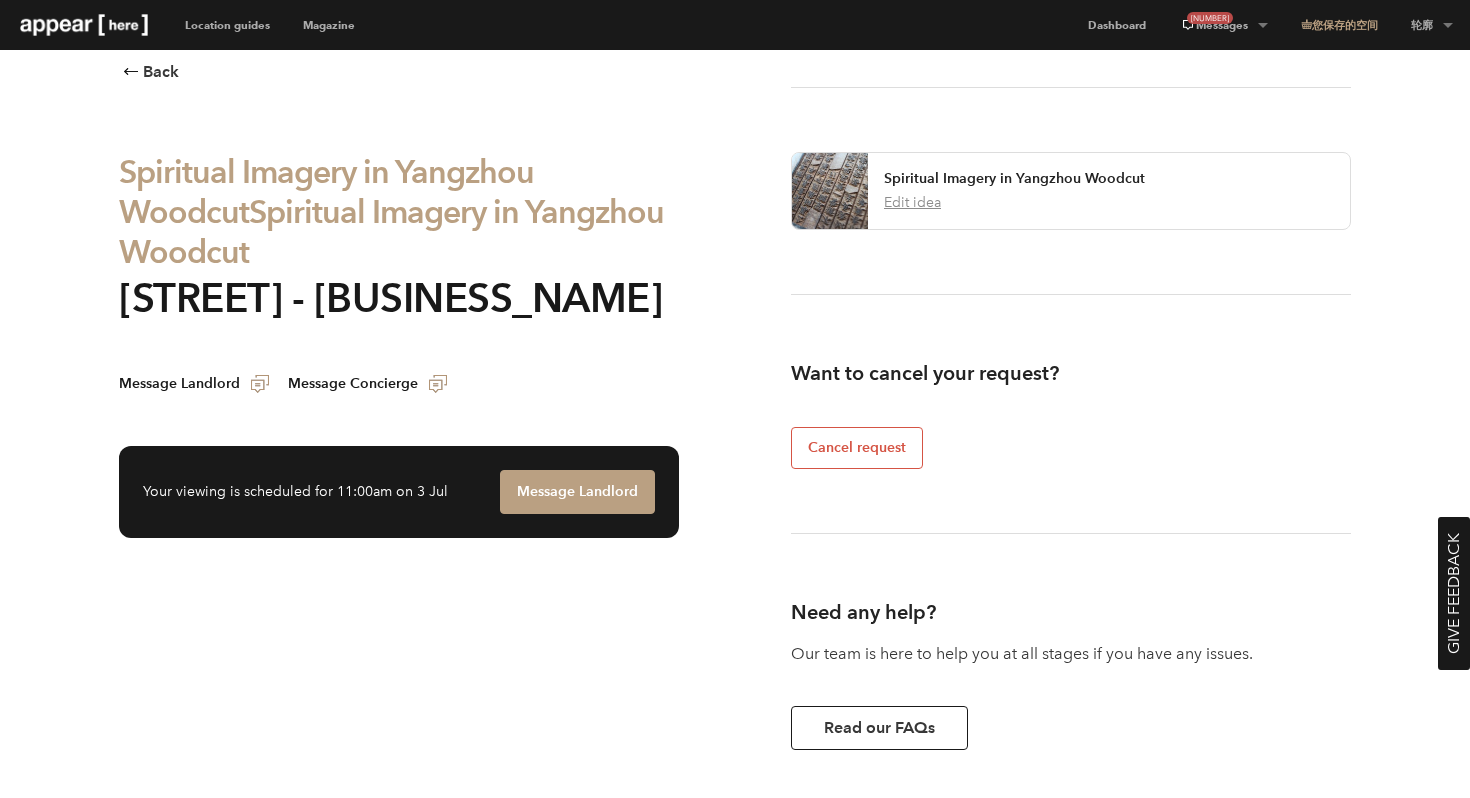 click at bounding box center [131, 72] 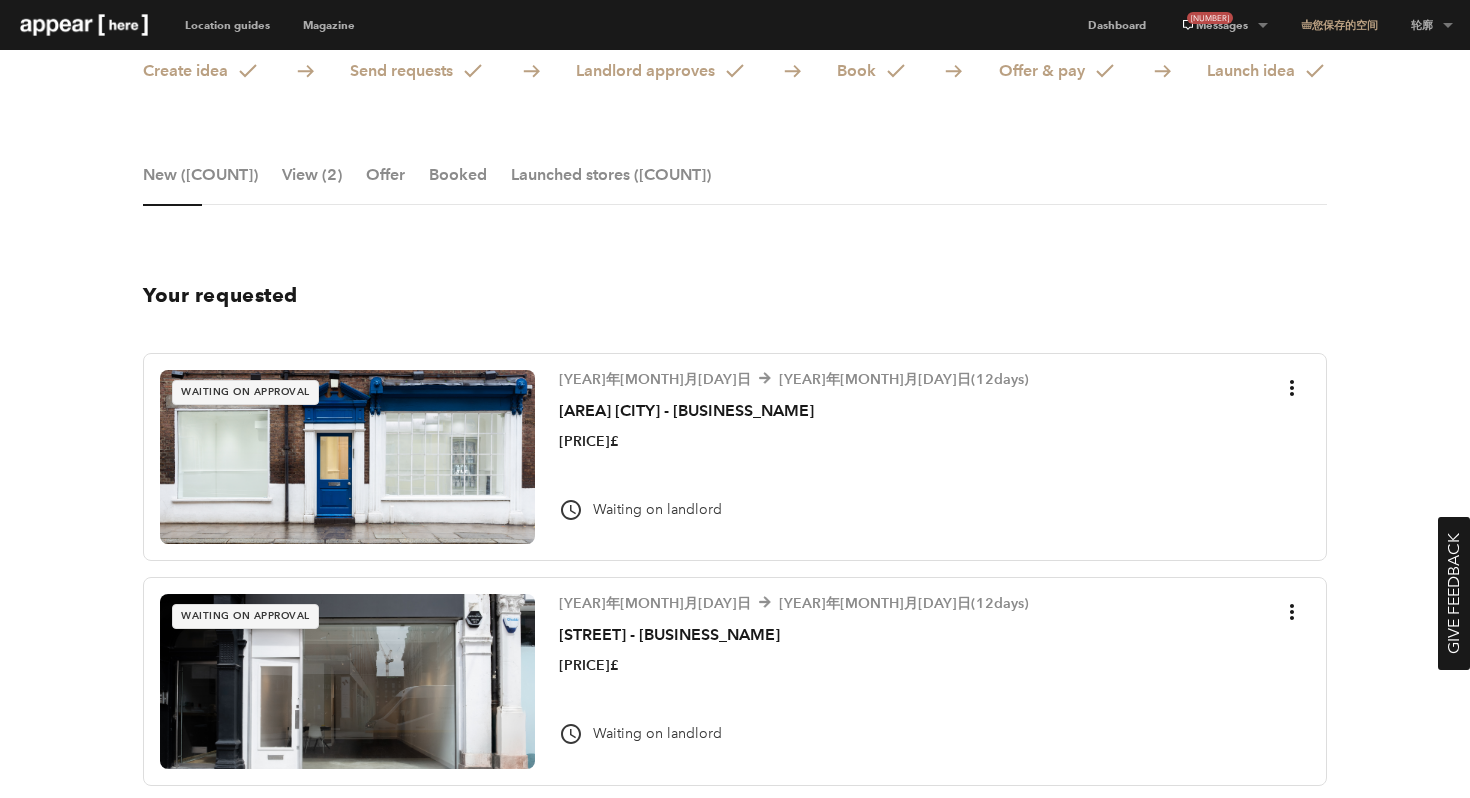 scroll, scrollTop: 111, scrollLeft: 0, axis: vertical 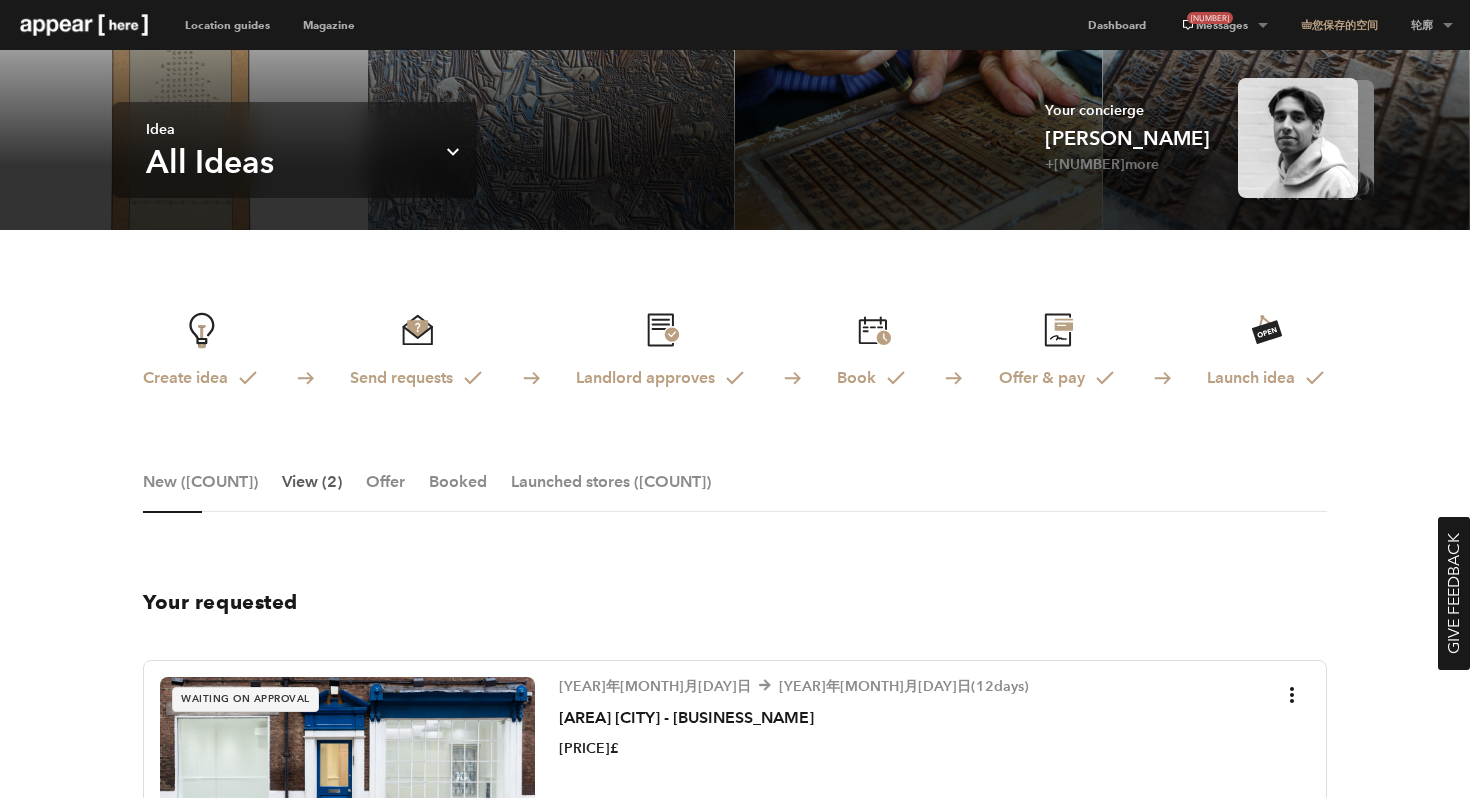 click on "查看" at bounding box center [300, 481] 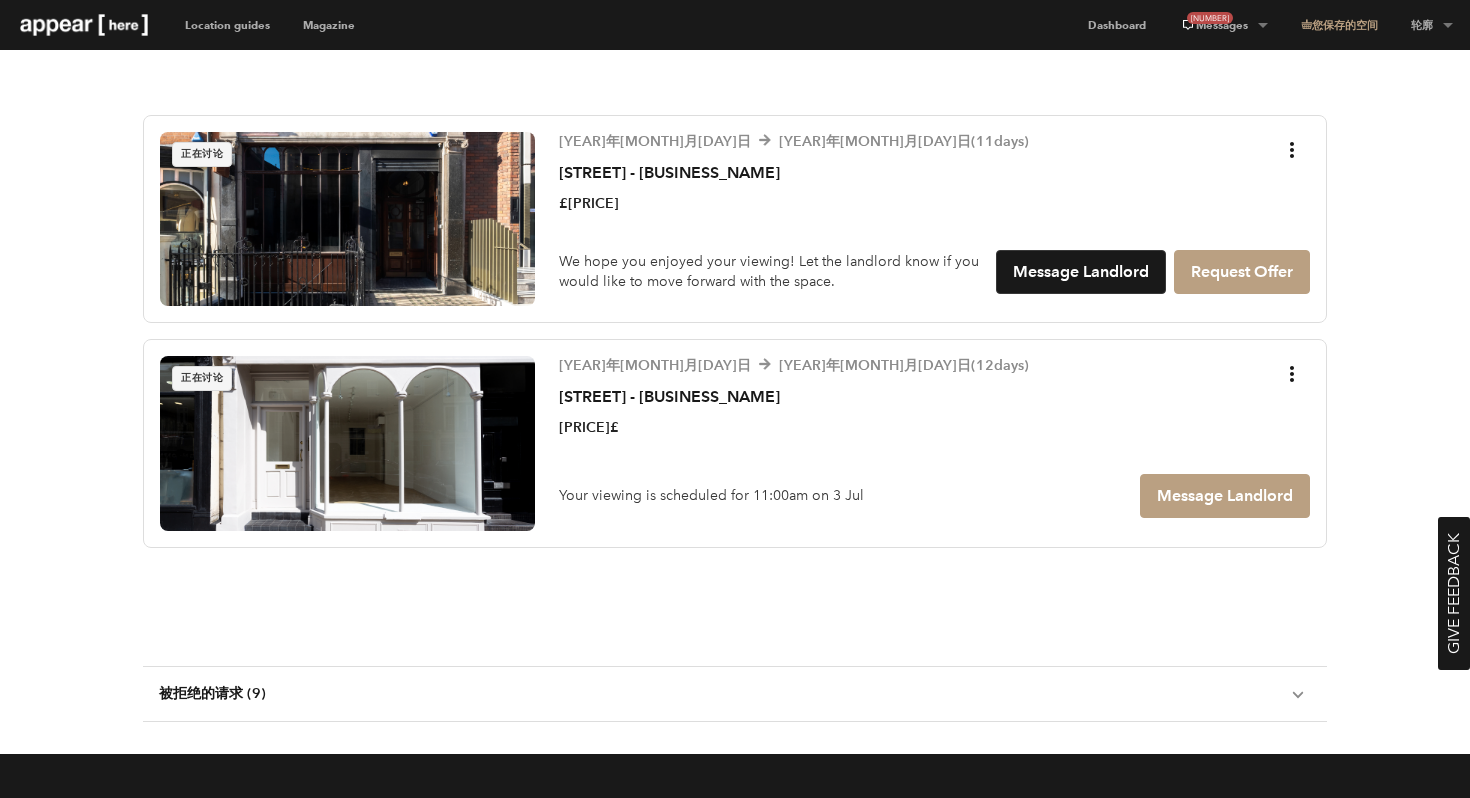 scroll, scrollTop: 510, scrollLeft: 0, axis: vertical 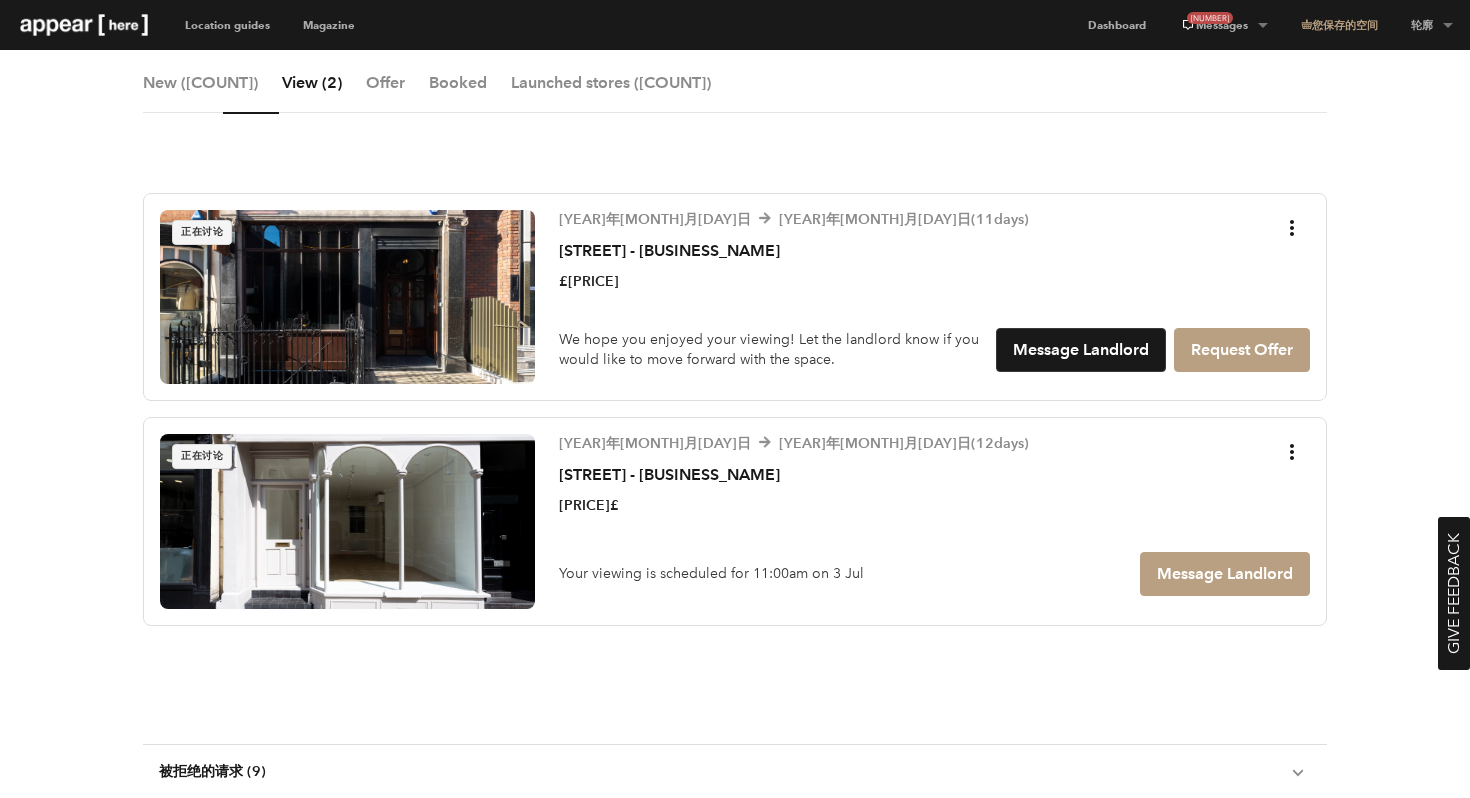 click on "梅菲尔区圣乔治街 - 二楼展厅" at bounding box center [669, 250] 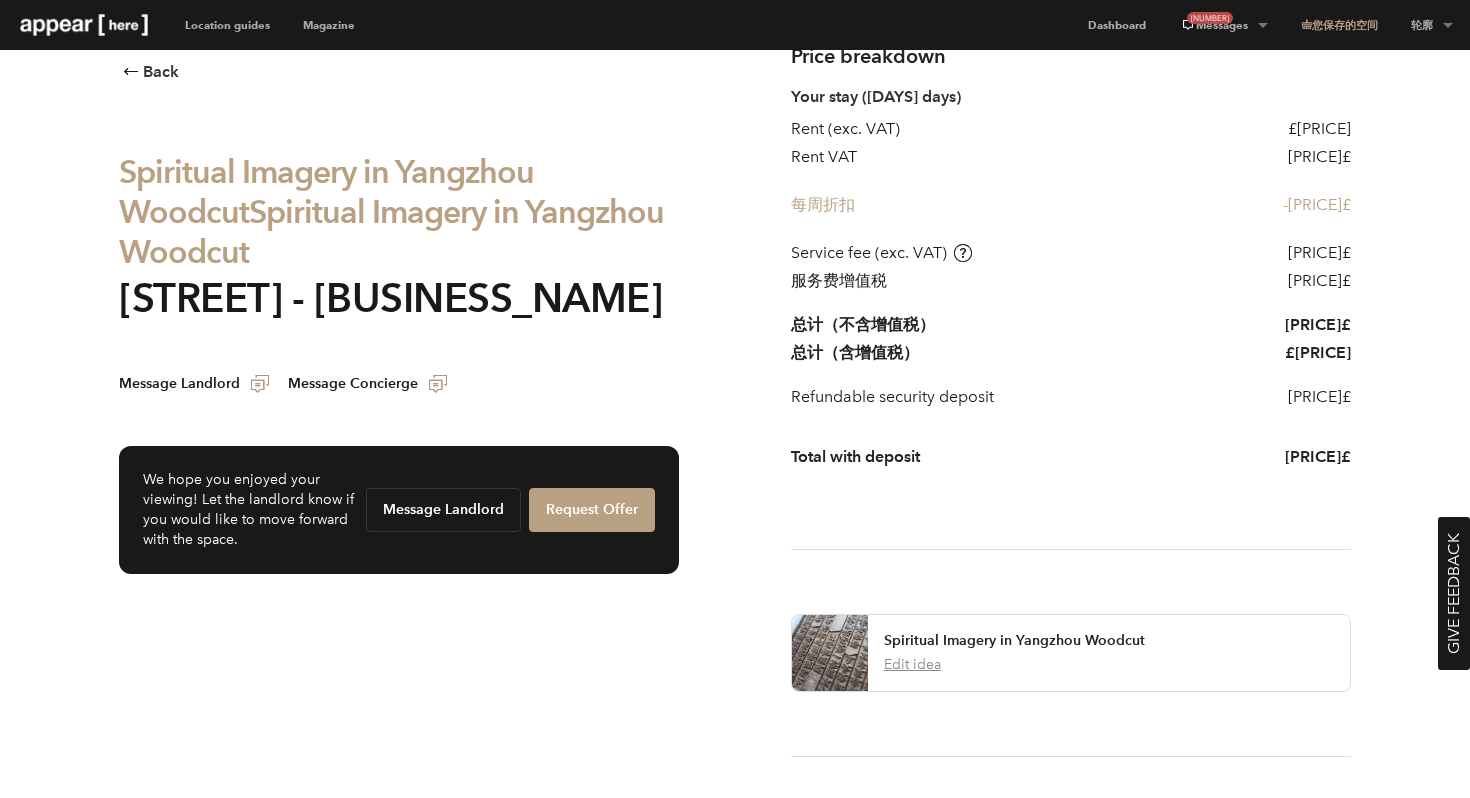 scroll, scrollTop: 219, scrollLeft: 0, axis: vertical 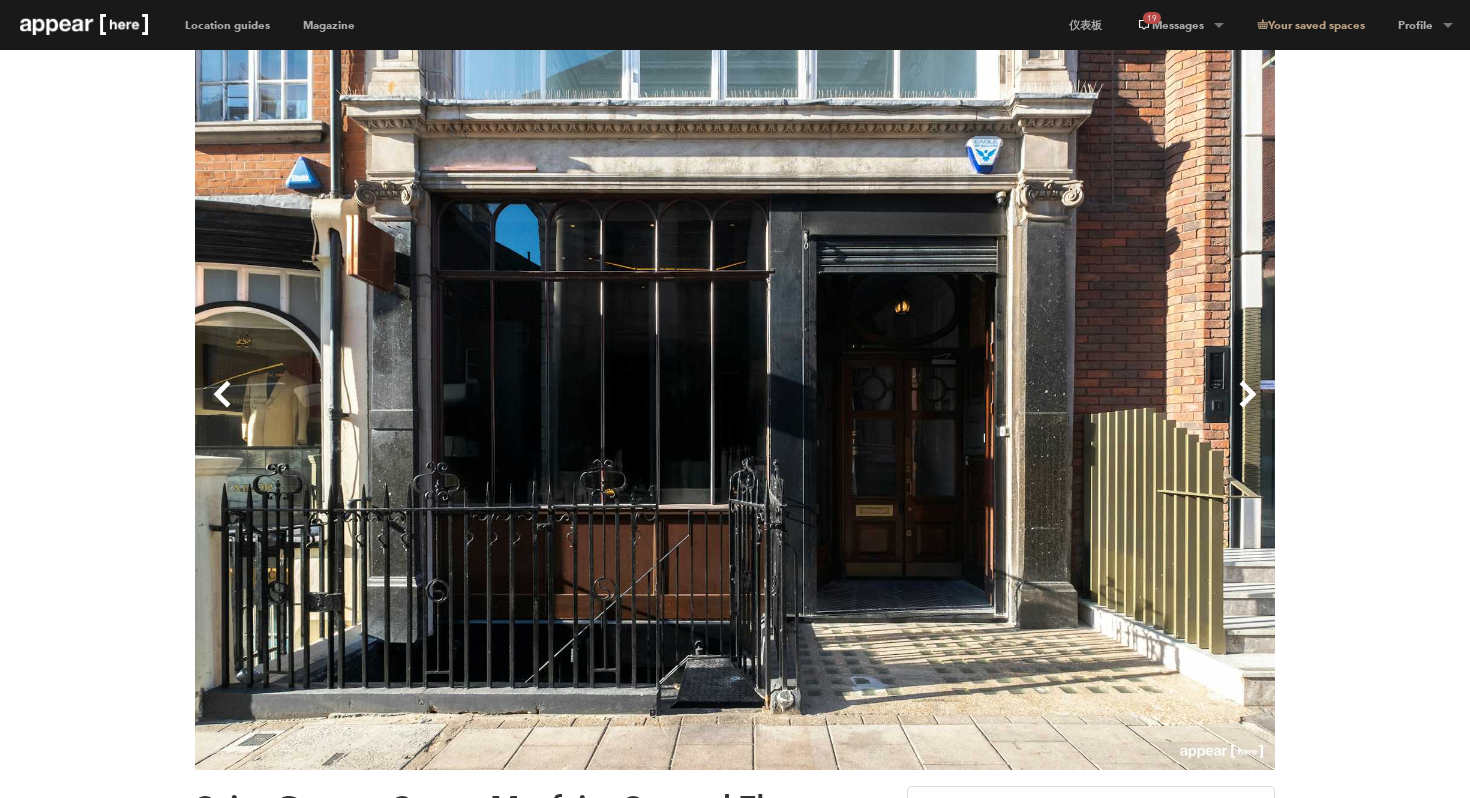 click on "Next" at bounding box center (1005, 410) 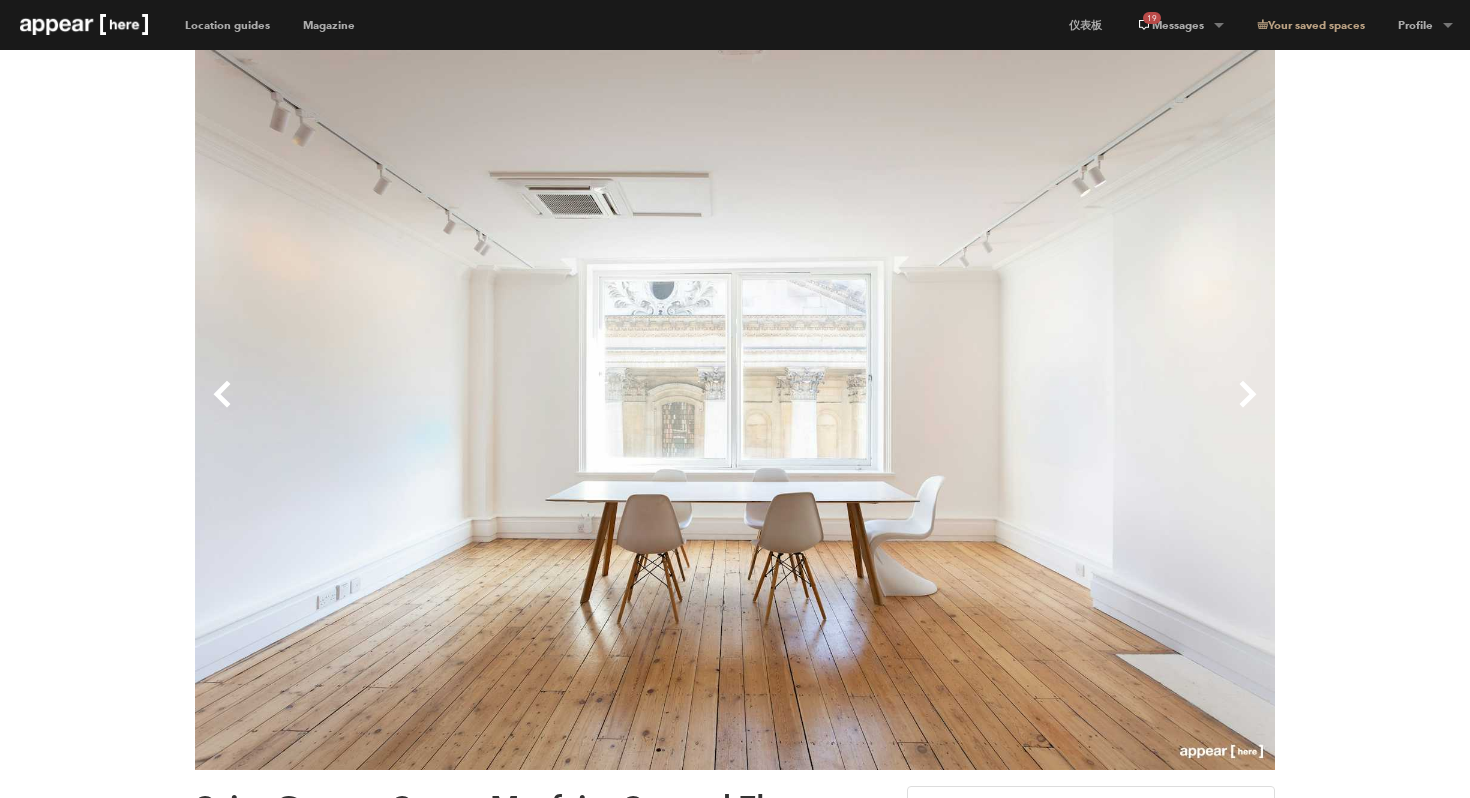 click on "Next" at bounding box center (1005, 410) 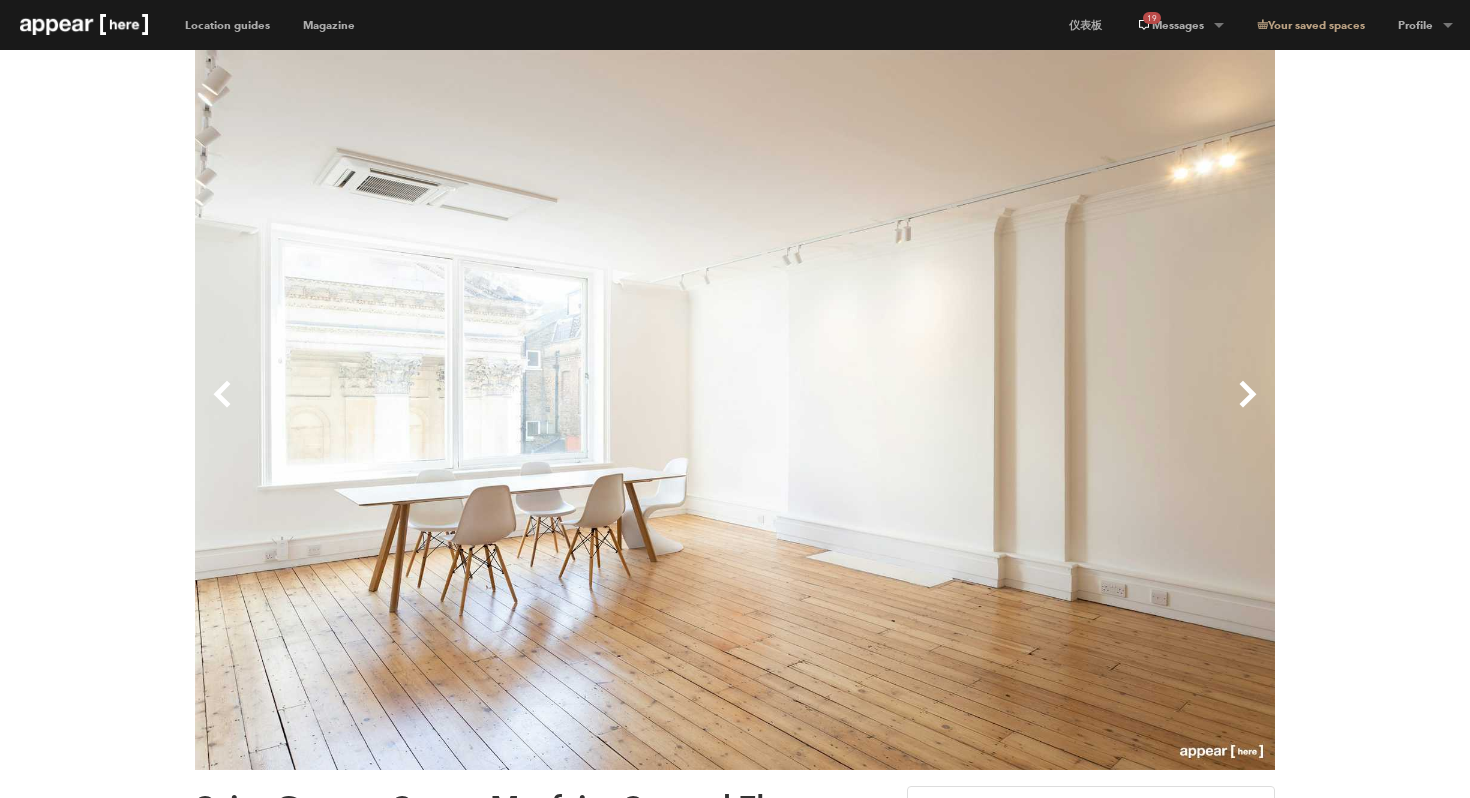 click on "Next" at bounding box center (1005, 410) 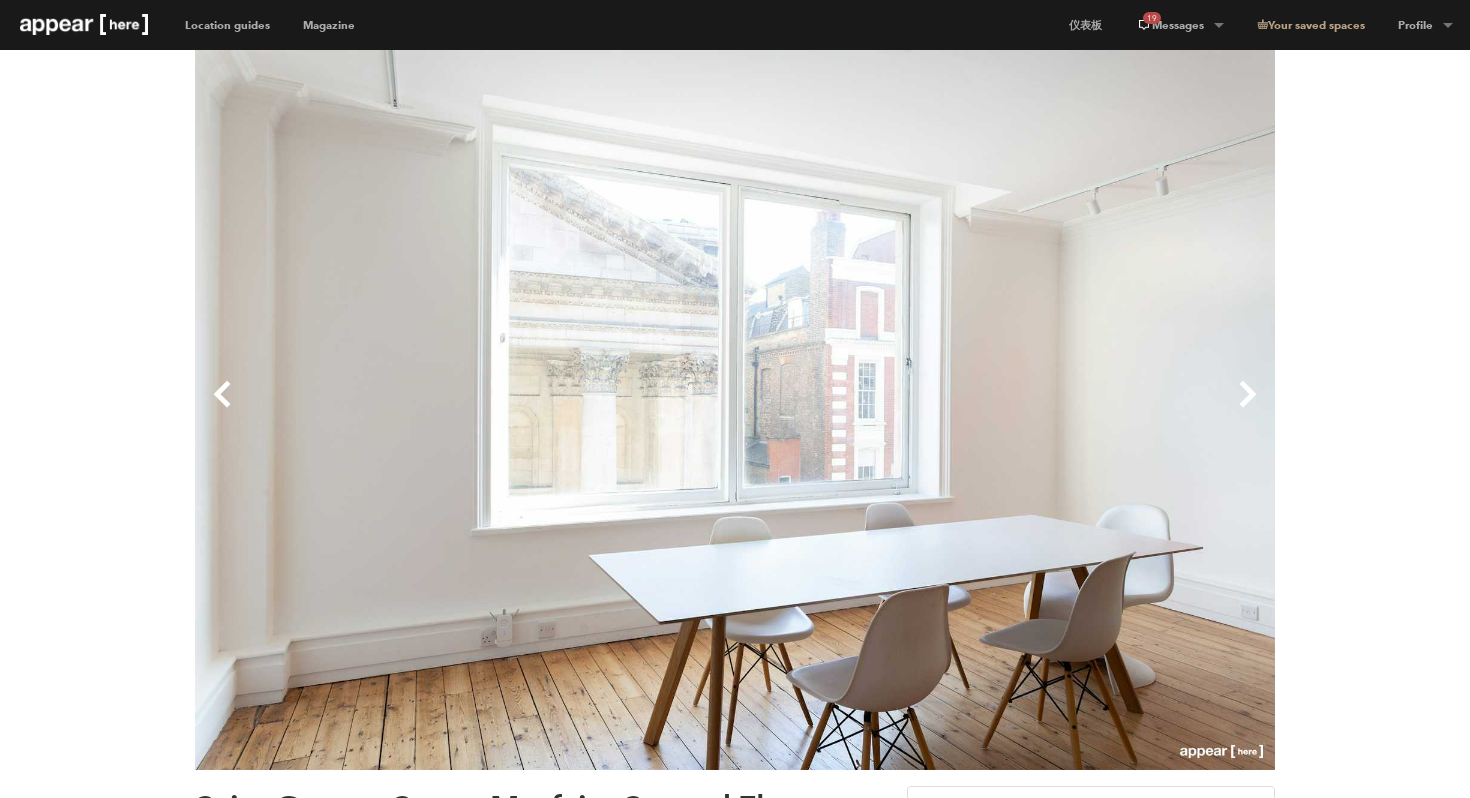 click on "Next" at bounding box center (1005, 410) 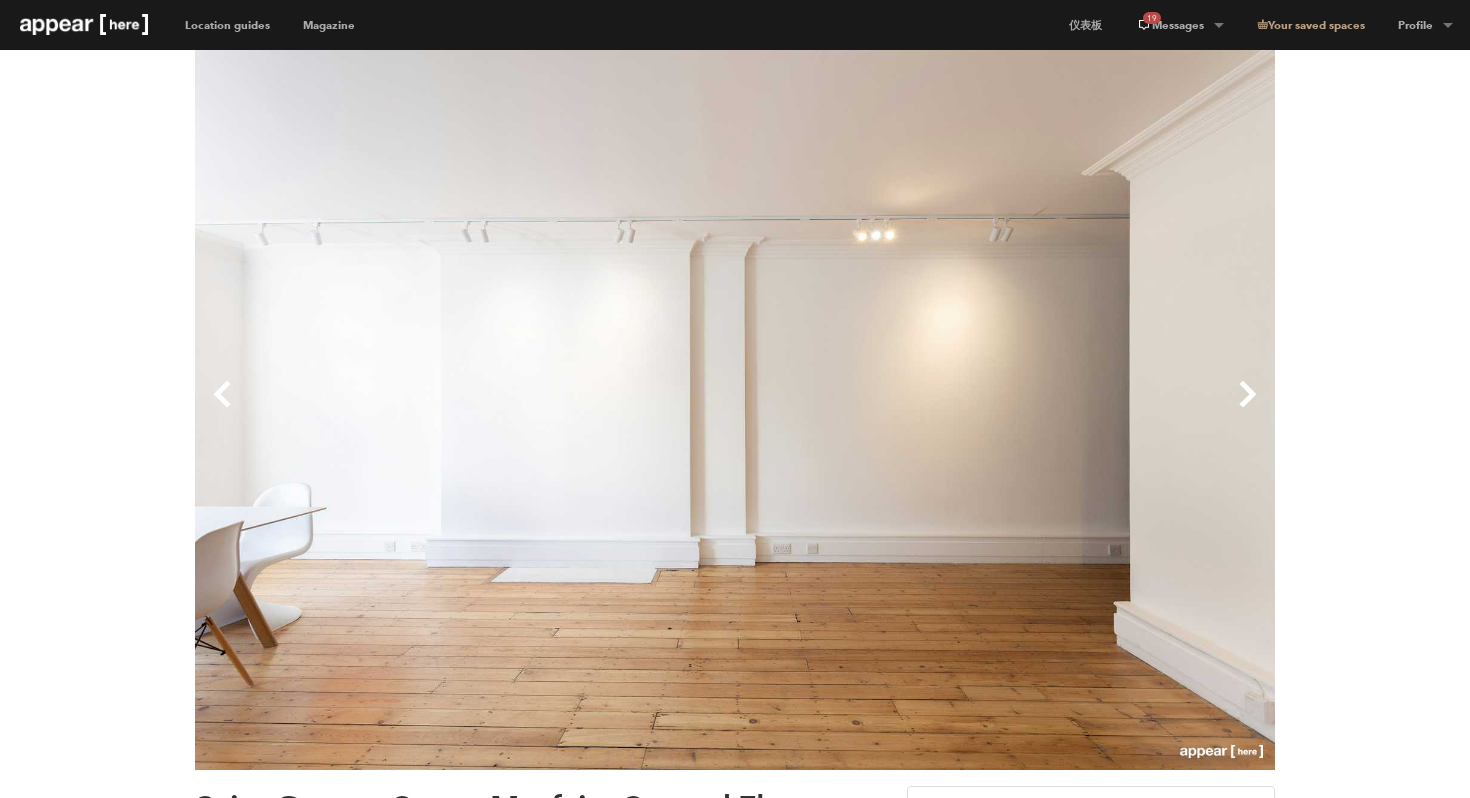 click on "Next" at bounding box center (1005, 410) 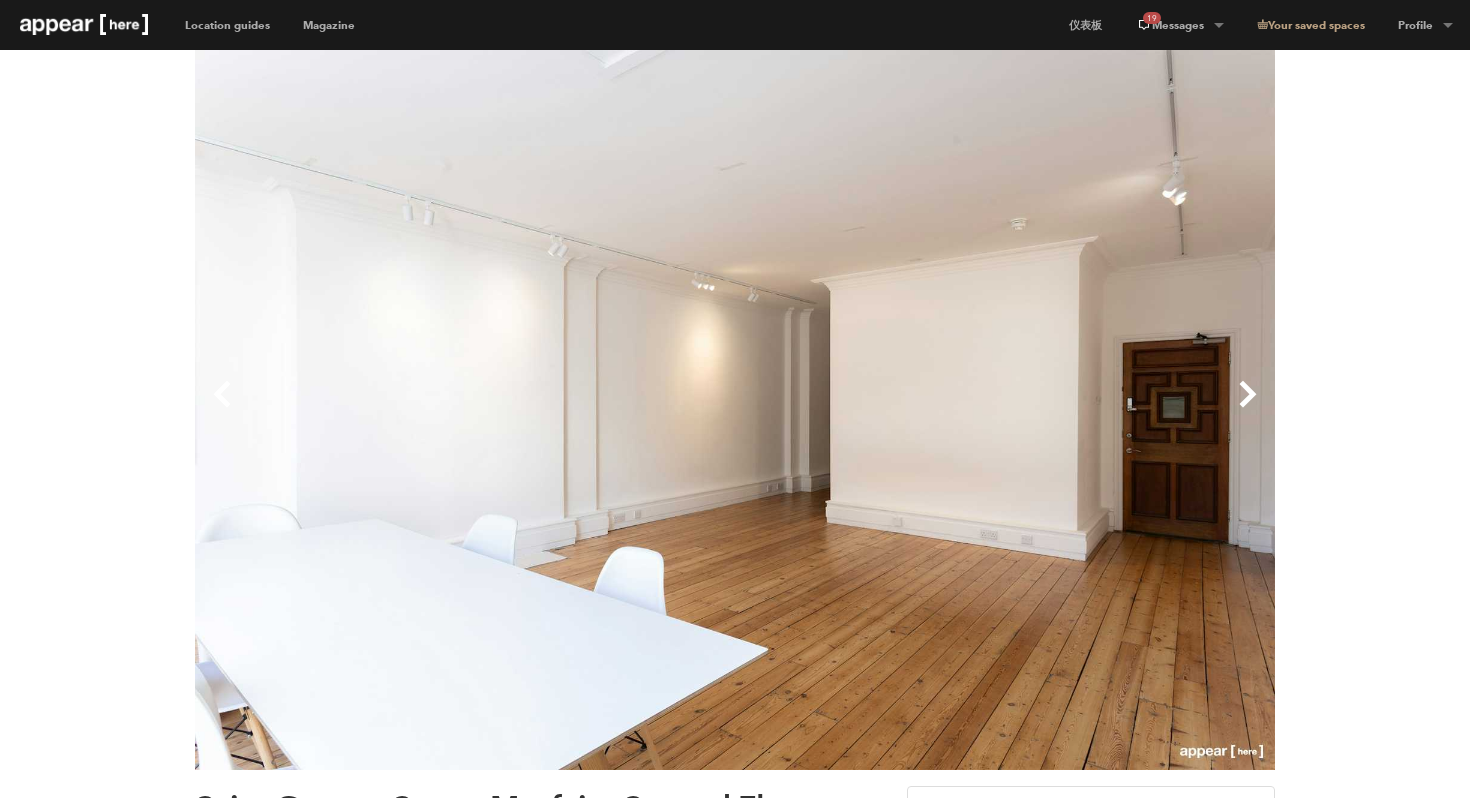 click on "Next" at bounding box center [1005, 410] 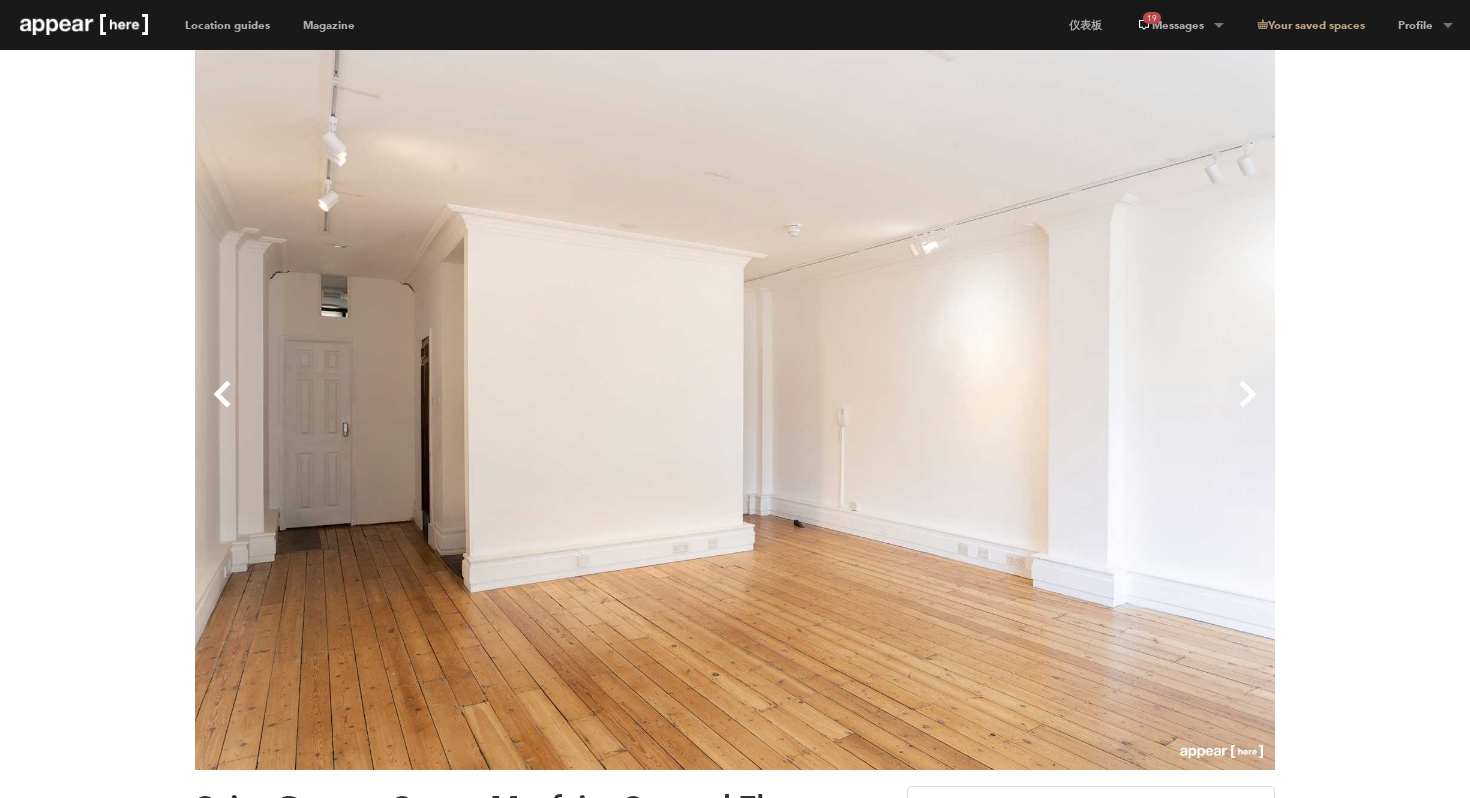 click on "Next" at bounding box center [1005, 410] 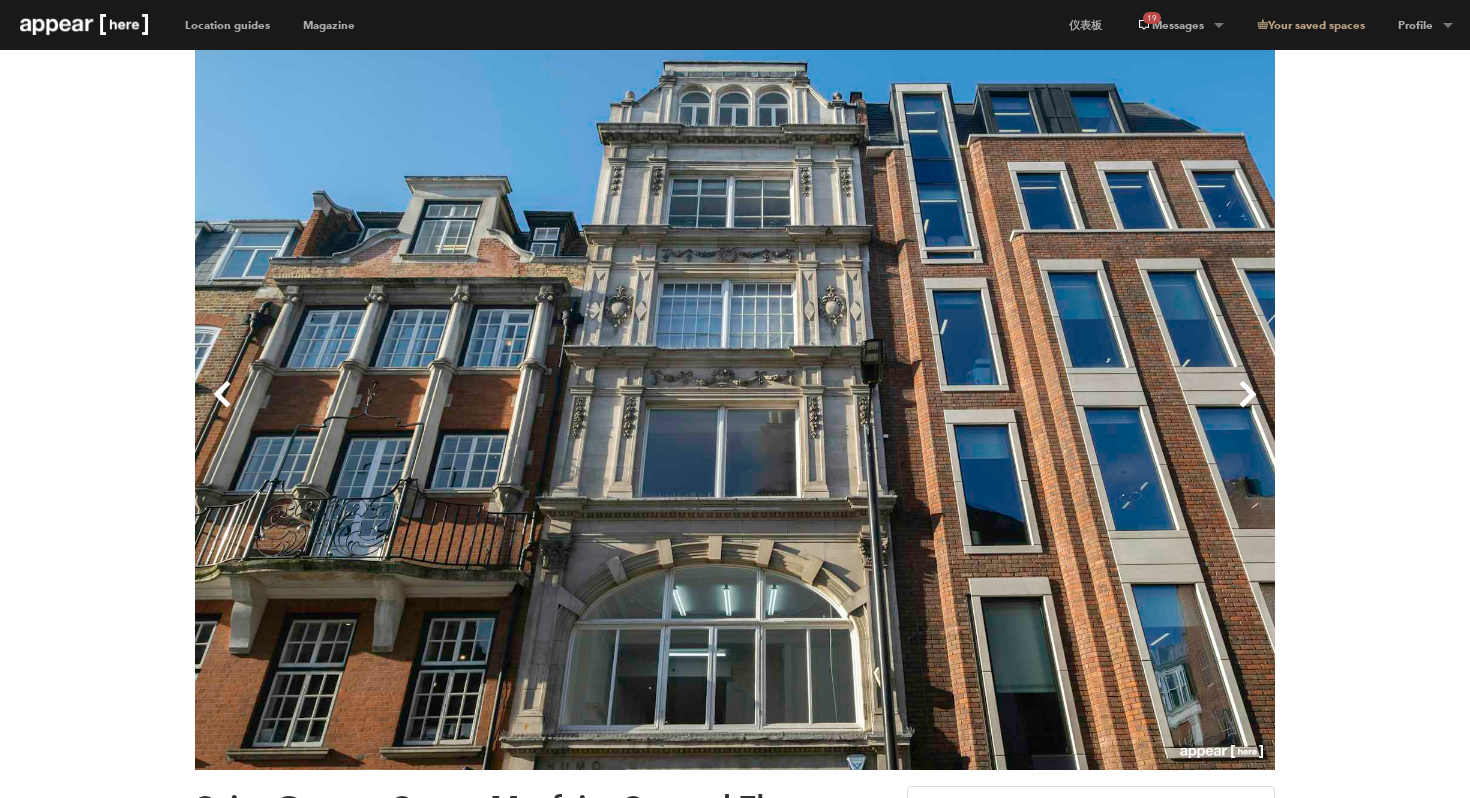 click on "Previous" at bounding box center [465, 410] 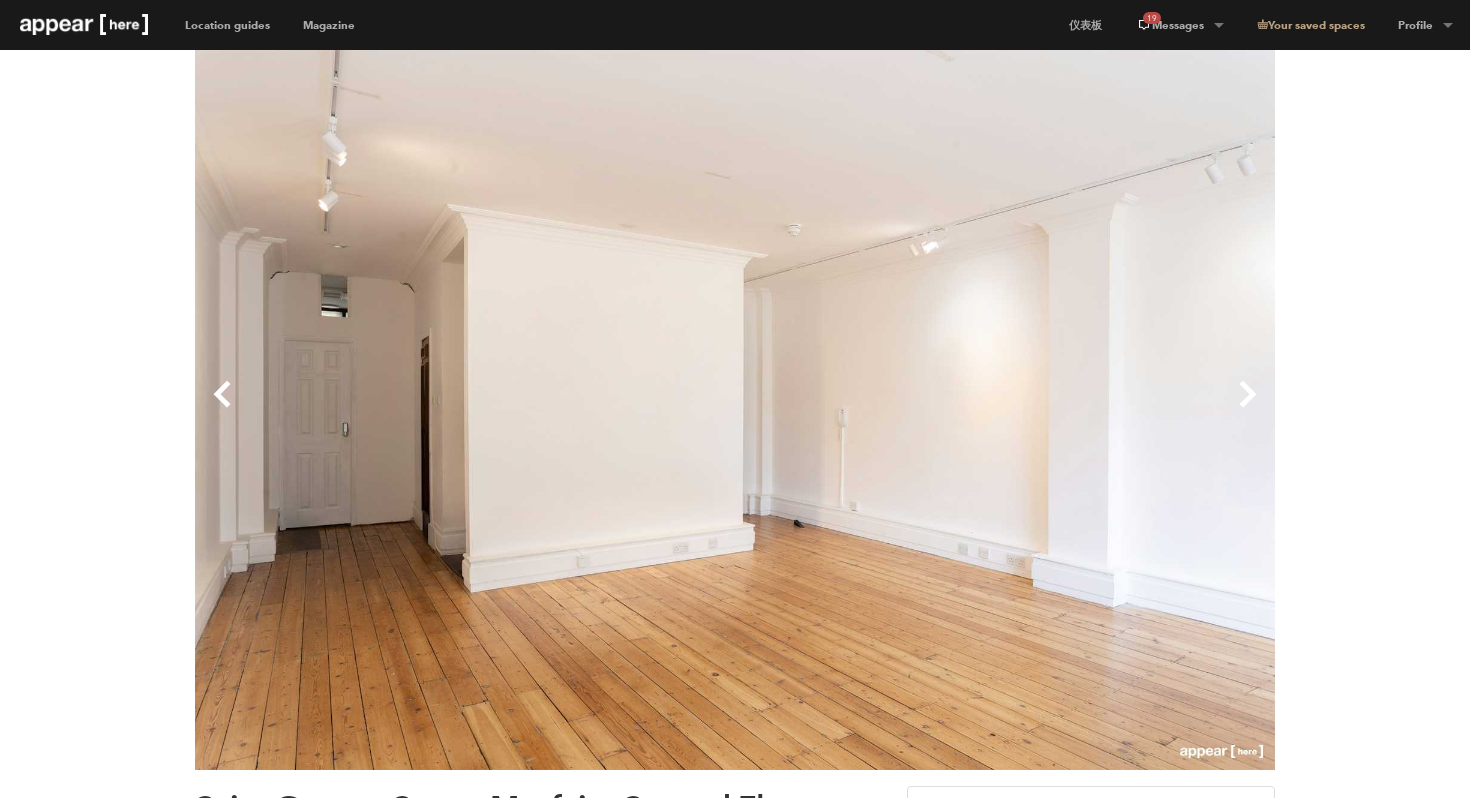 click on "Previous" at bounding box center [465, 410] 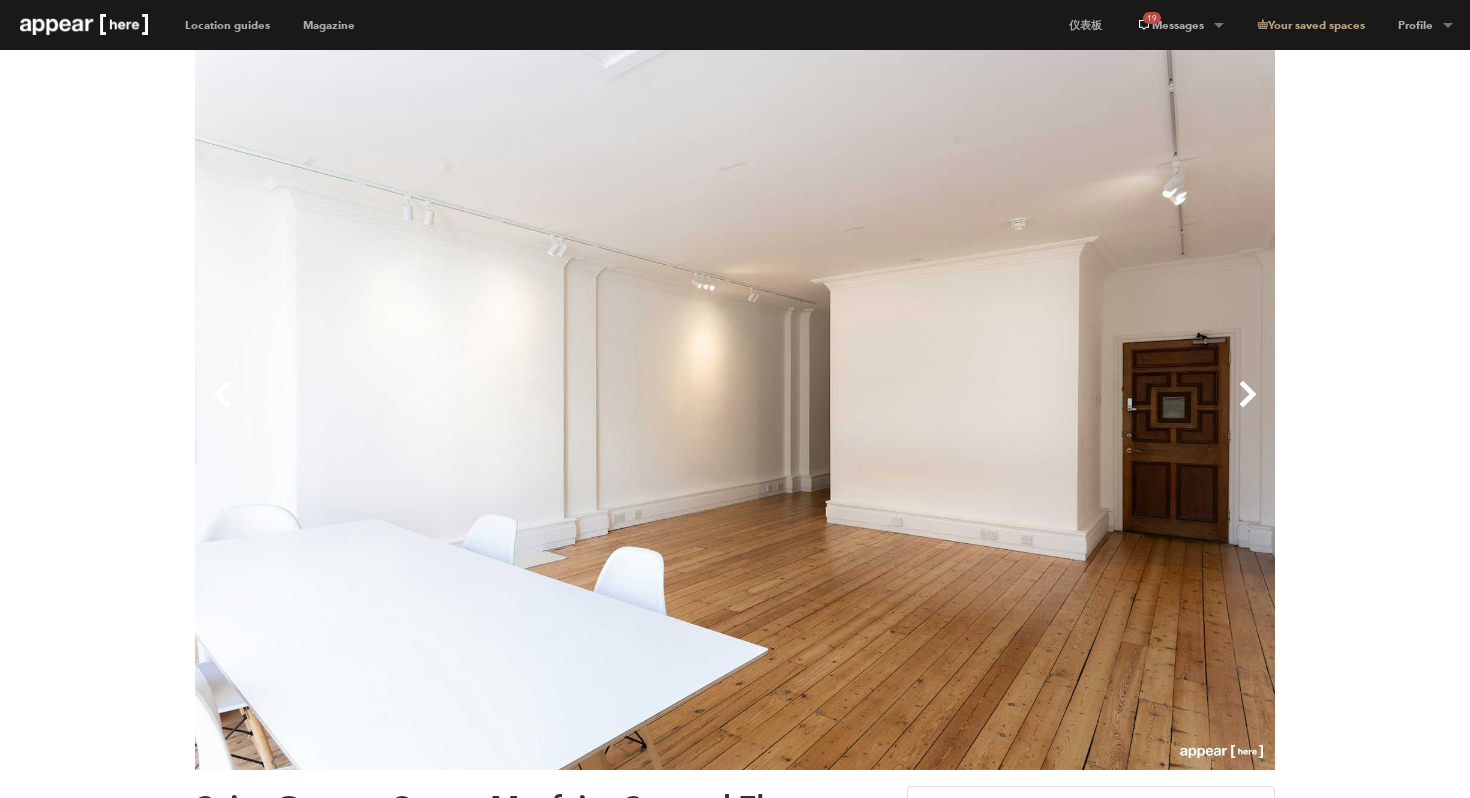 click on "Next" at bounding box center [1005, 410] 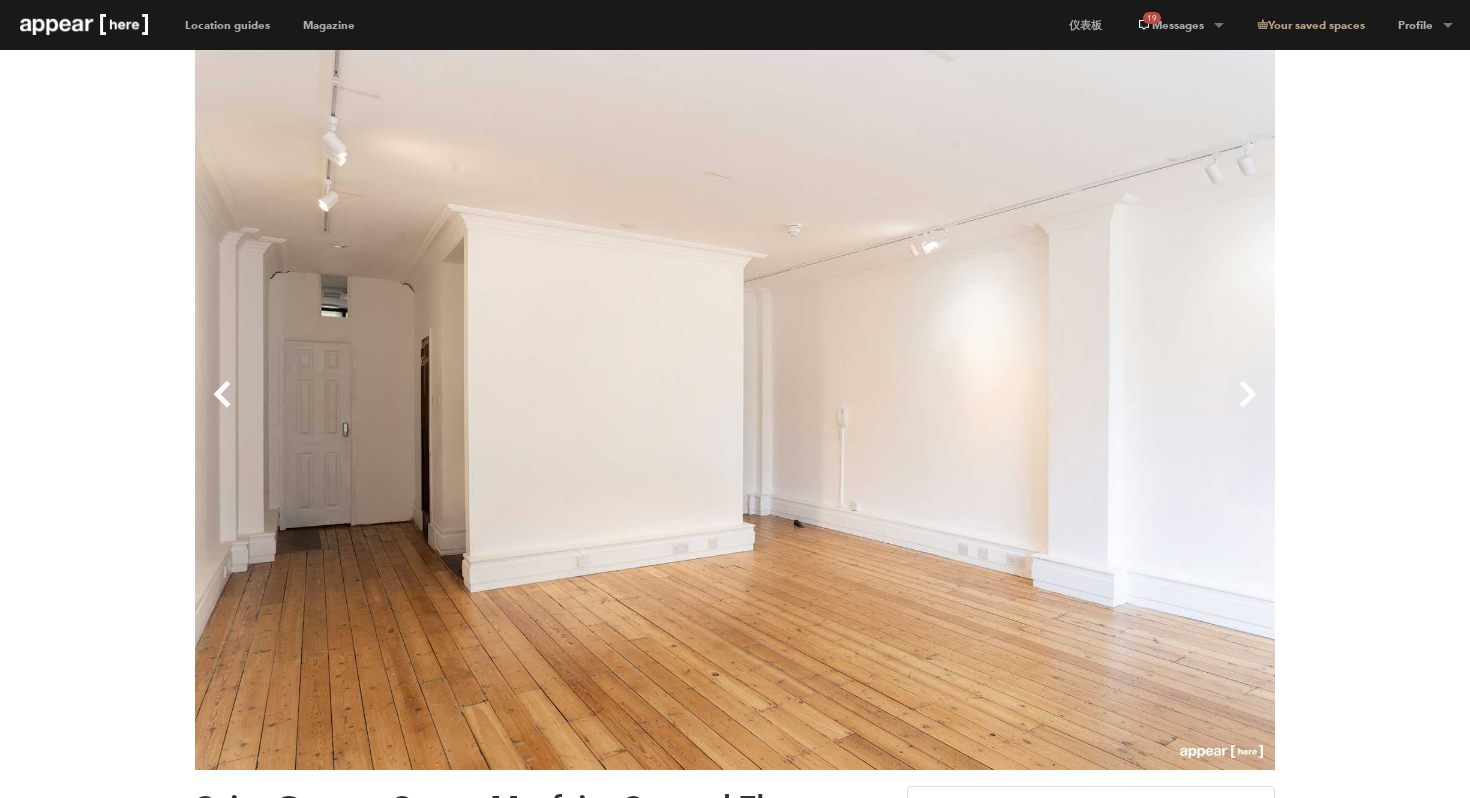 click on "Next" at bounding box center (1005, 410) 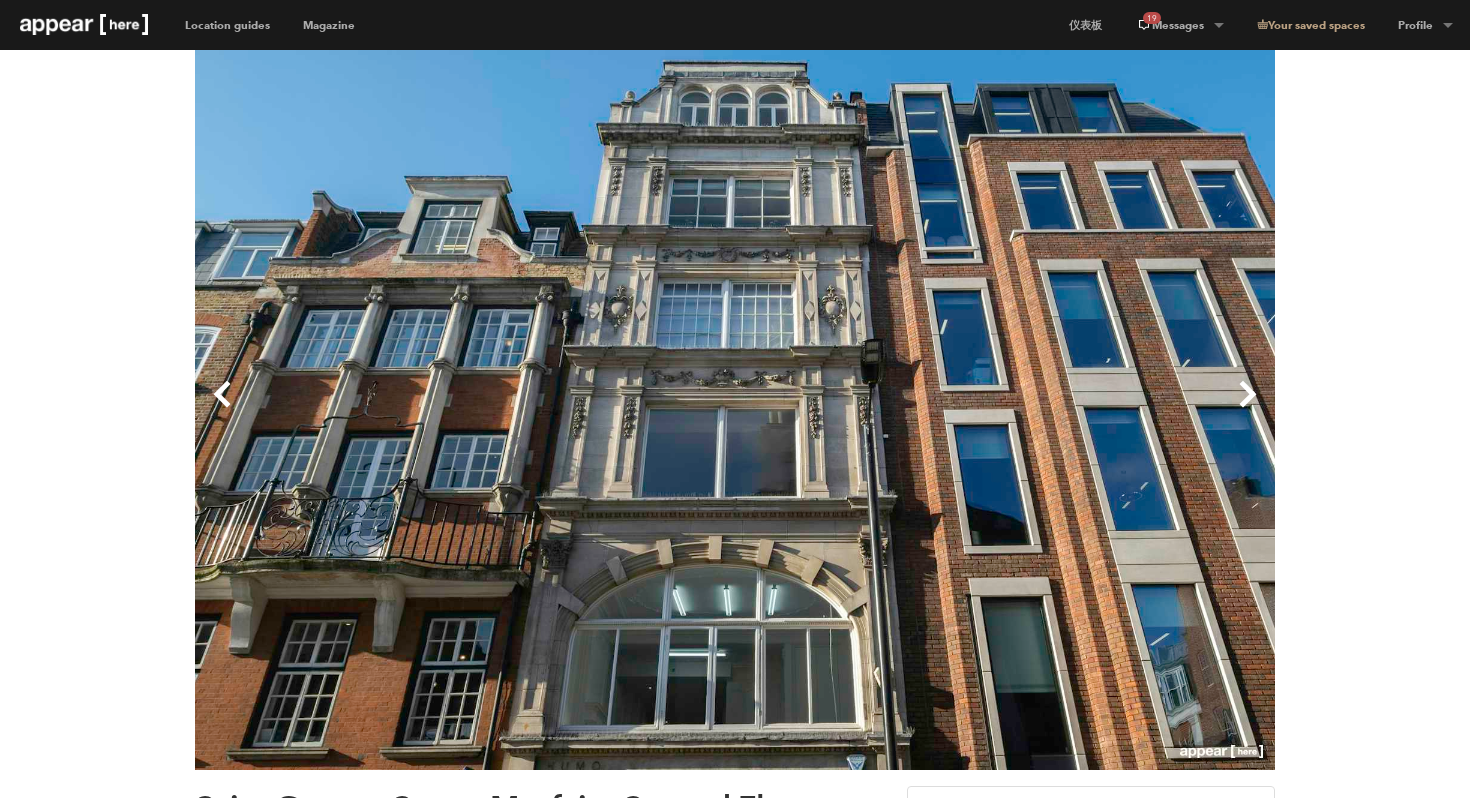 click on "Previous" at bounding box center (465, 410) 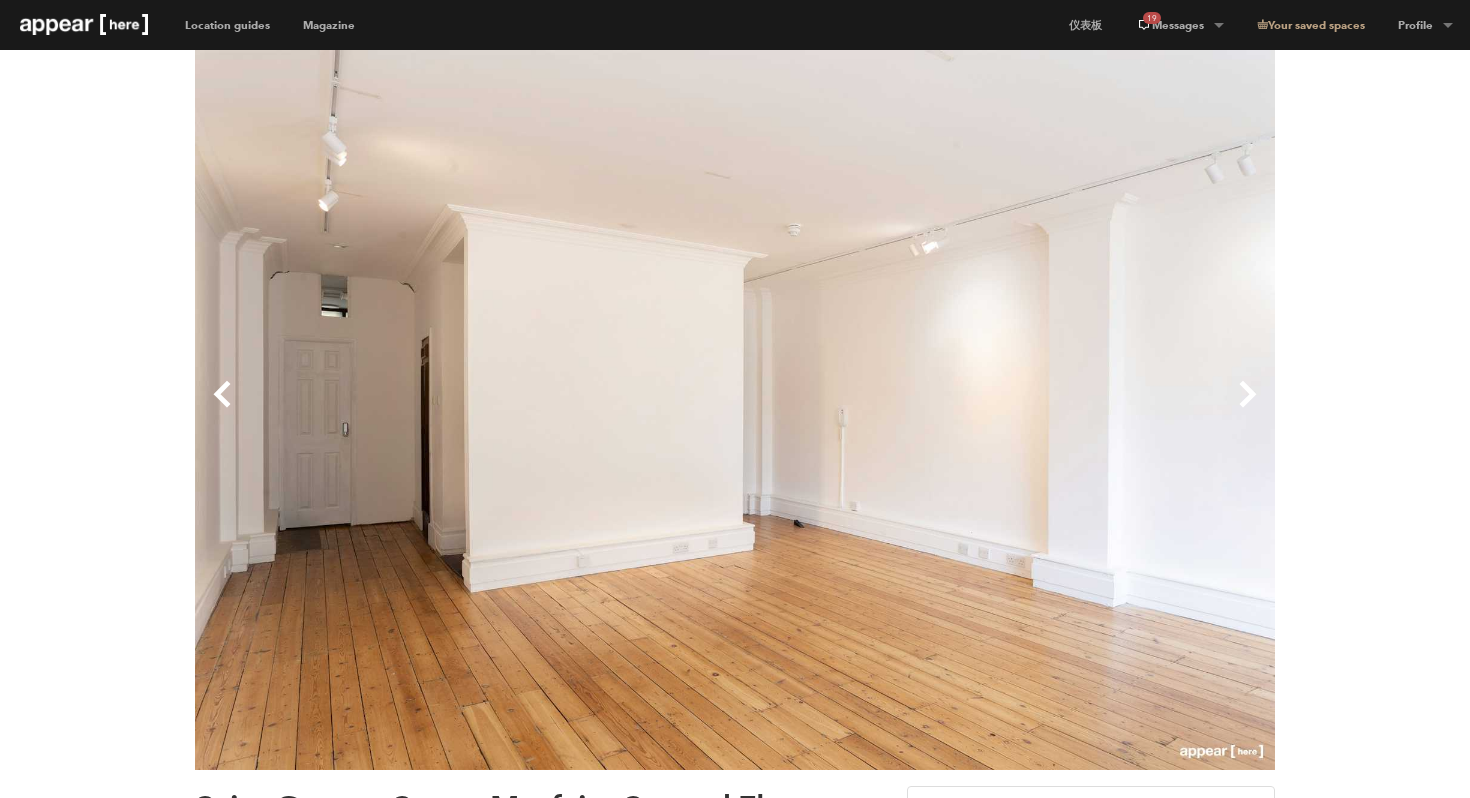 click on "Next" at bounding box center (1005, 410) 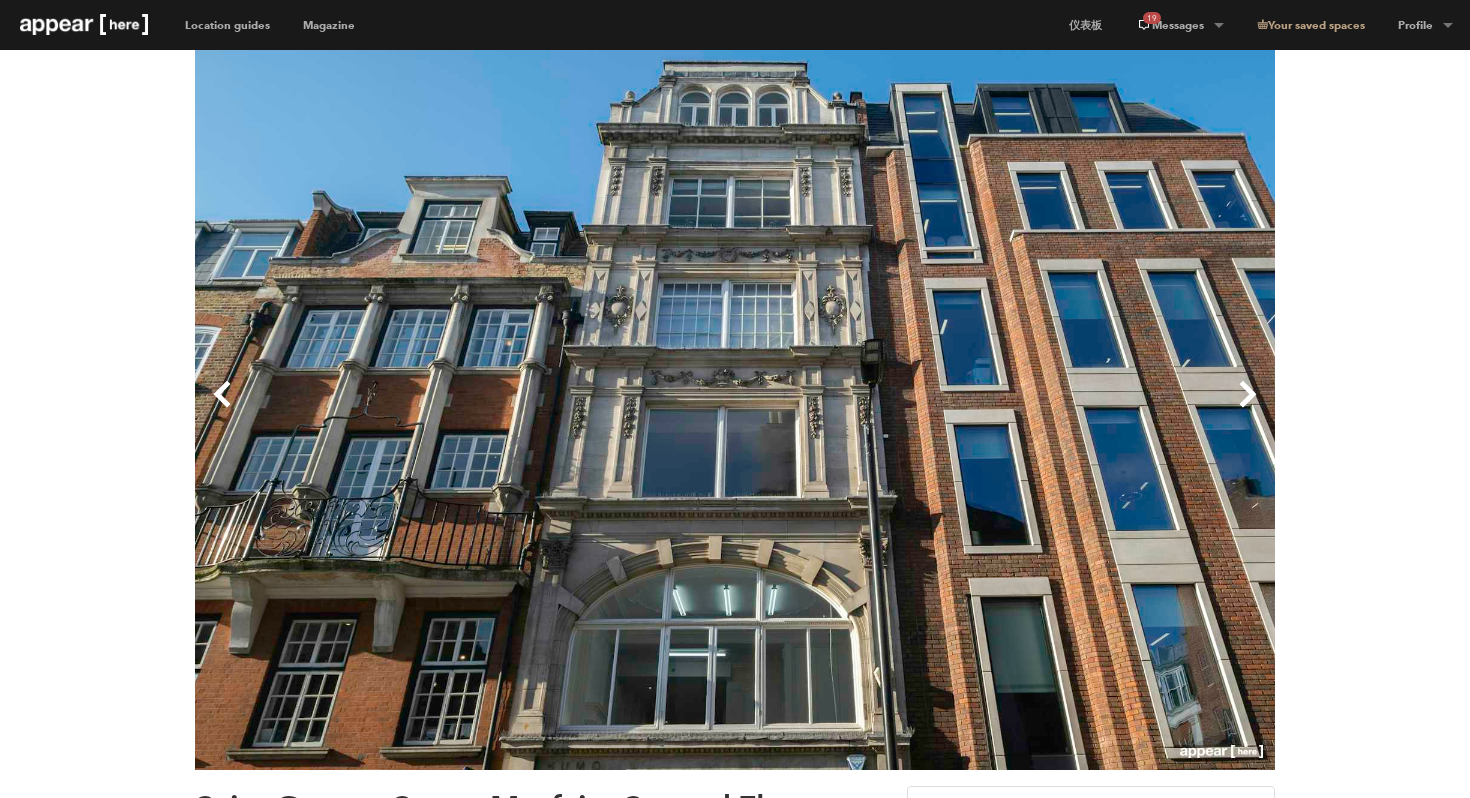 click on "Previous" at bounding box center [465, 410] 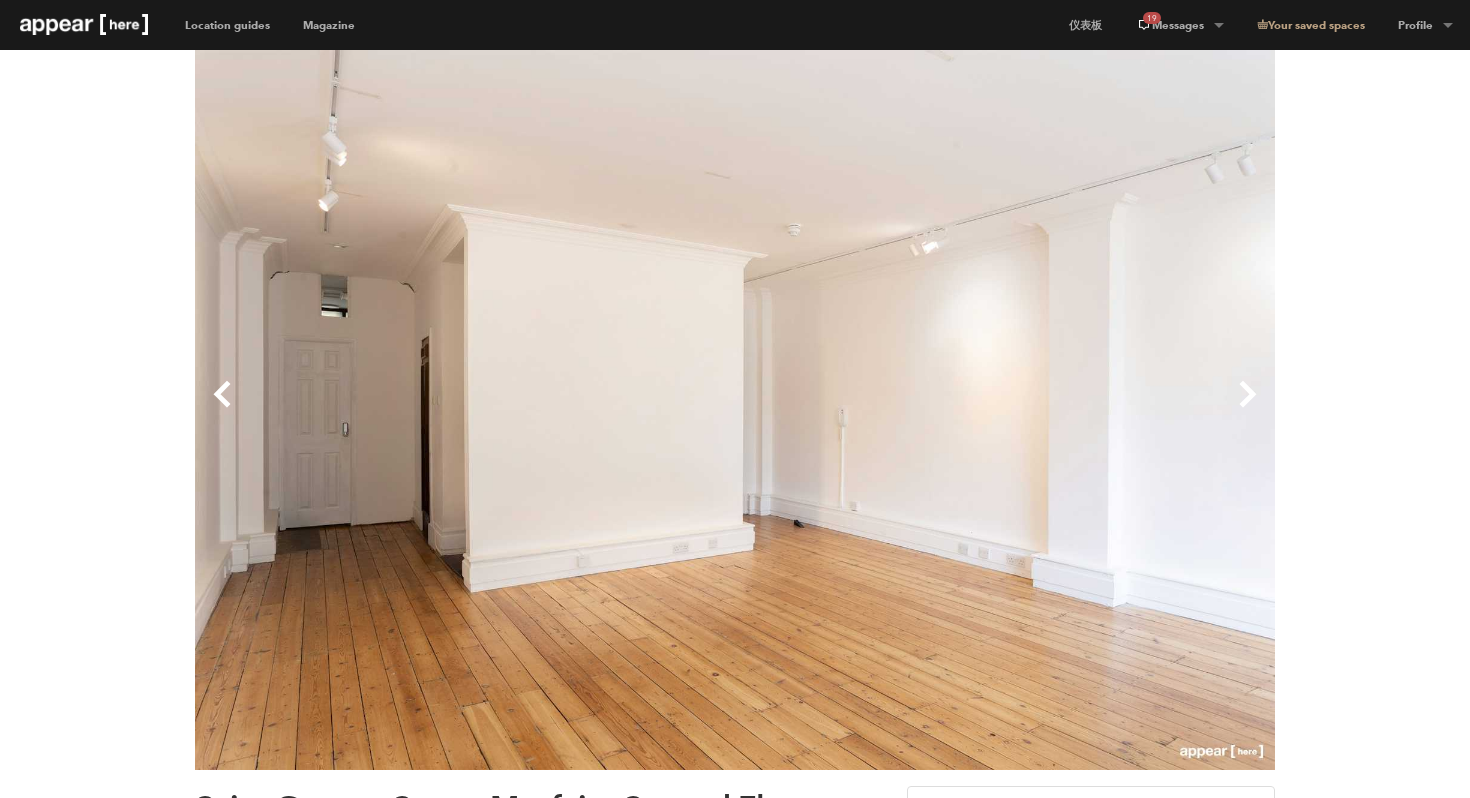 click on "Previous" at bounding box center [465, 410] 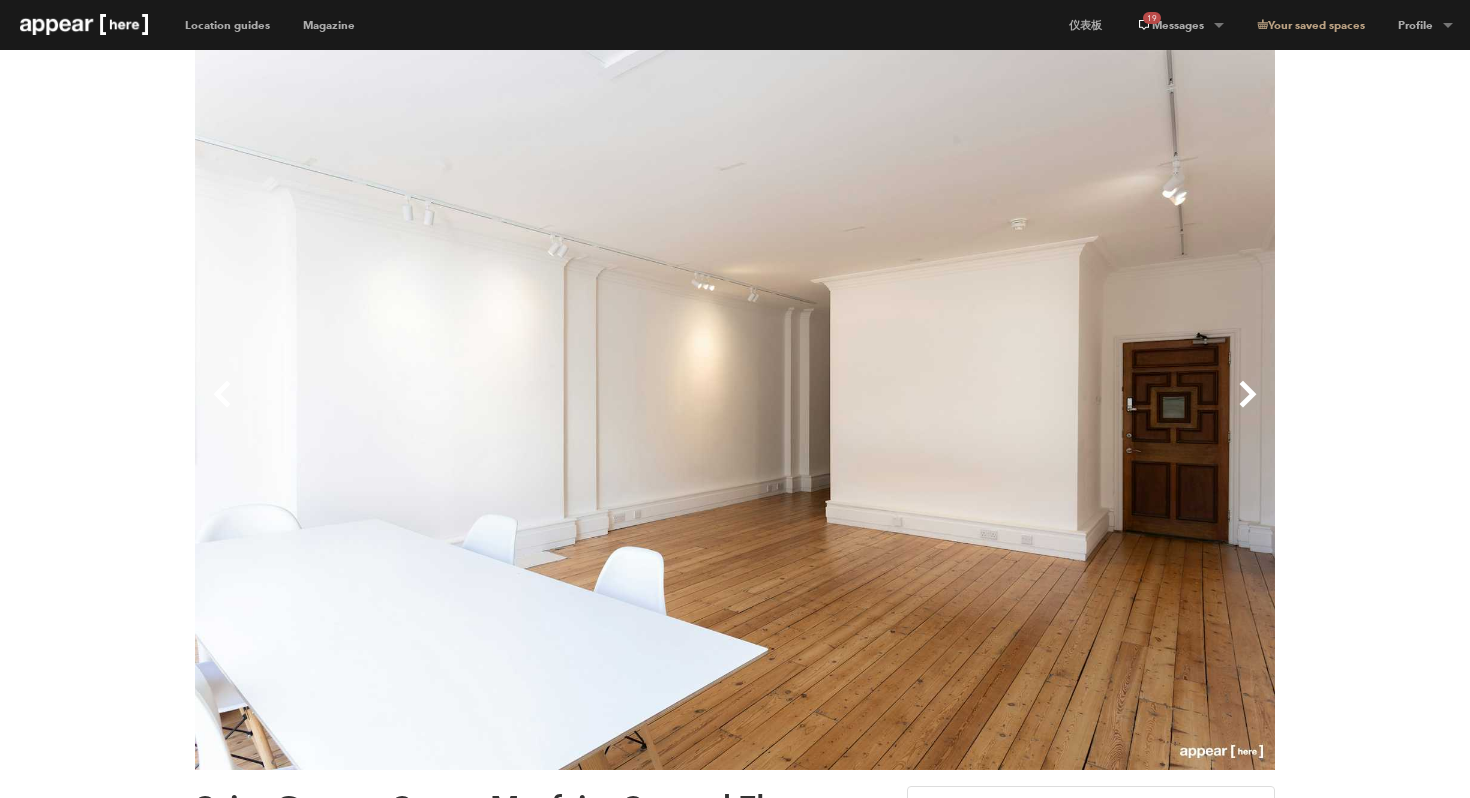 click on "Next" at bounding box center [1005, 410] 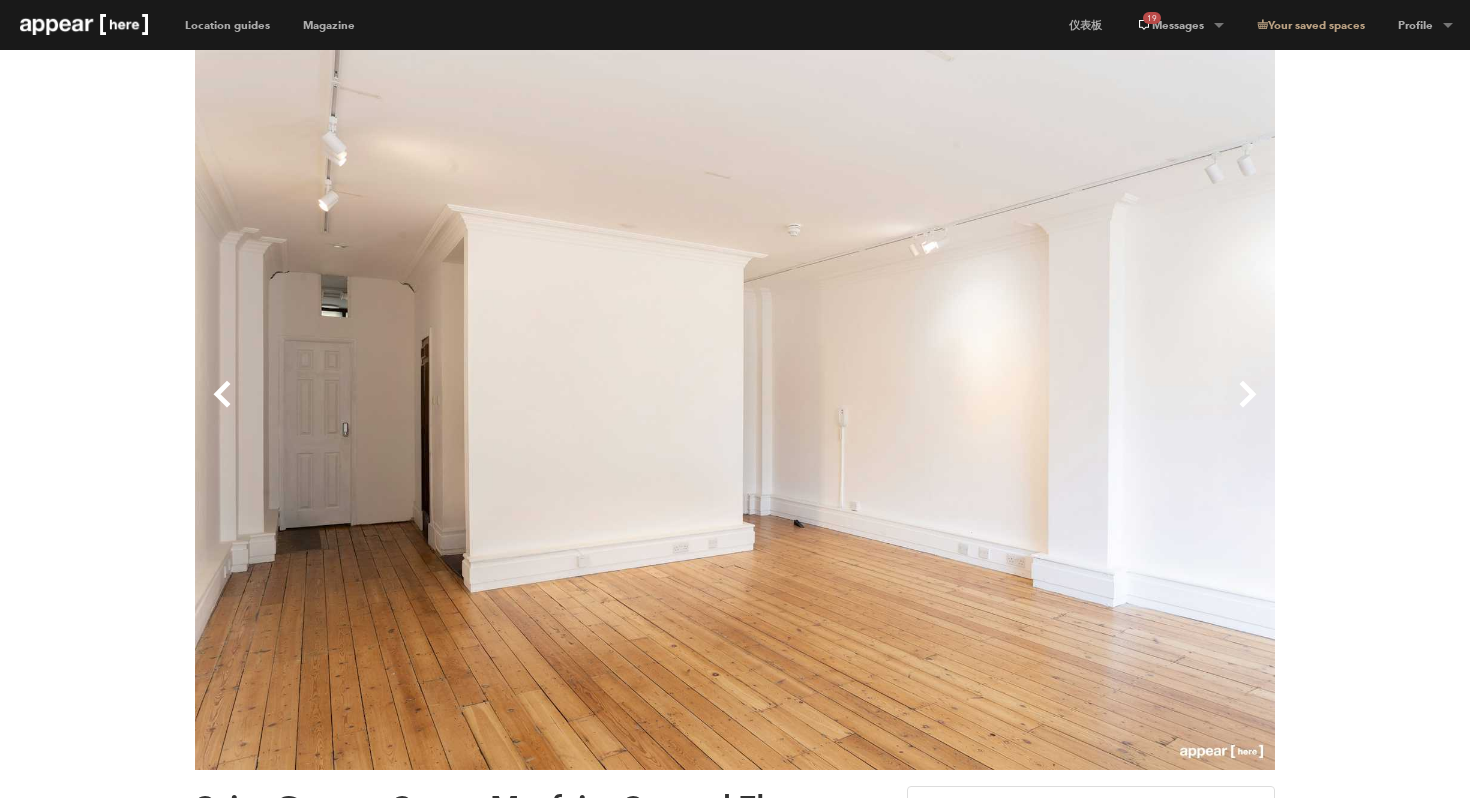 click on "Next" at bounding box center (1005, 410) 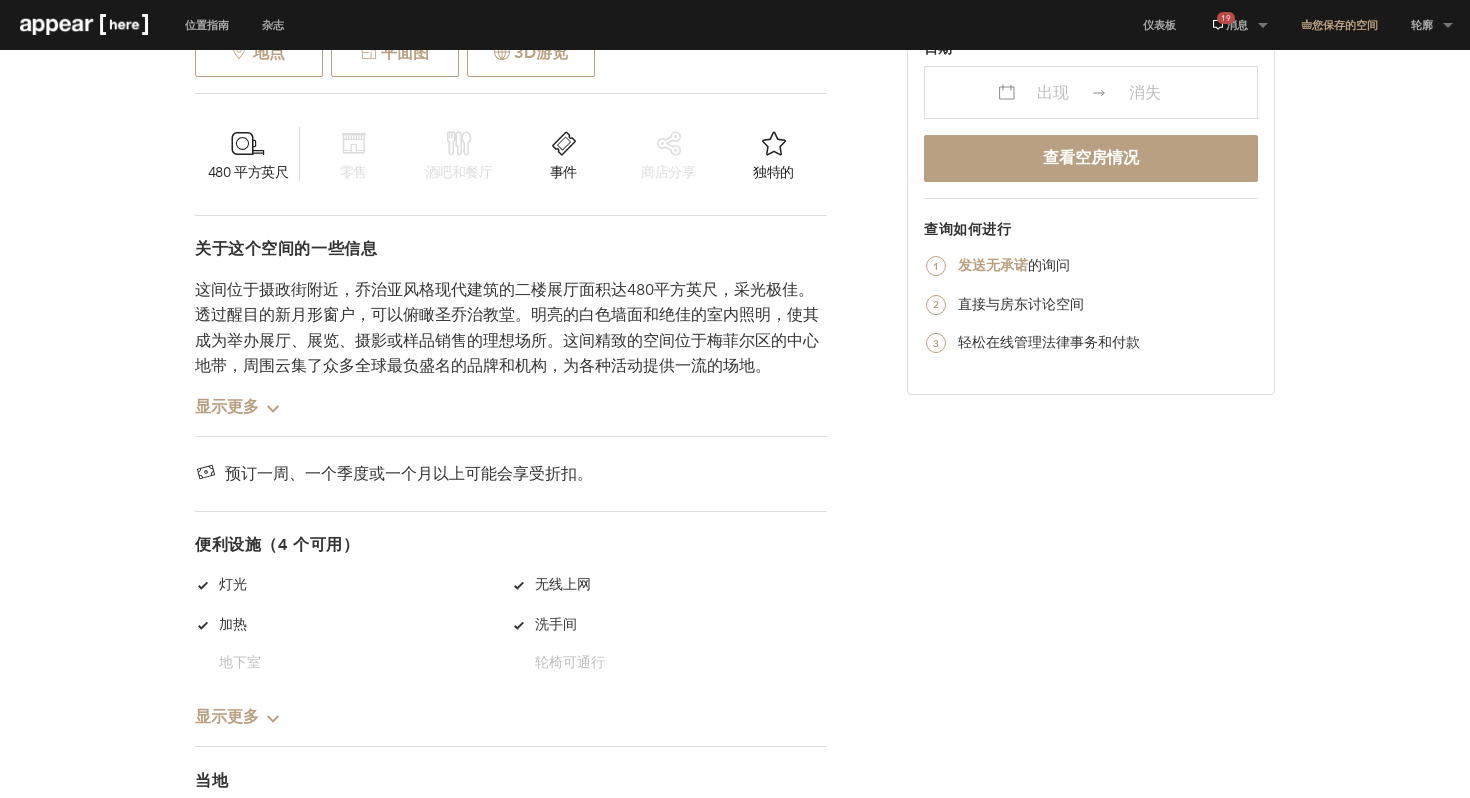 scroll, scrollTop: 850, scrollLeft: 0, axis: vertical 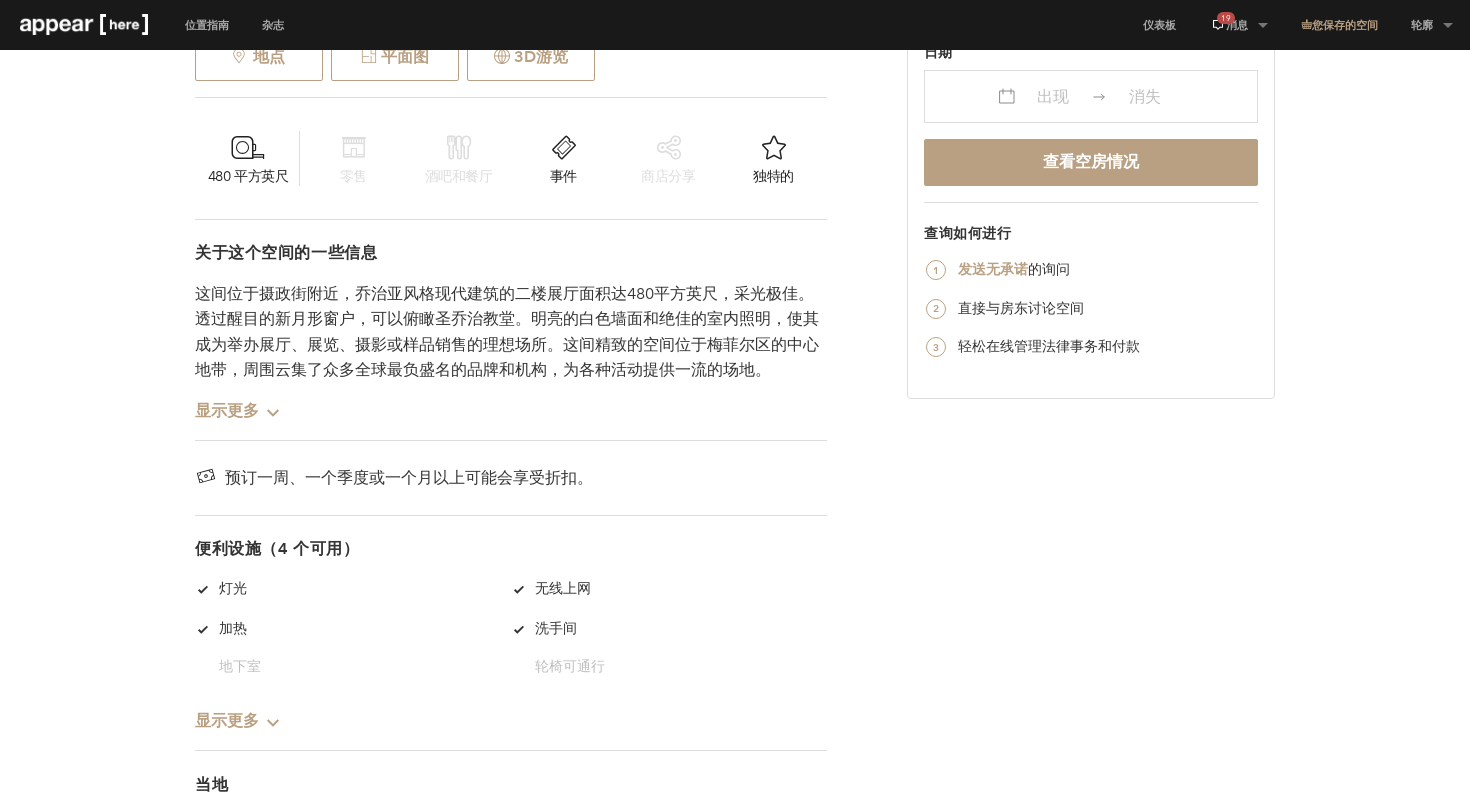 click on "显示更多 Chevron-up" at bounding box center (238, 403) 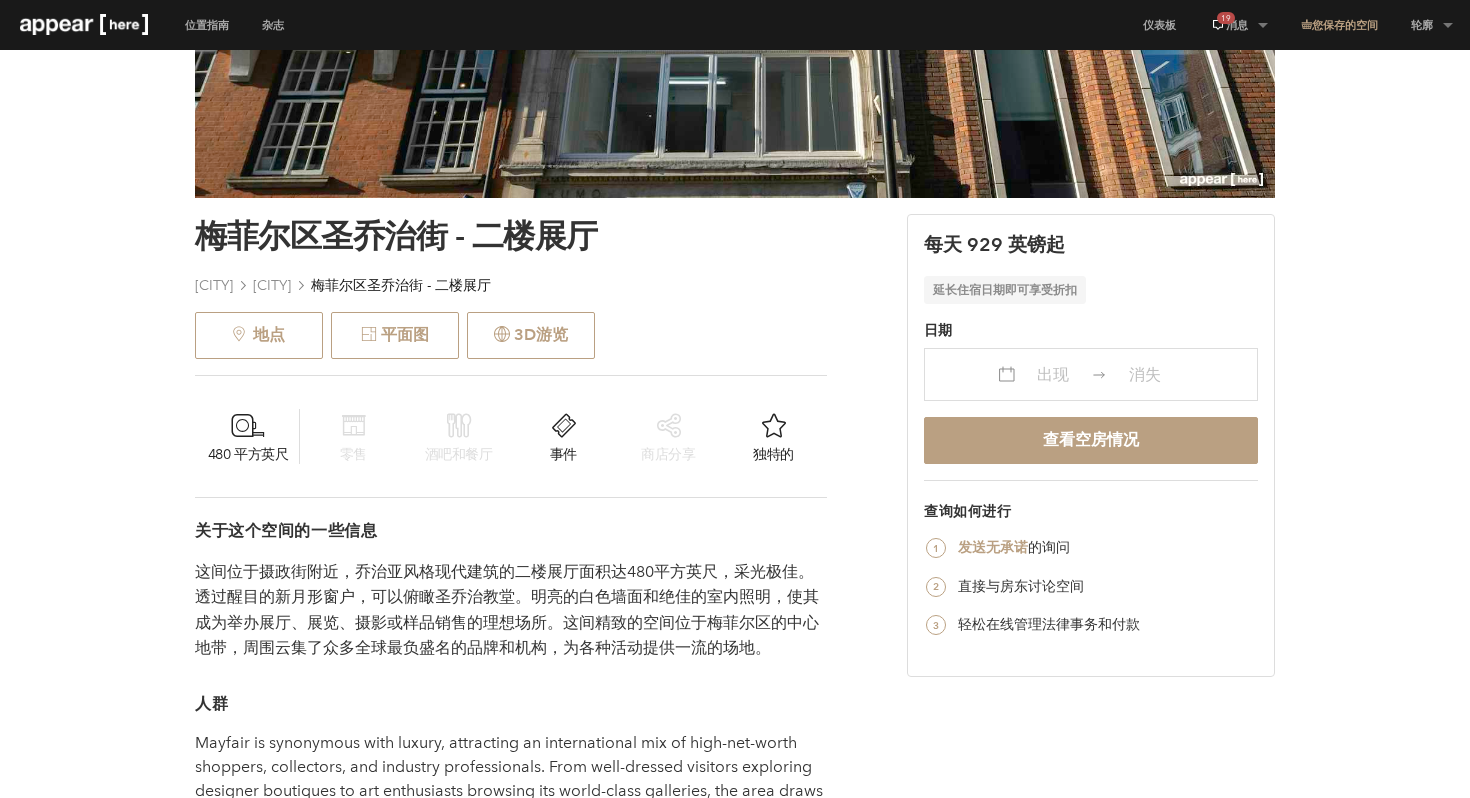 scroll, scrollTop: 0, scrollLeft: 0, axis: both 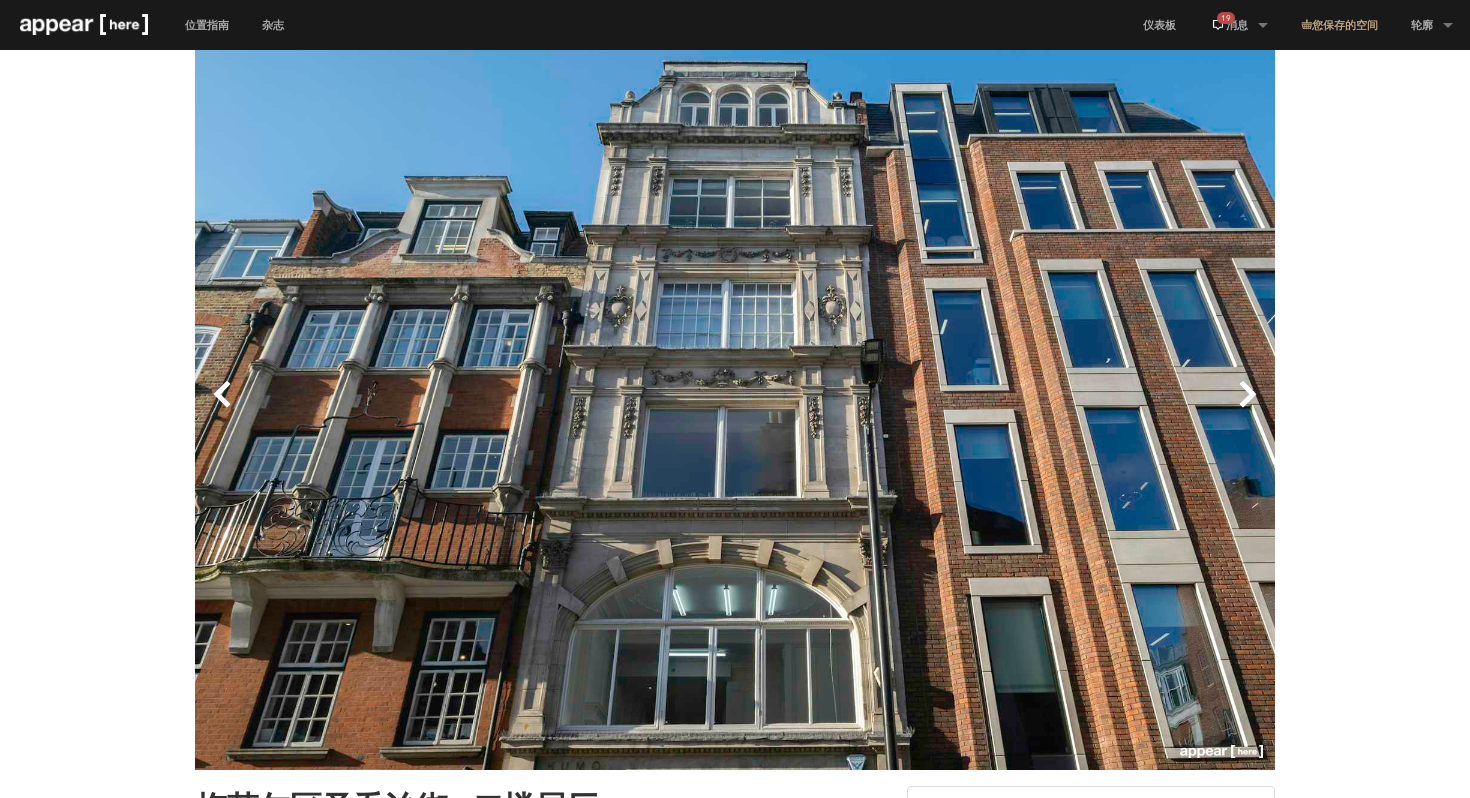 click on "下一个" at bounding box center [1005, 410] 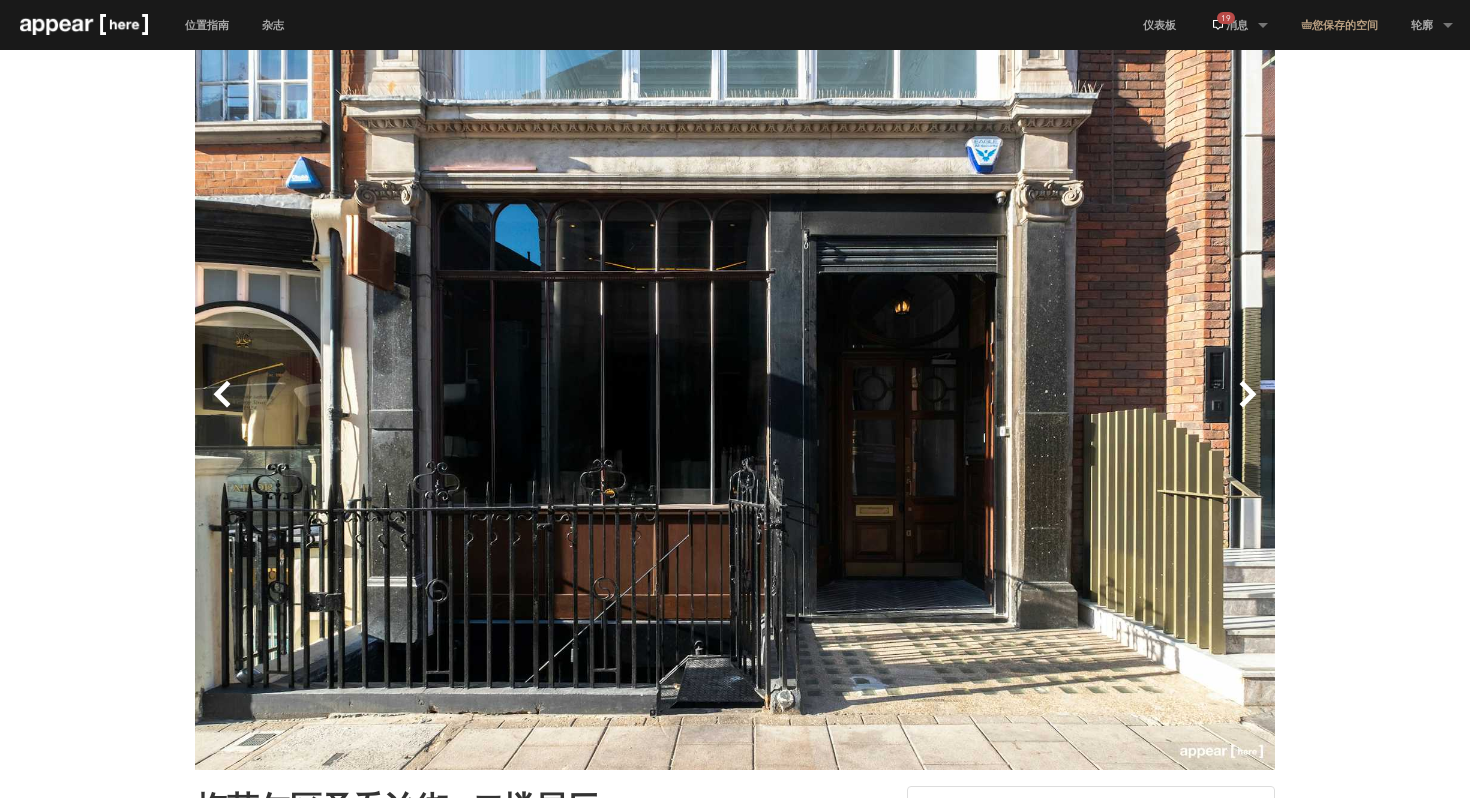click on "下一个" at bounding box center [1005, 410] 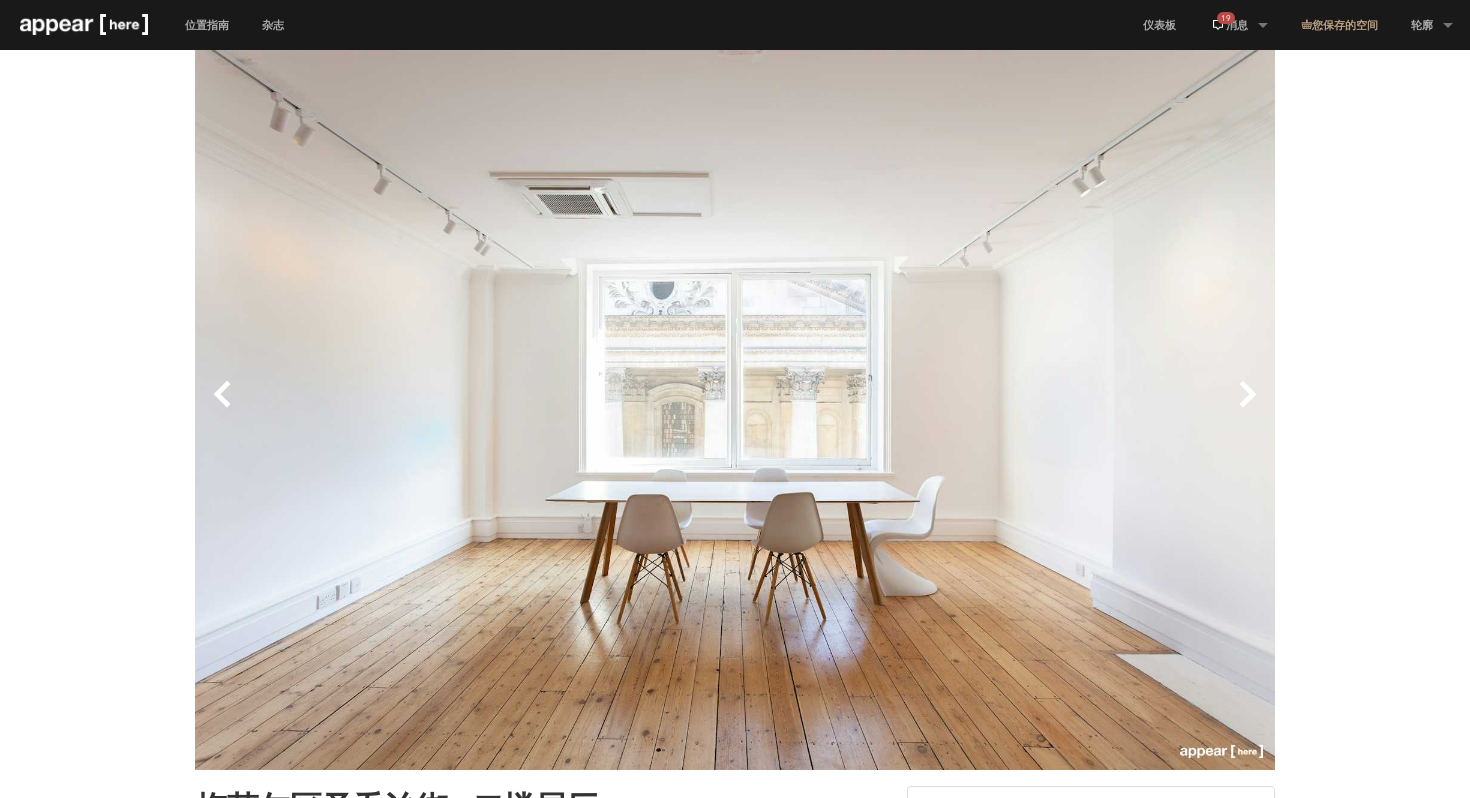 click on "以前的" at bounding box center (465, 410) 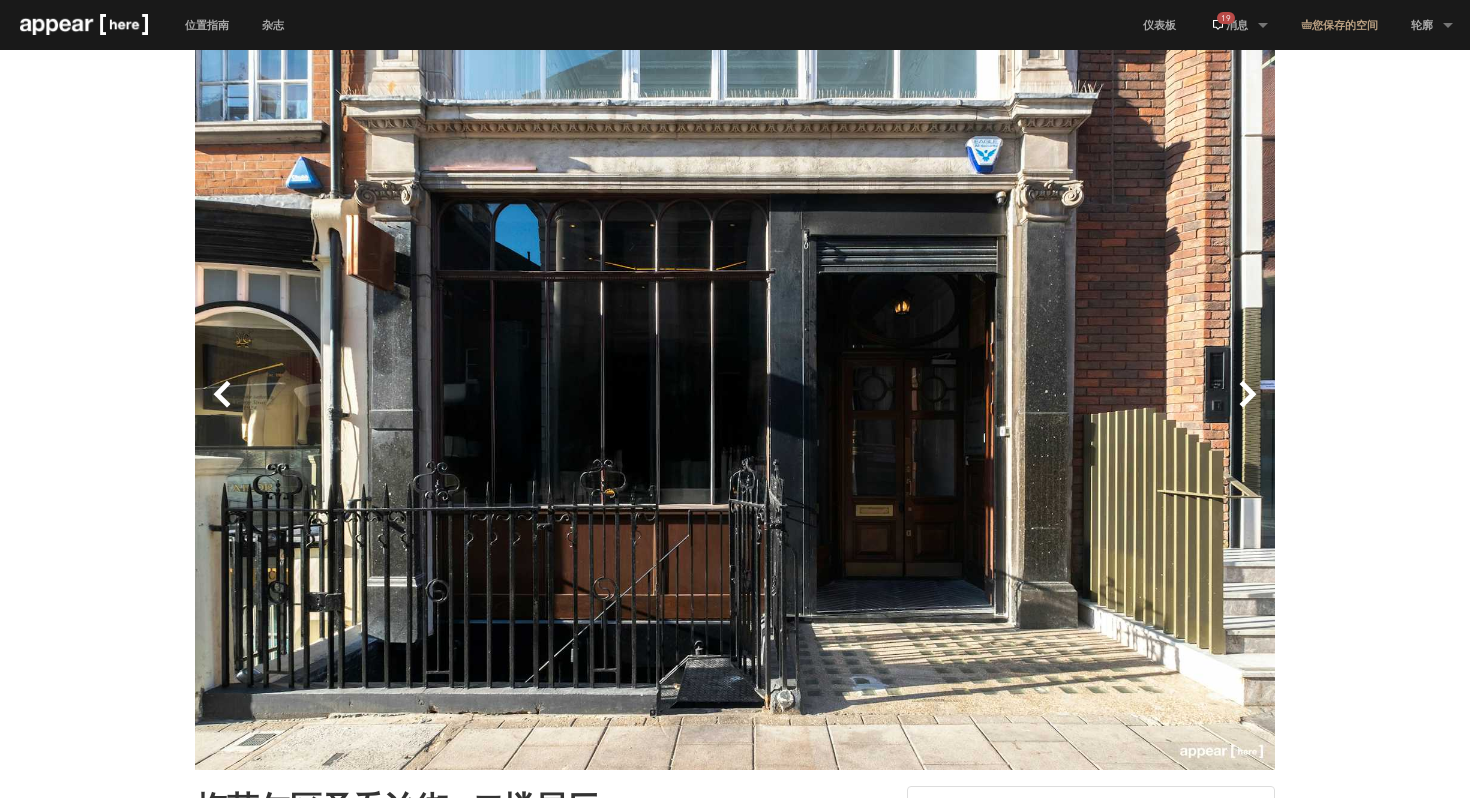 click on "下一个" at bounding box center (1005, 410) 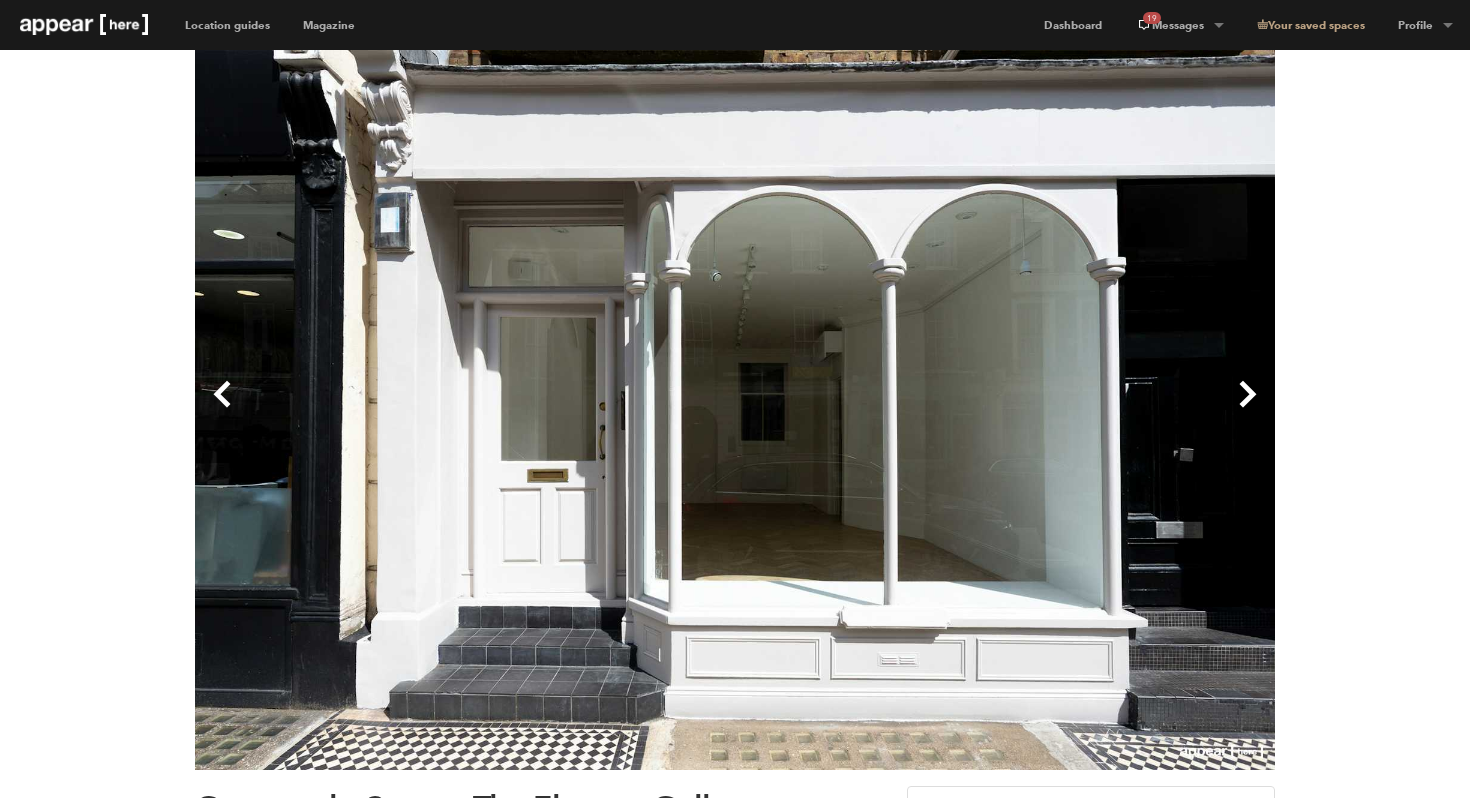 scroll, scrollTop: 0, scrollLeft: 0, axis: both 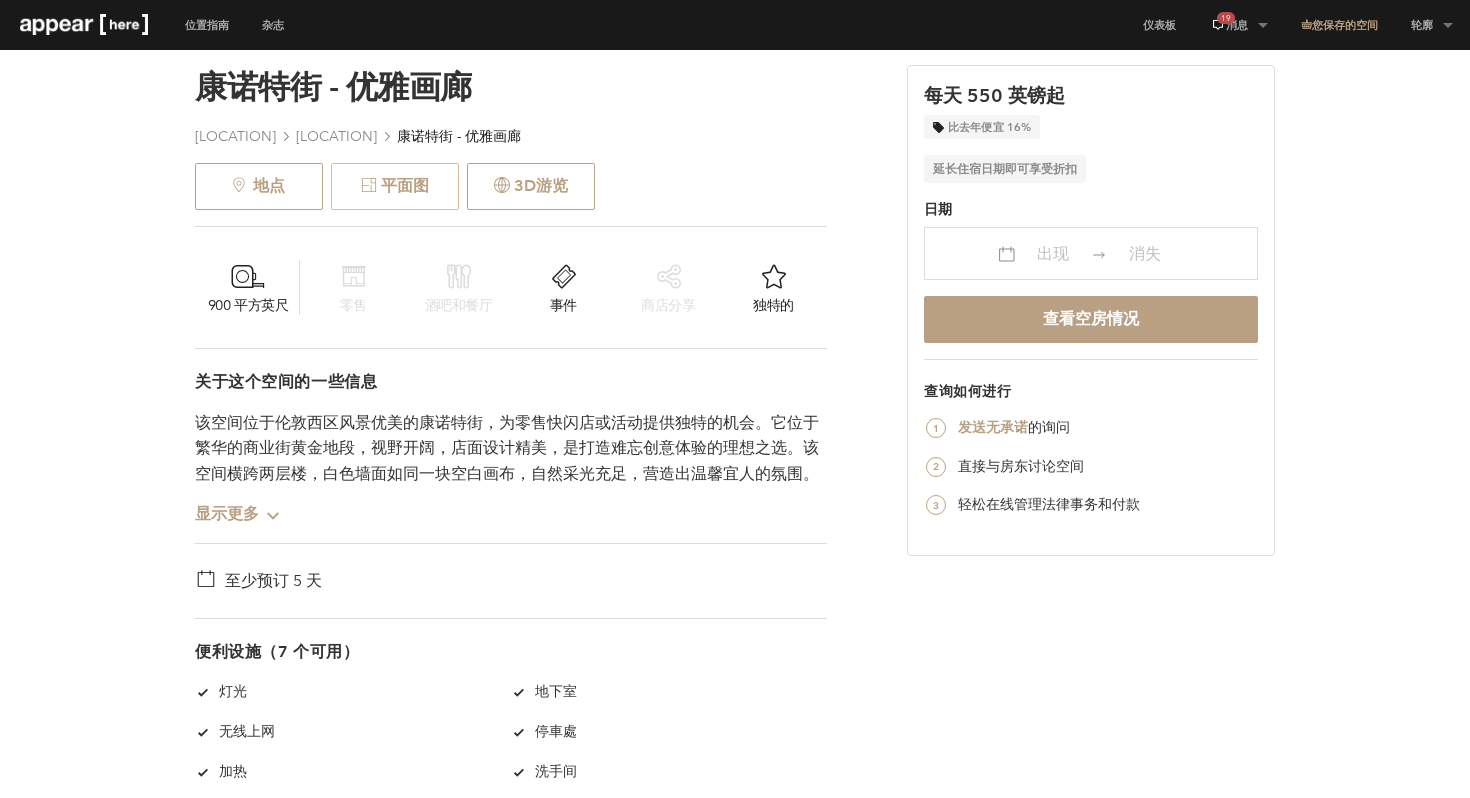 click on "平面图" at bounding box center (269, 185) 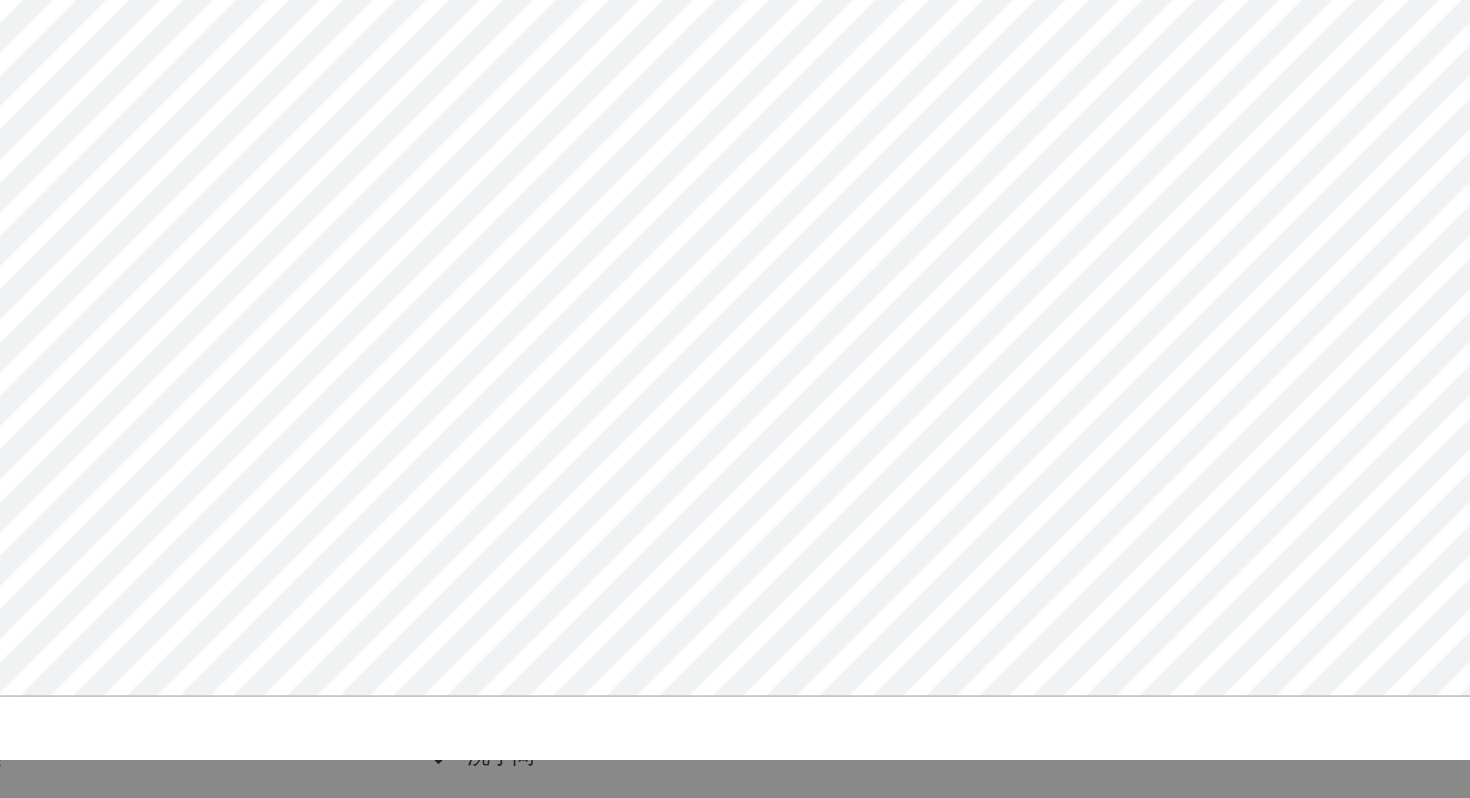 scroll, scrollTop: 720, scrollLeft: 0, axis: vertical 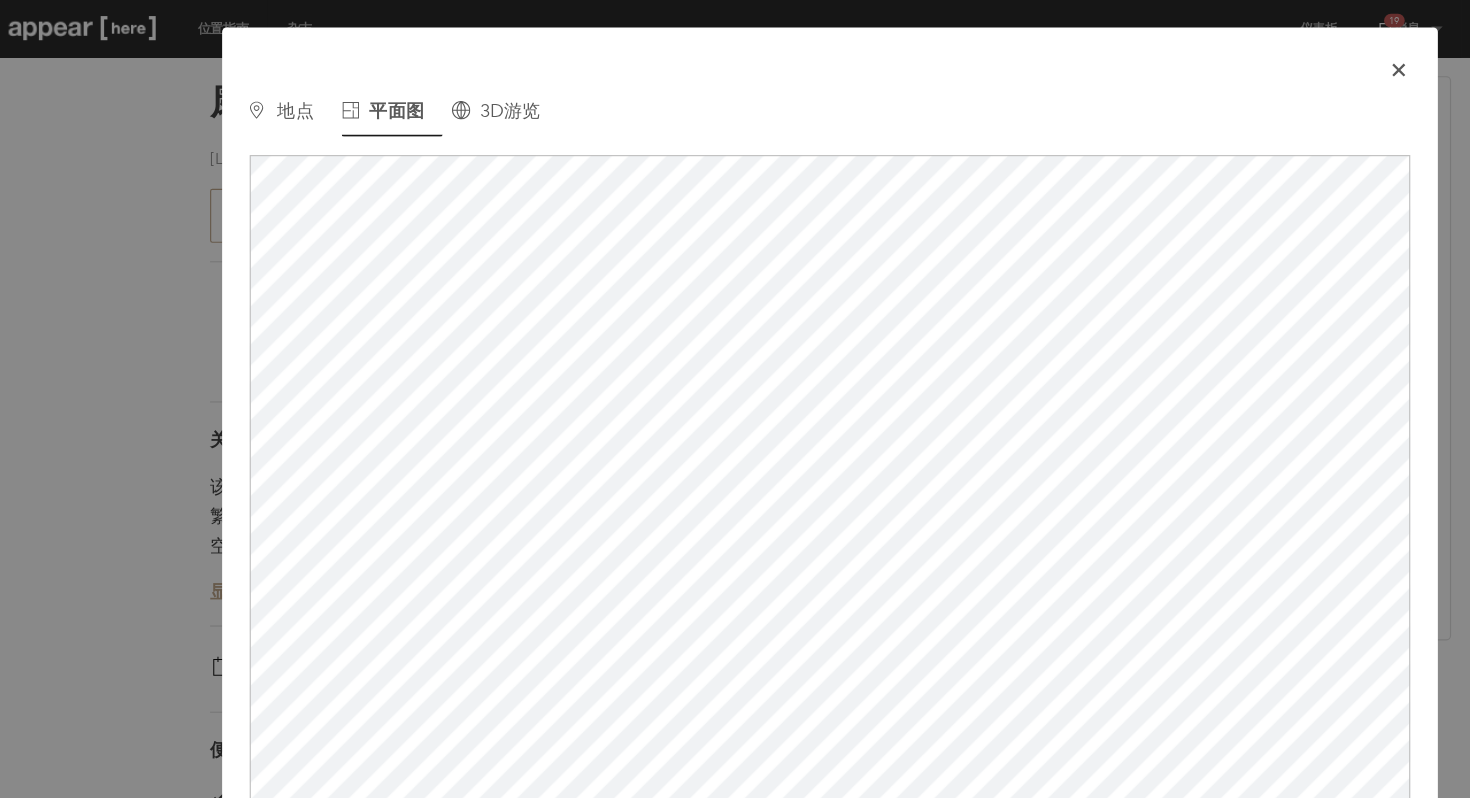 click on "icon-x" at bounding box center [1230, 61] 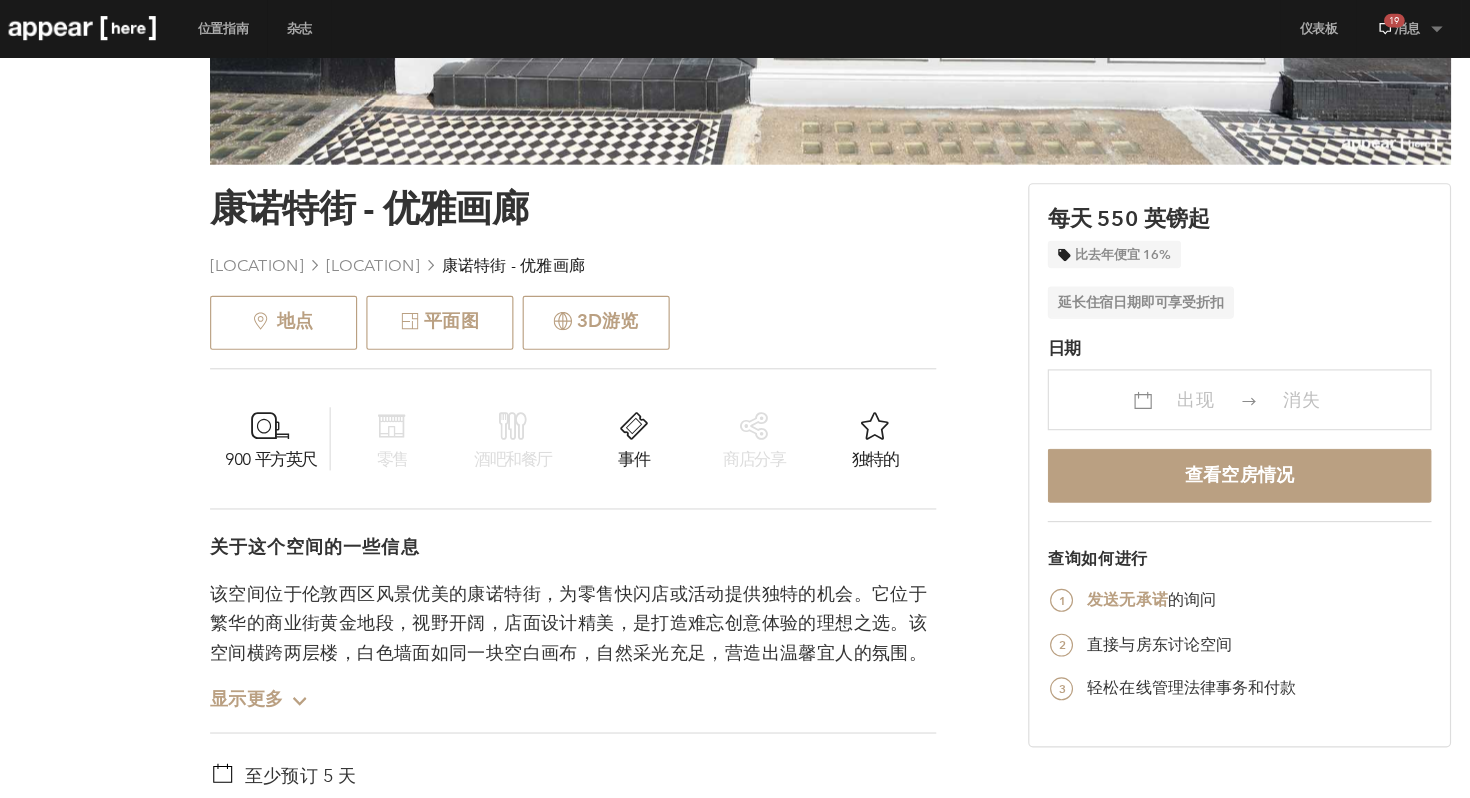 scroll, scrollTop: 592, scrollLeft: 0, axis: vertical 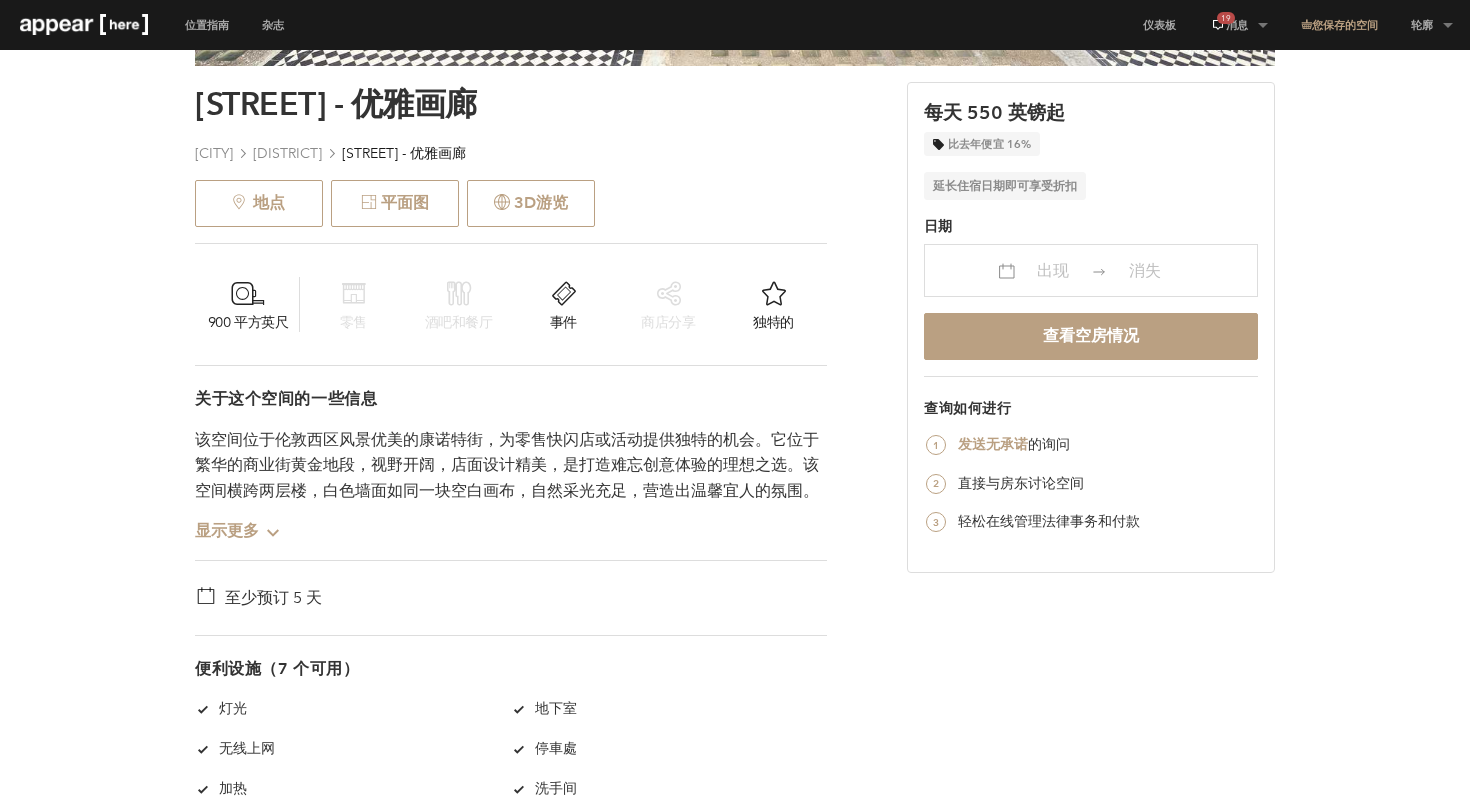 click on "显示更多 Chevron-up" at bounding box center (238, 523) 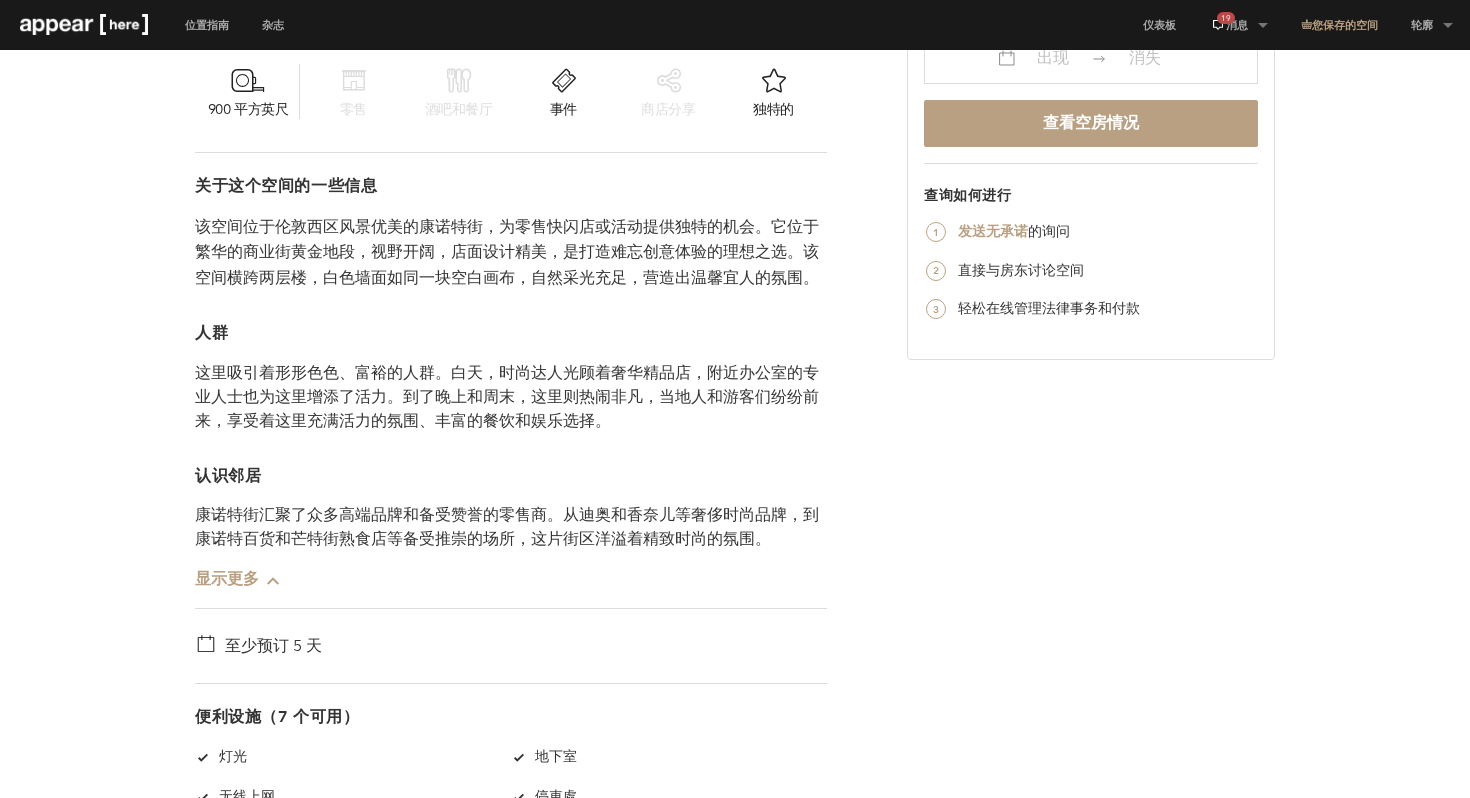 scroll, scrollTop: 932, scrollLeft: 0, axis: vertical 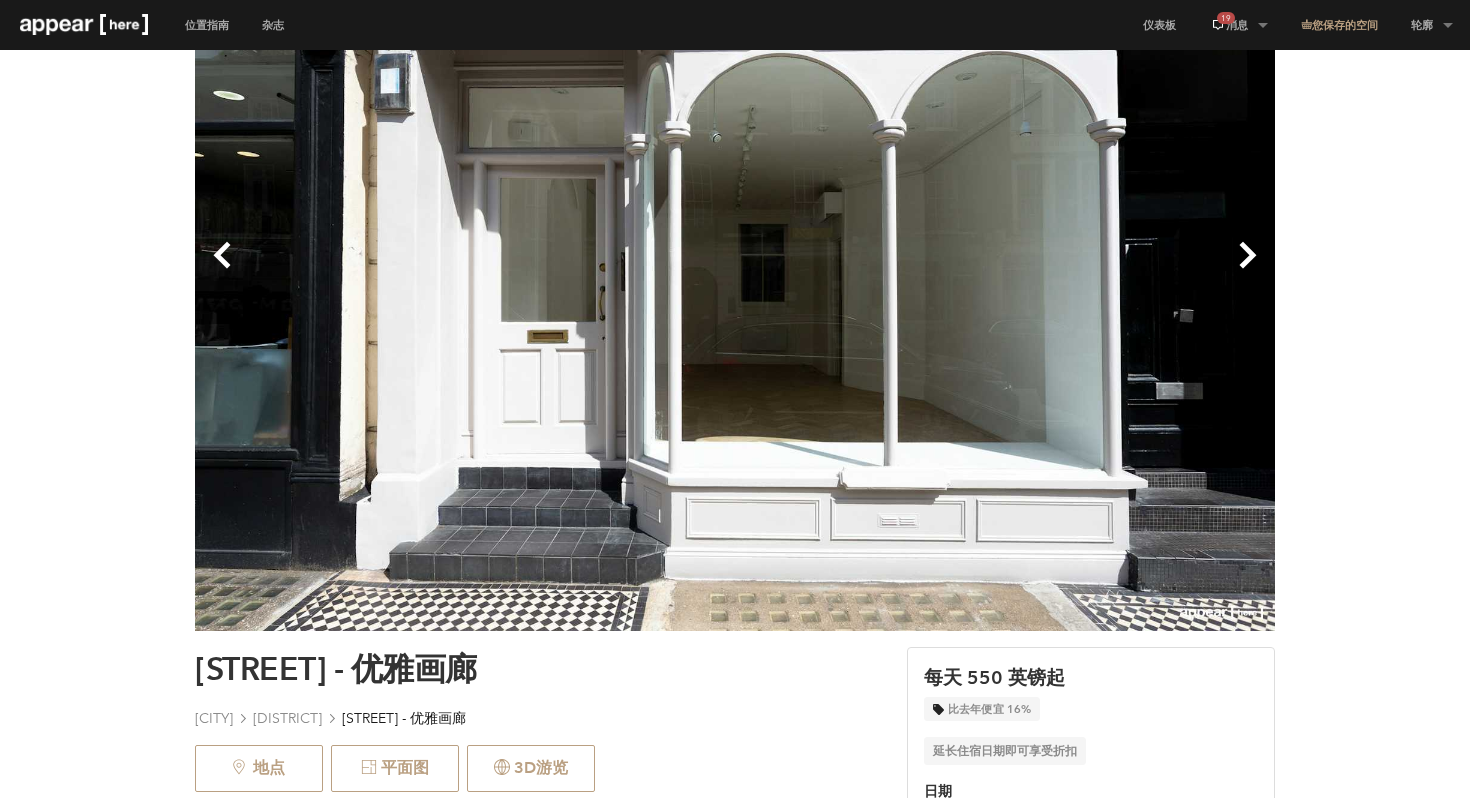 click on "下一个" at bounding box center [1005, 271] 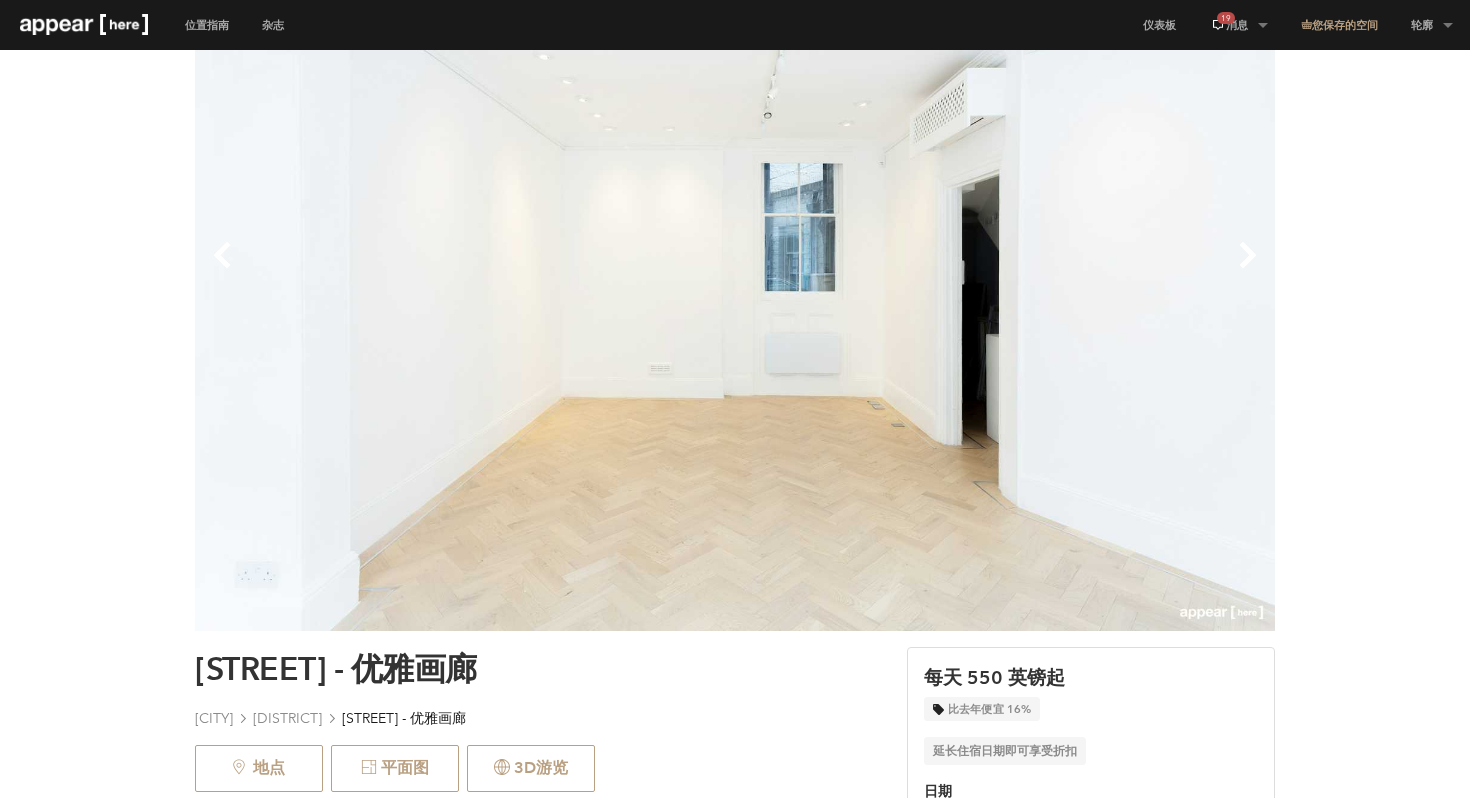 click on "下一个" at bounding box center (1005, 271) 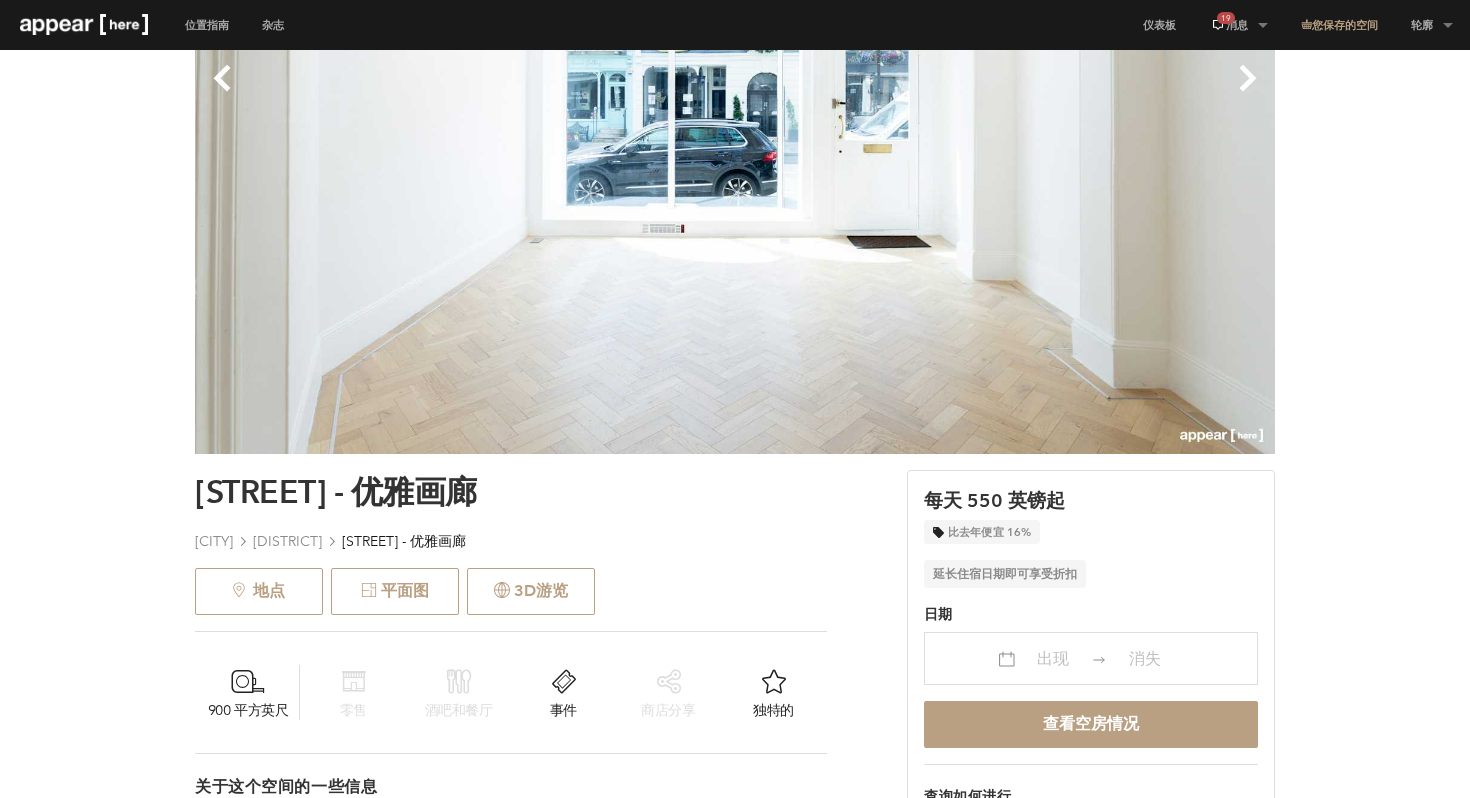 scroll, scrollTop: 464, scrollLeft: 0, axis: vertical 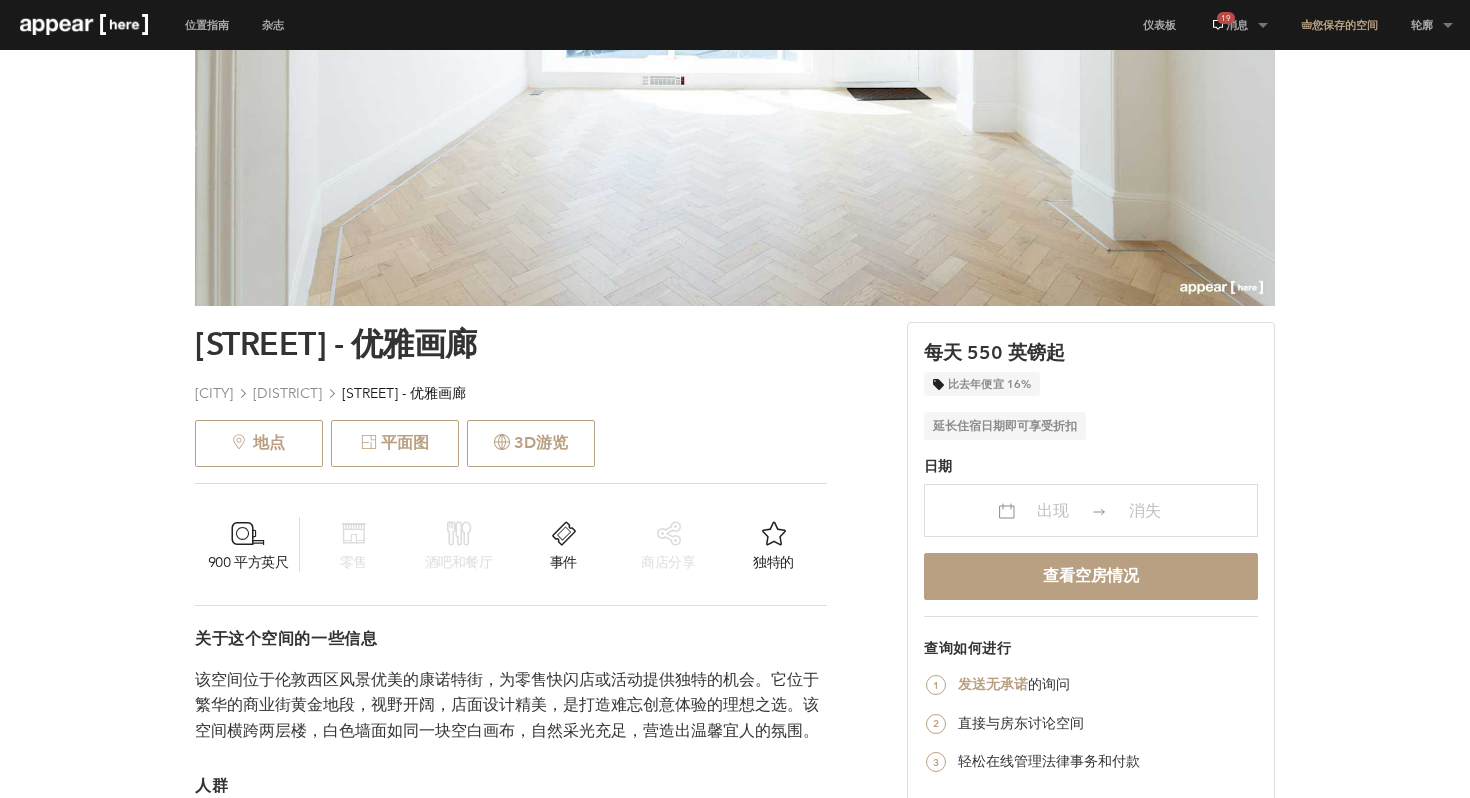 click on "出现" at bounding box center [1053, 510] 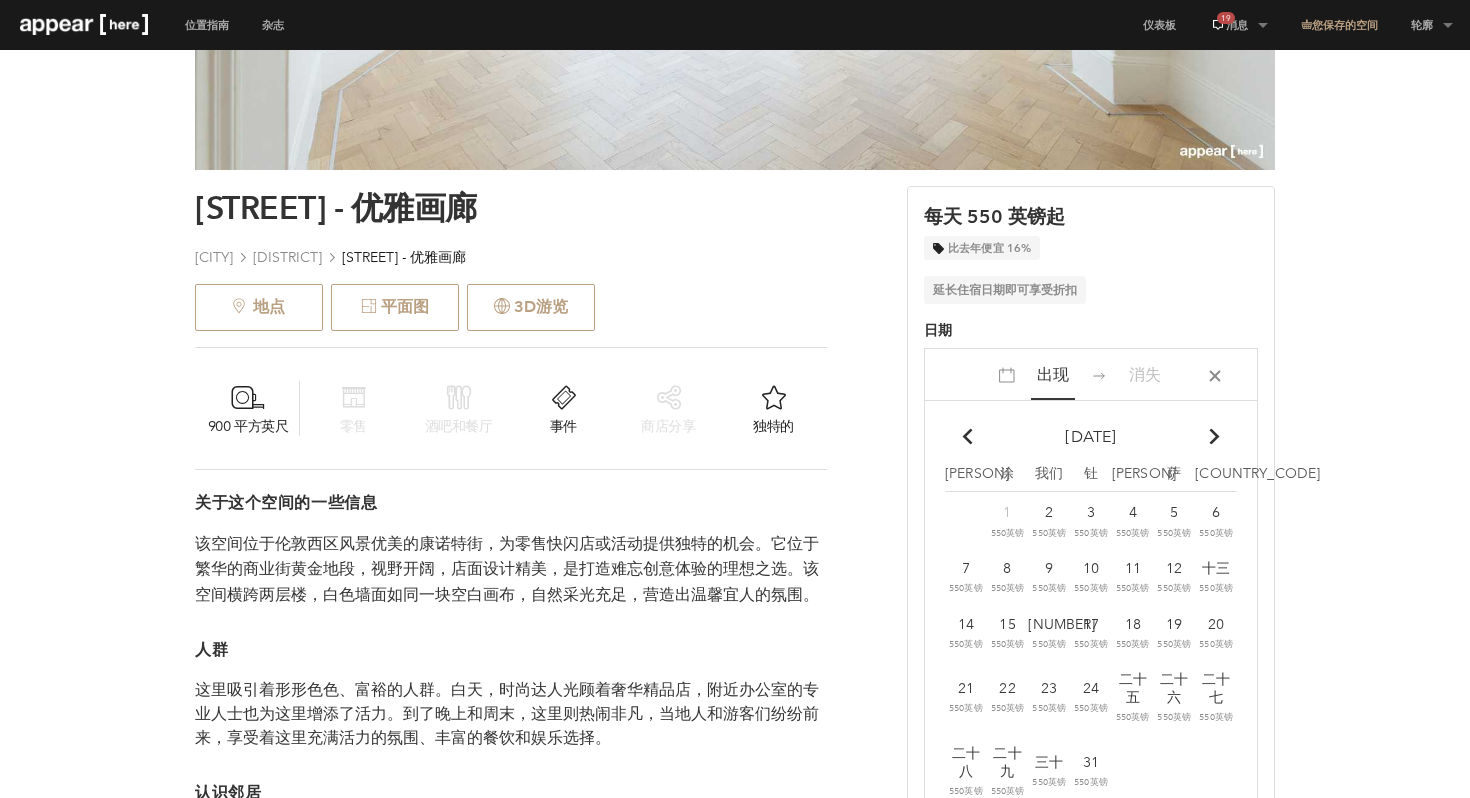 scroll, scrollTop: 604, scrollLeft: 0, axis: vertical 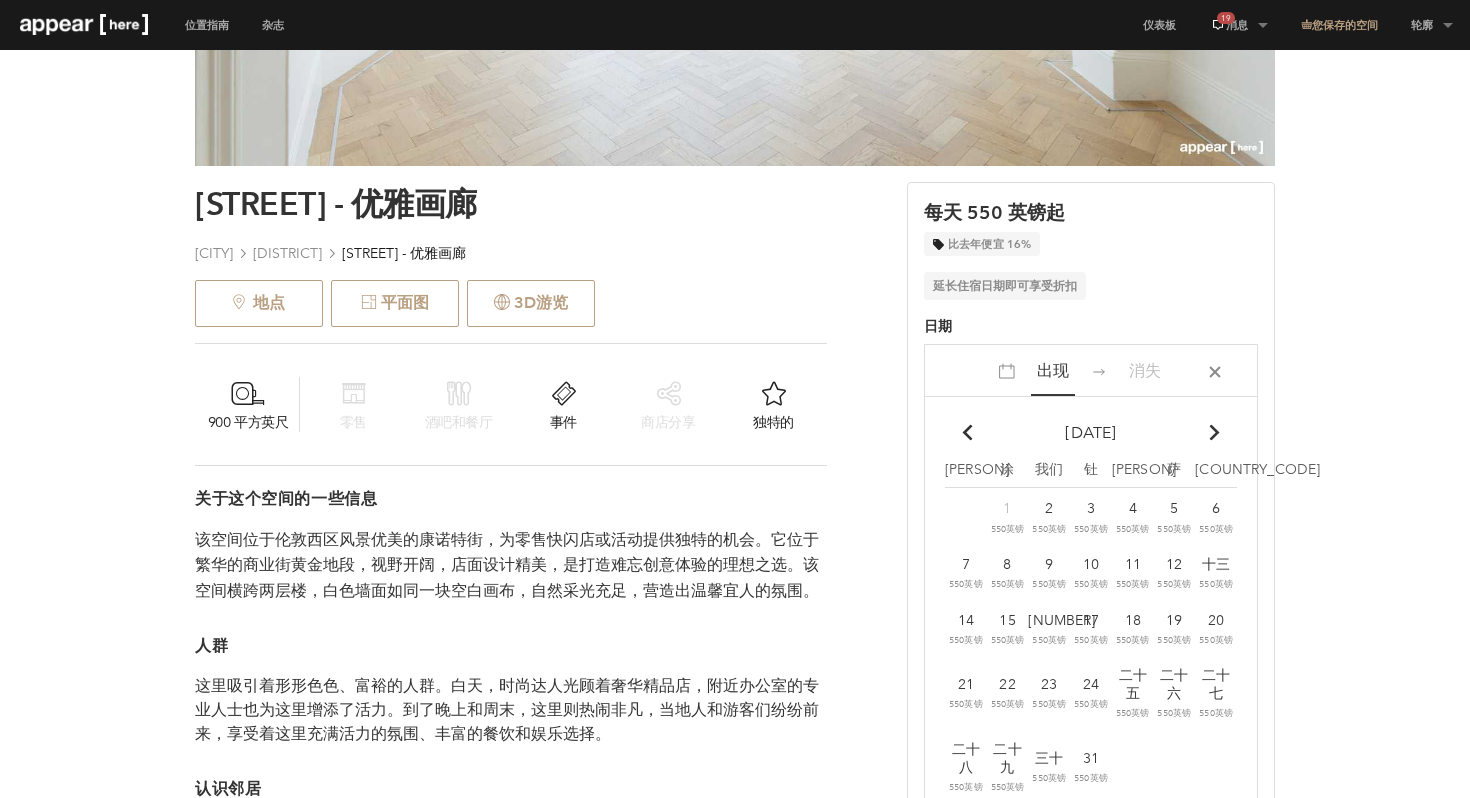 click on "Chevron-up" at bounding box center [1215, 433] 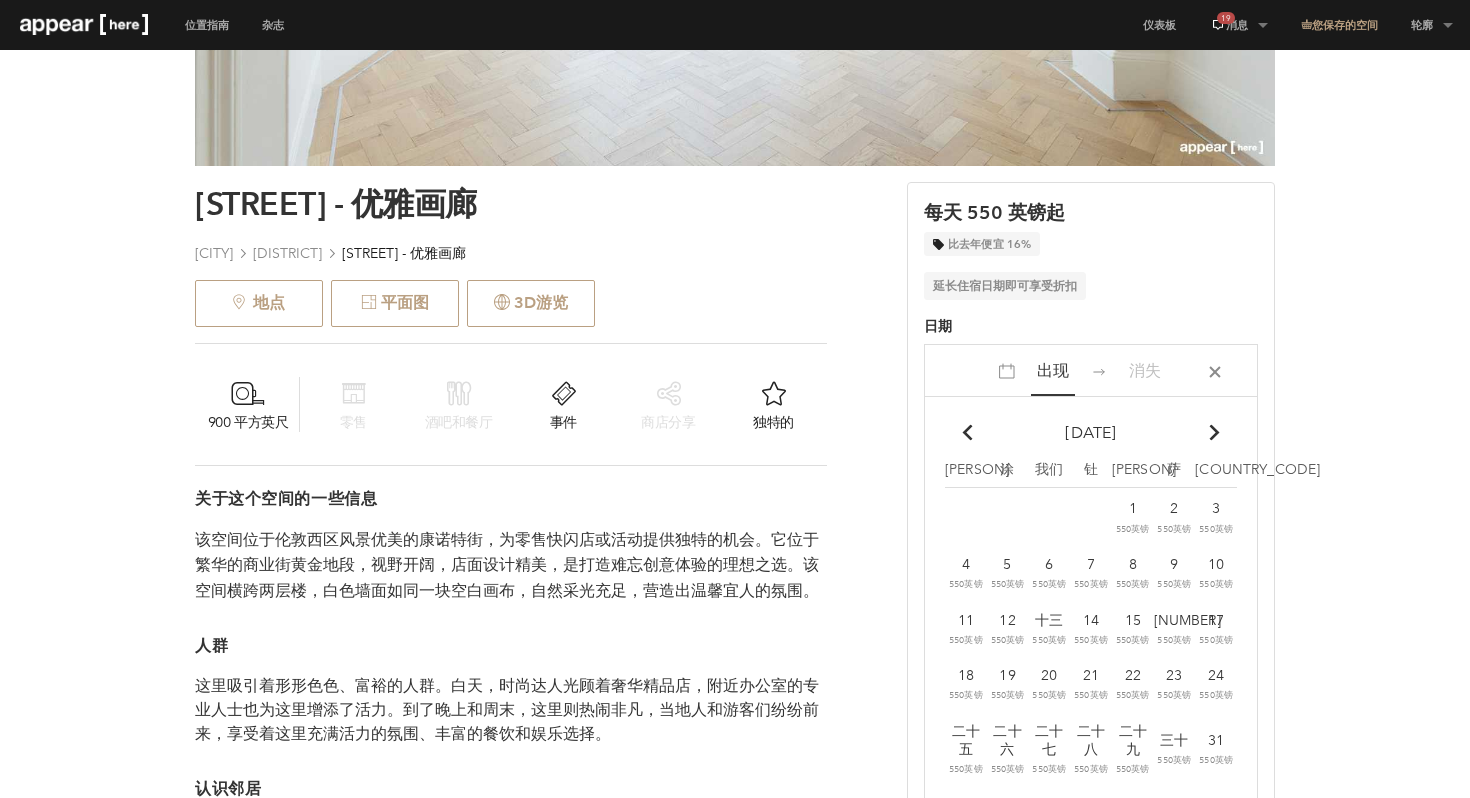 click on "Chevron-up" at bounding box center [1215, 433] 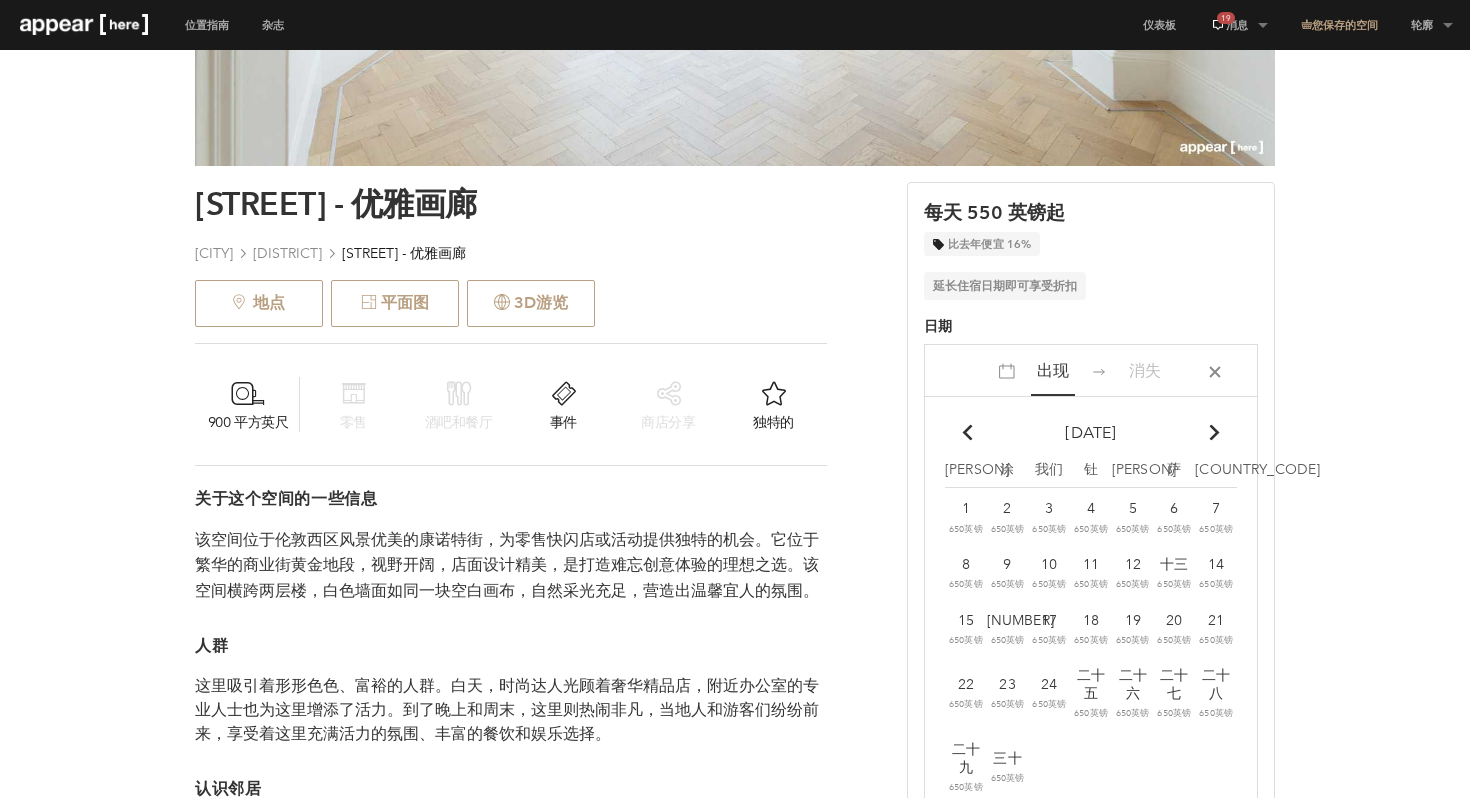 click on "11" at bounding box center [966, 508] 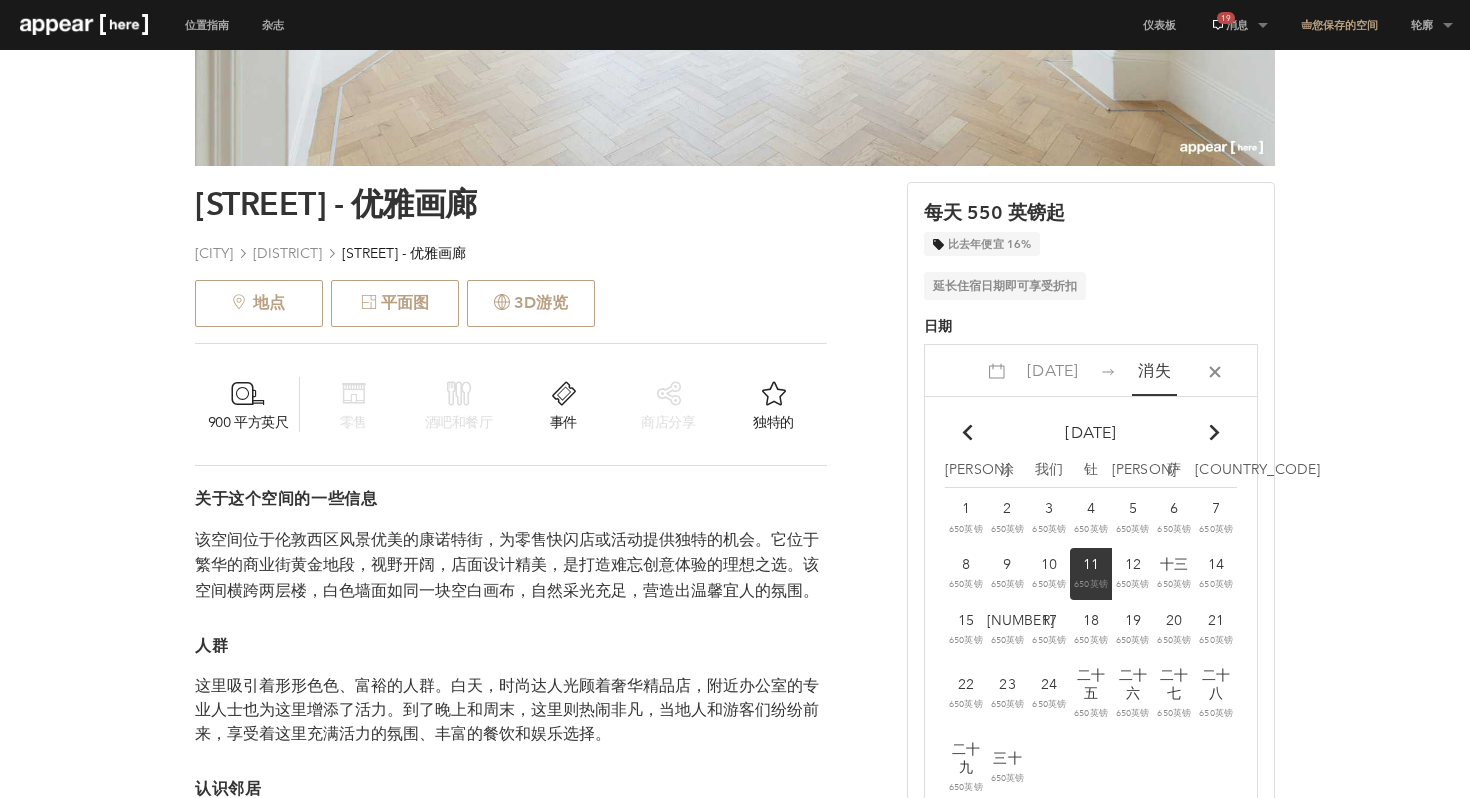 click on "22" at bounding box center (966, 508) 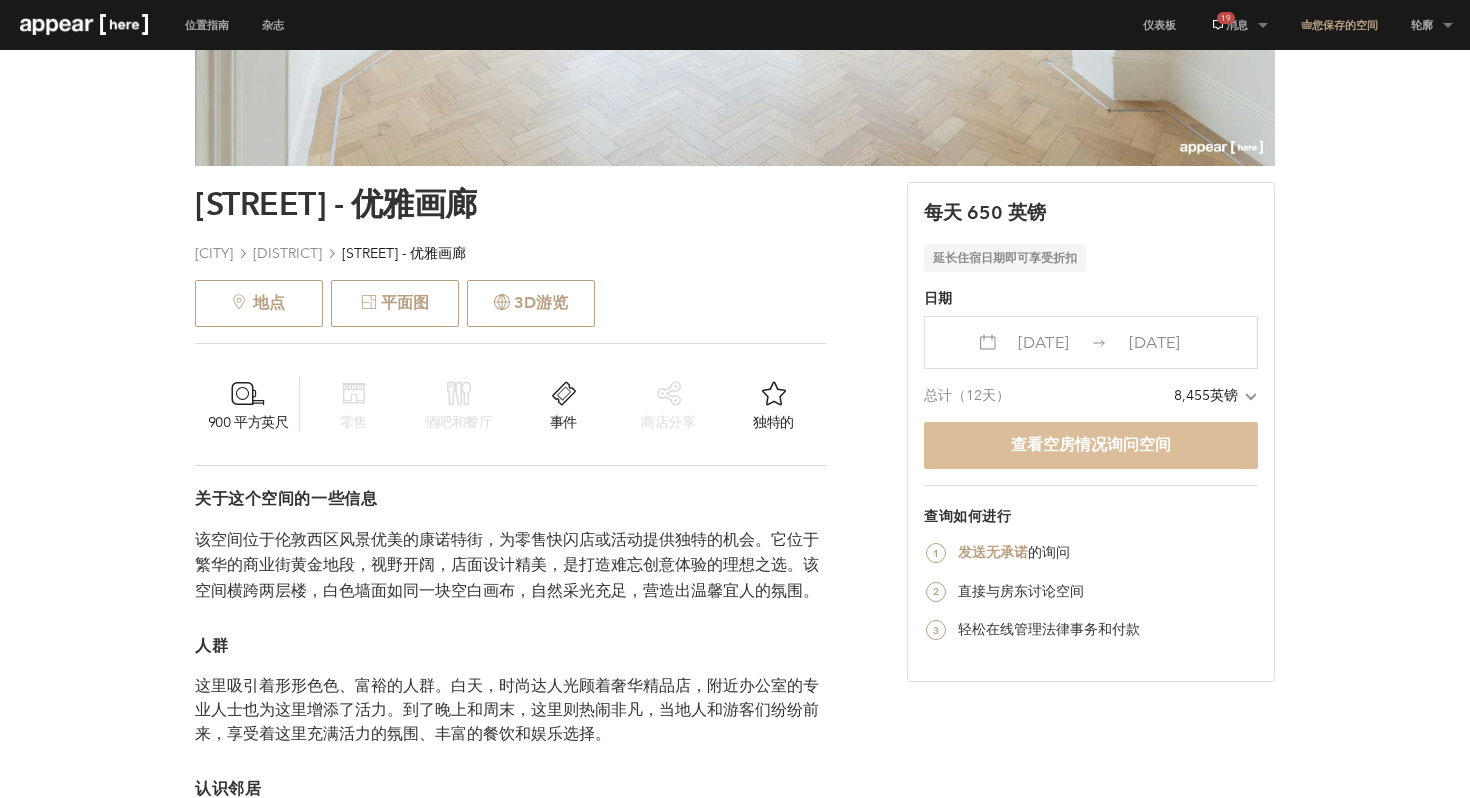 click on "查看空房情况" at bounding box center (1059, 444) 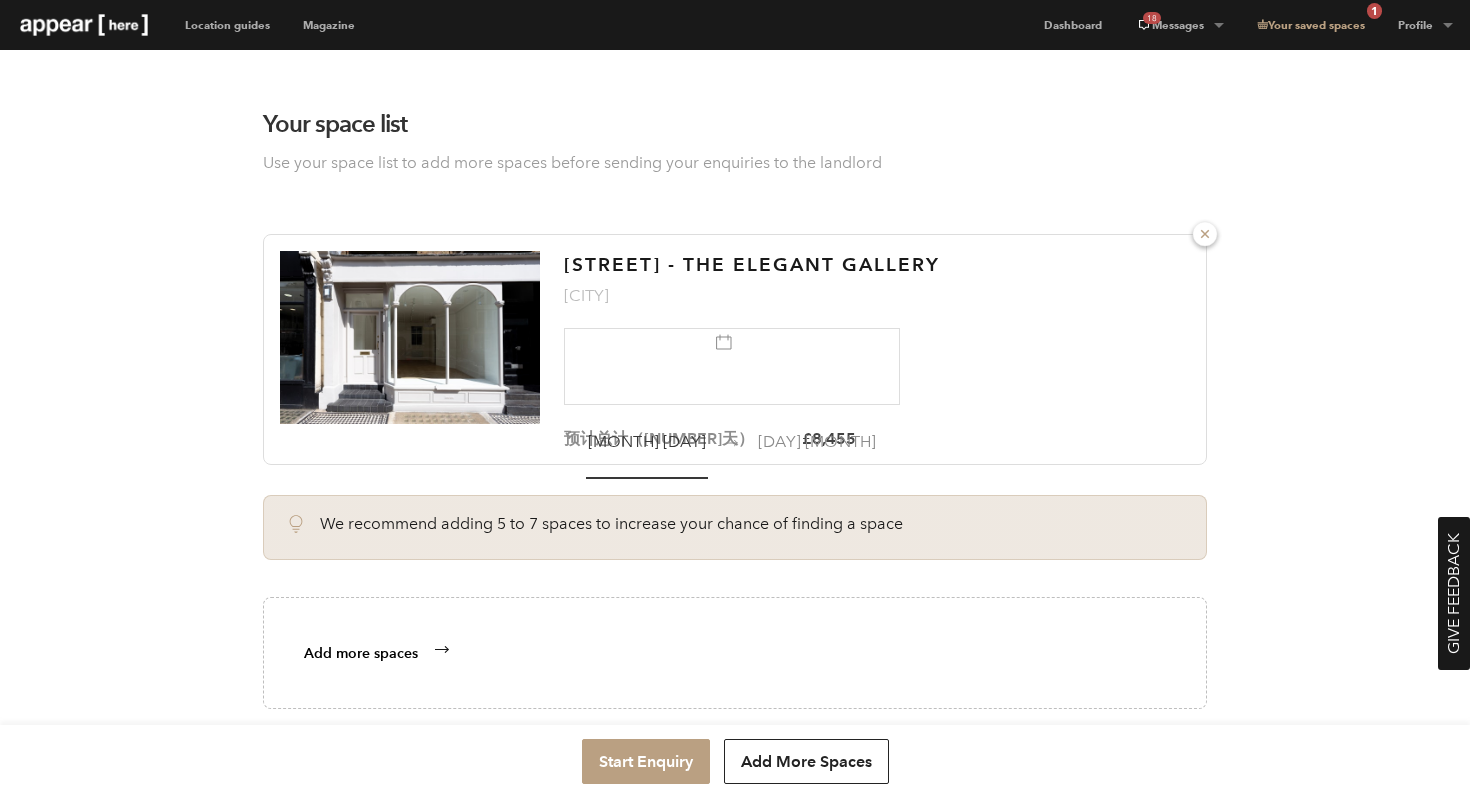 scroll, scrollTop: 0, scrollLeft: 0, axis: both 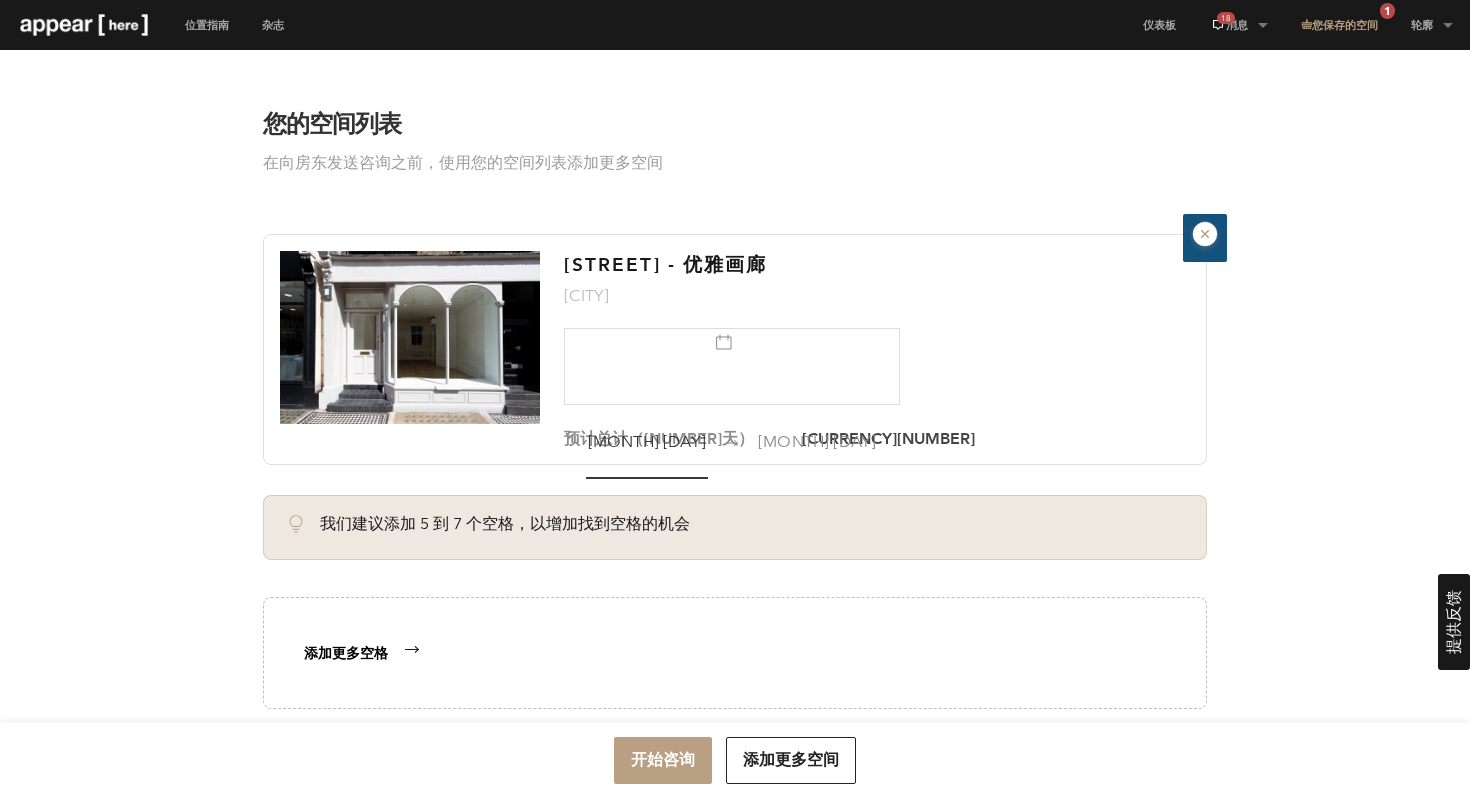 click at bounding box center (1205, 234) 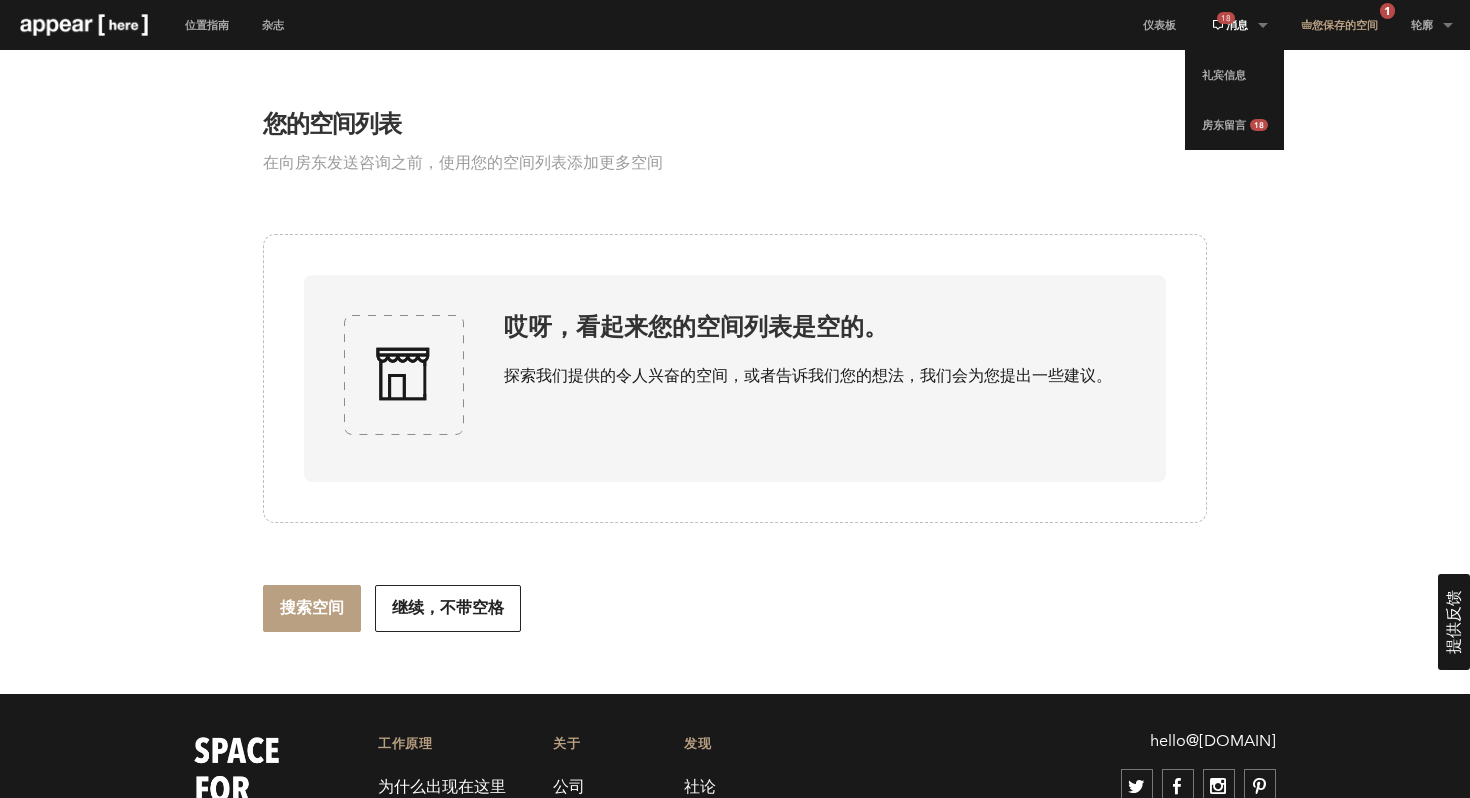 click on "消息" at bounding box center [1226, 18] 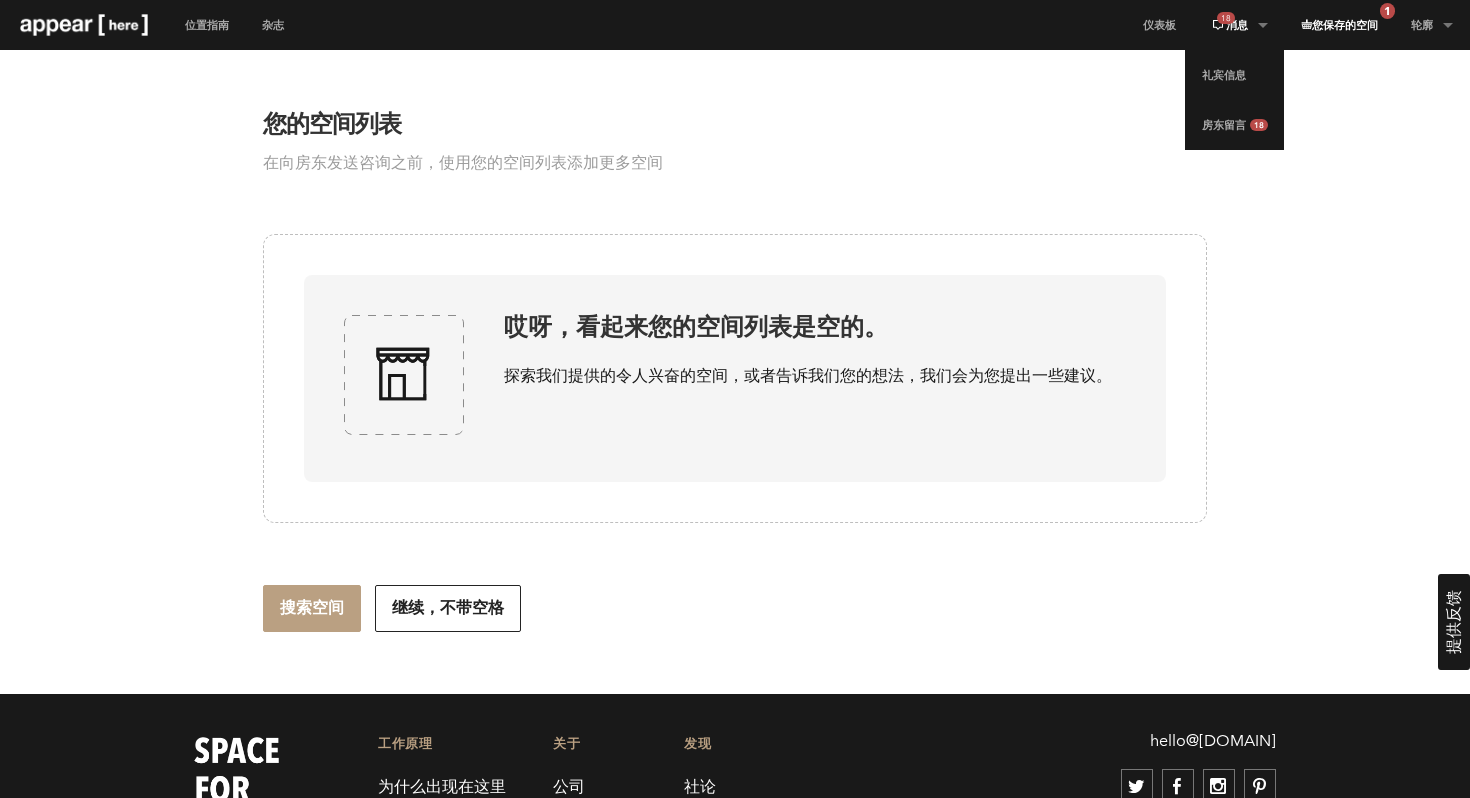 click on "您保存的空间" at bounding box center (1345, 25) 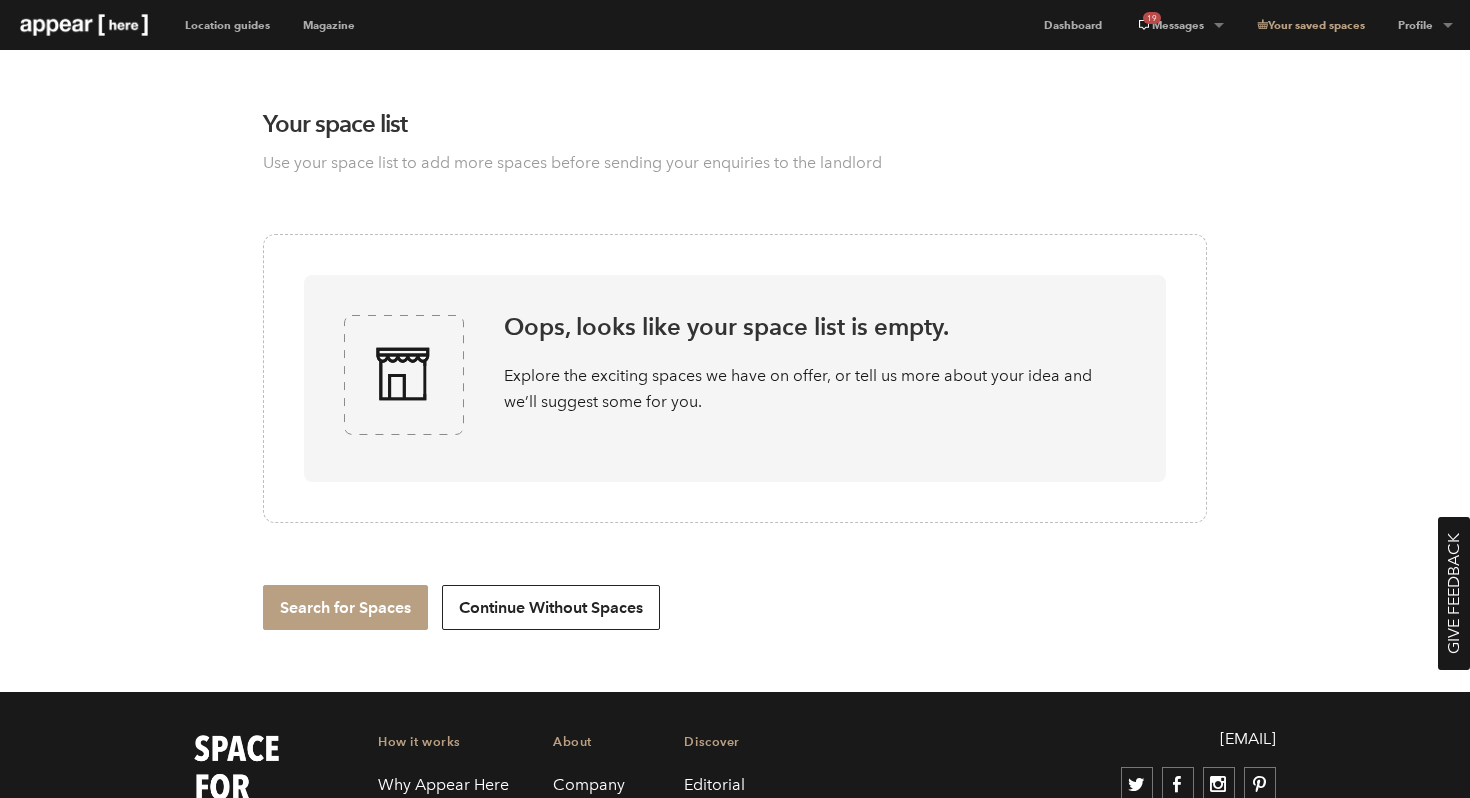 scroll, scrollTop: 0, scrollLeft: 0, axis: both 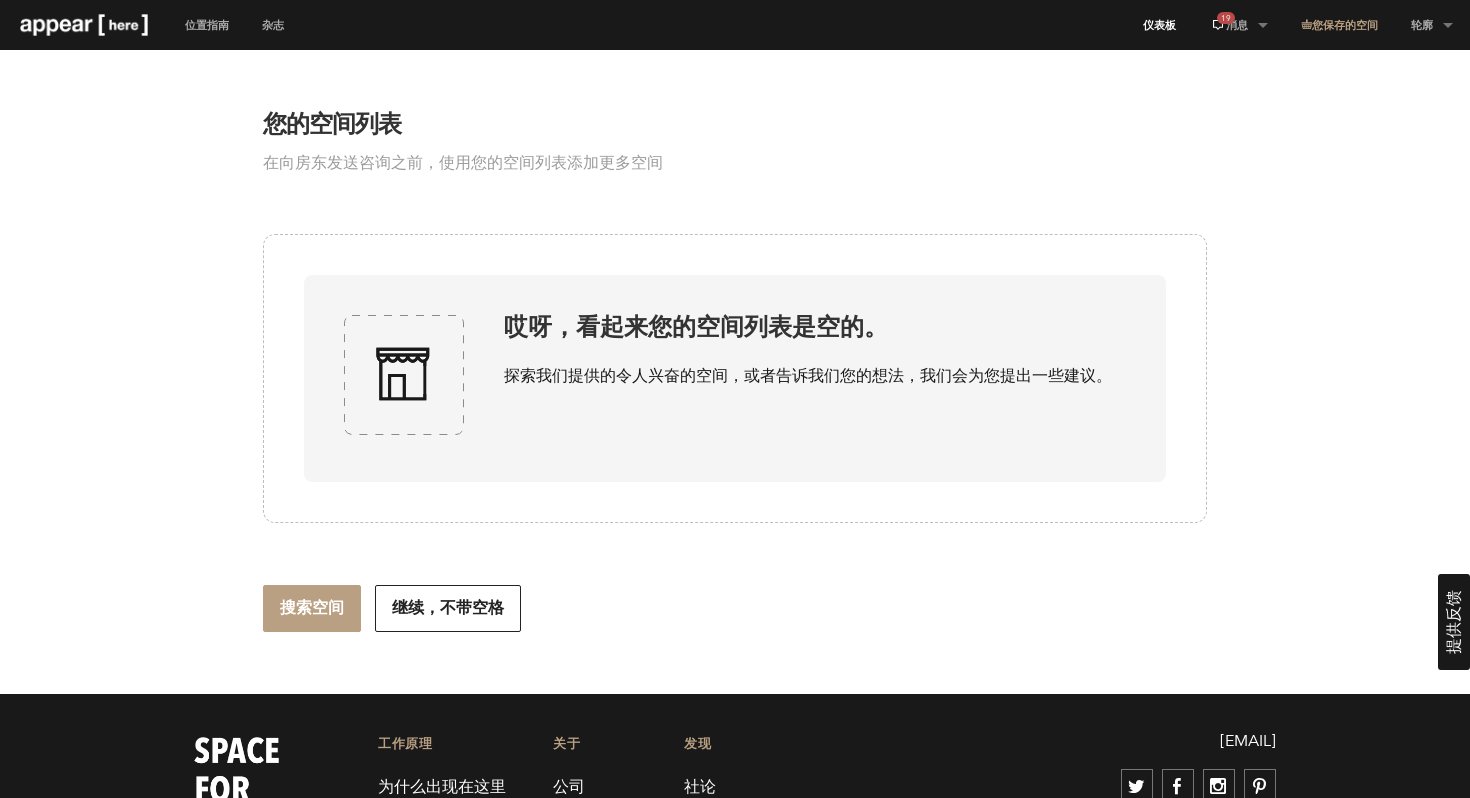 click on "仪表板" at bounding box center (1159, 25) 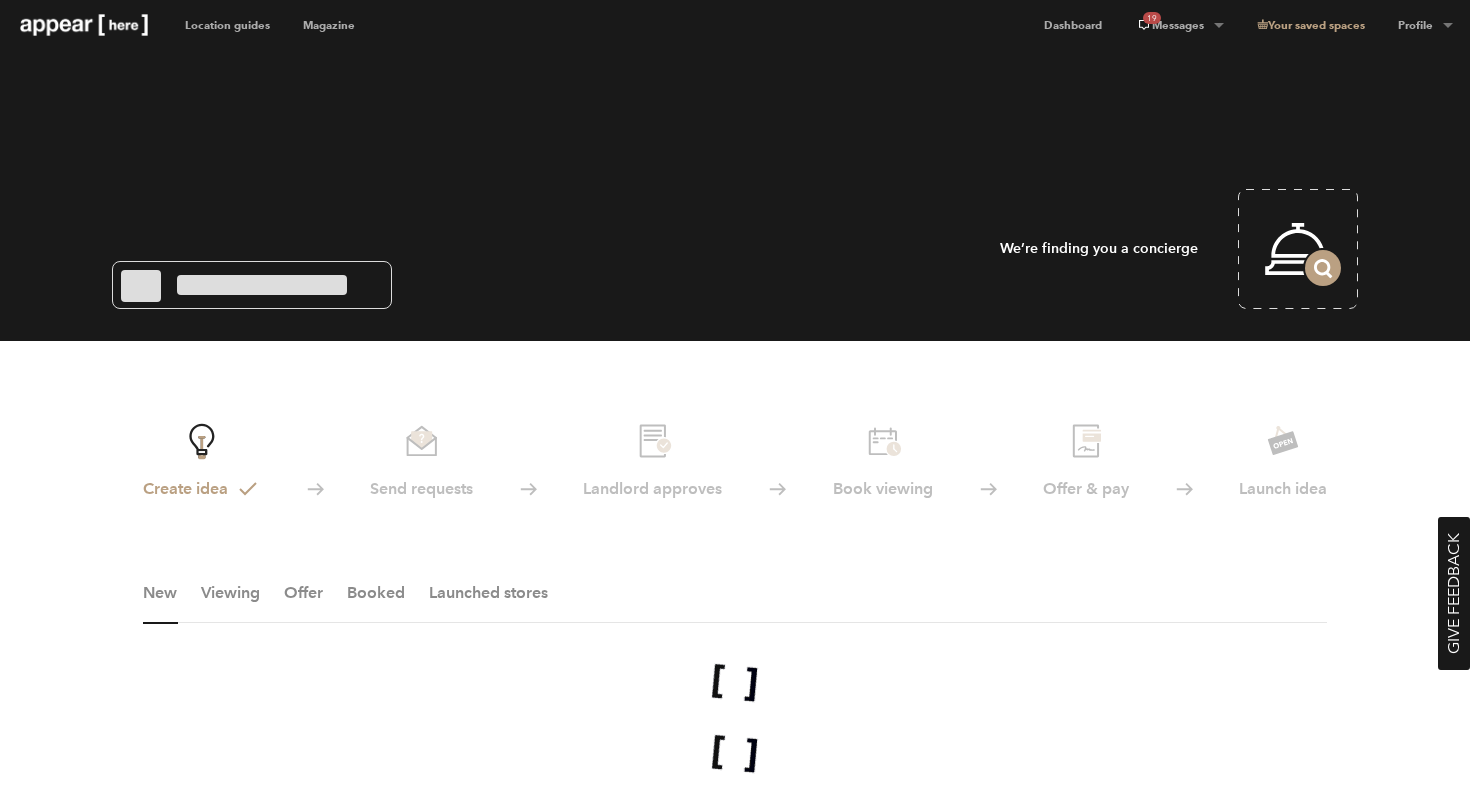 scroll, scrollTop: 0, scrollLeft: 0, axis: both 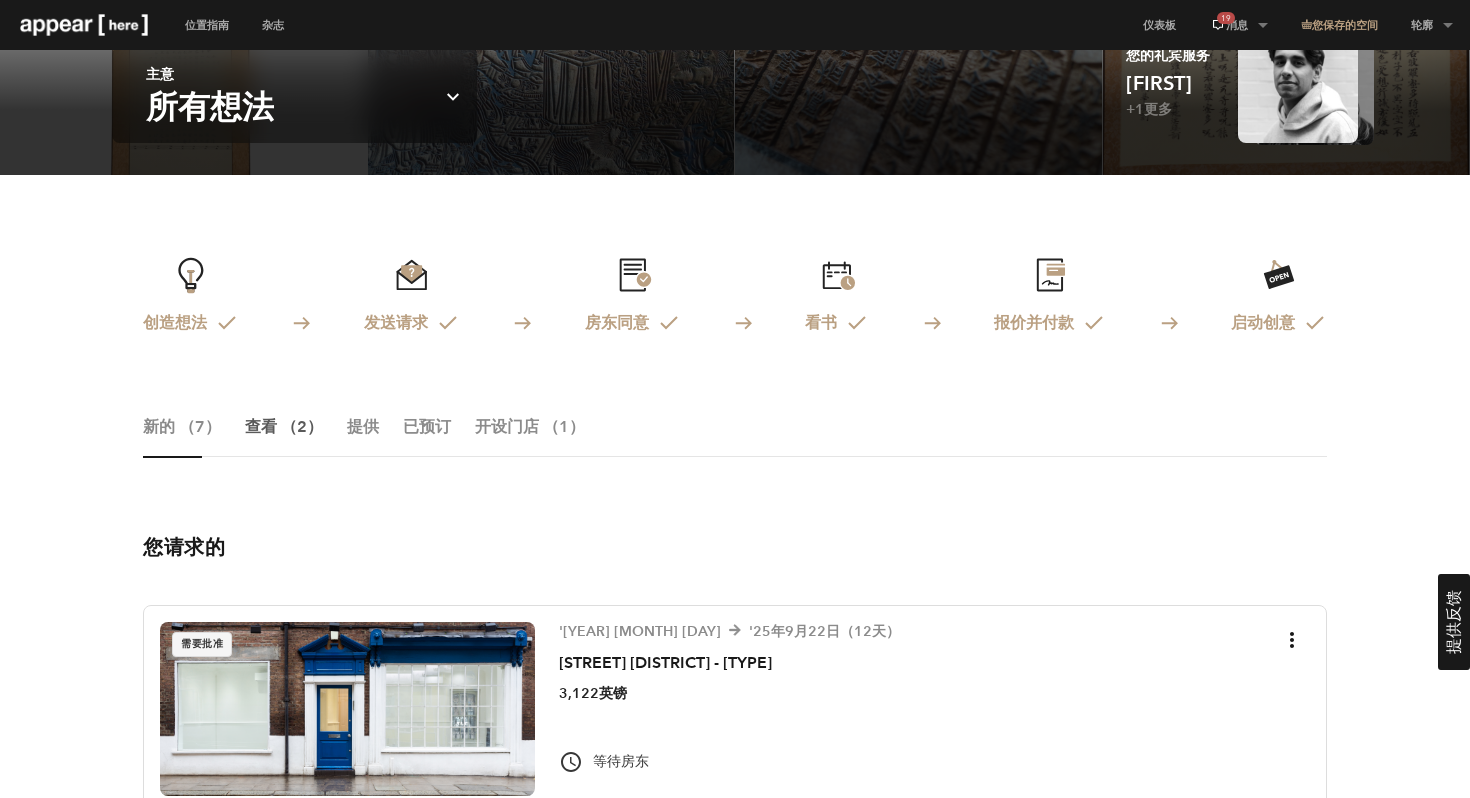 click on "（2）" at bounding box center [261, 426] 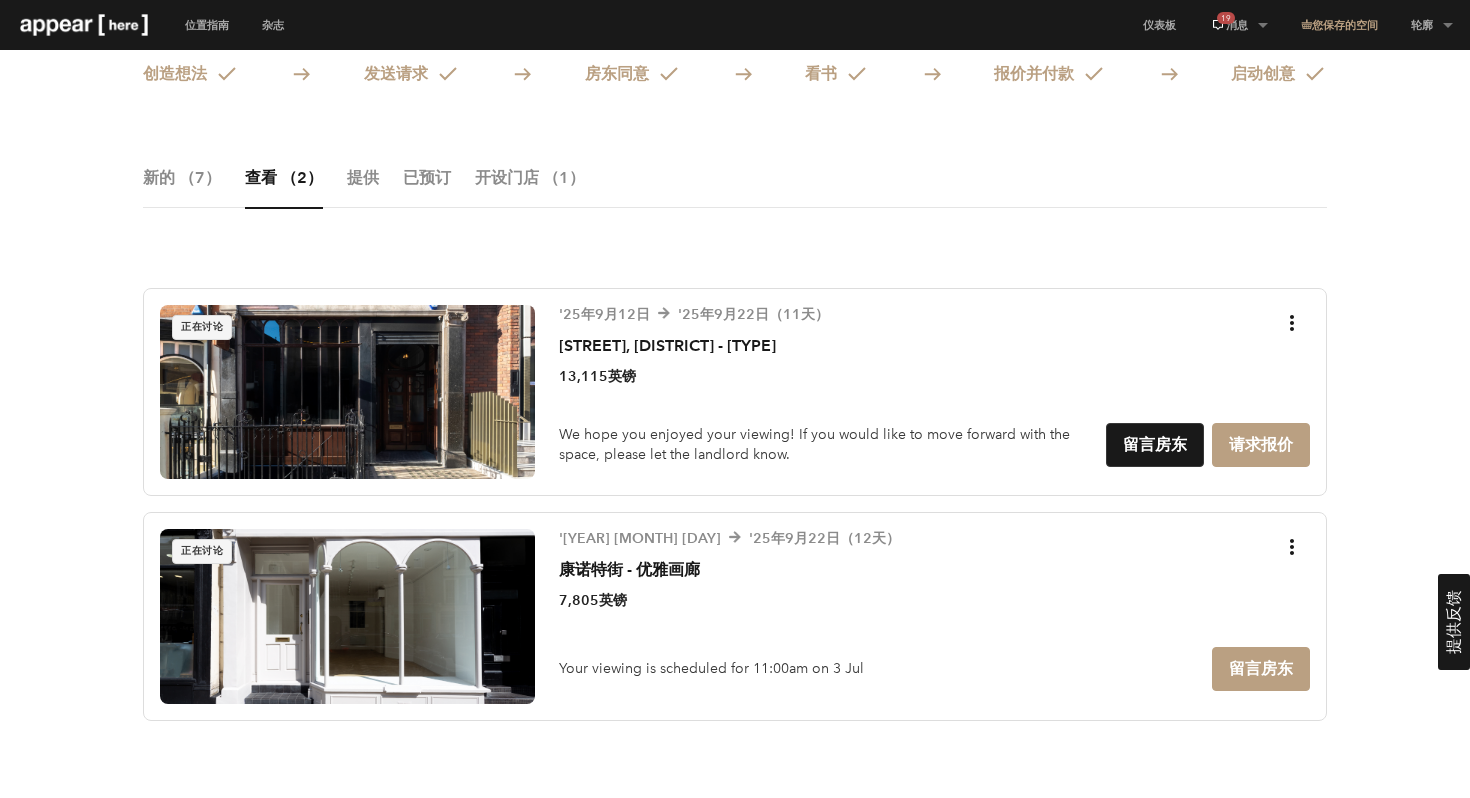 scroll, scrollTop: 583, scrollLeft: 0, axis: vertical 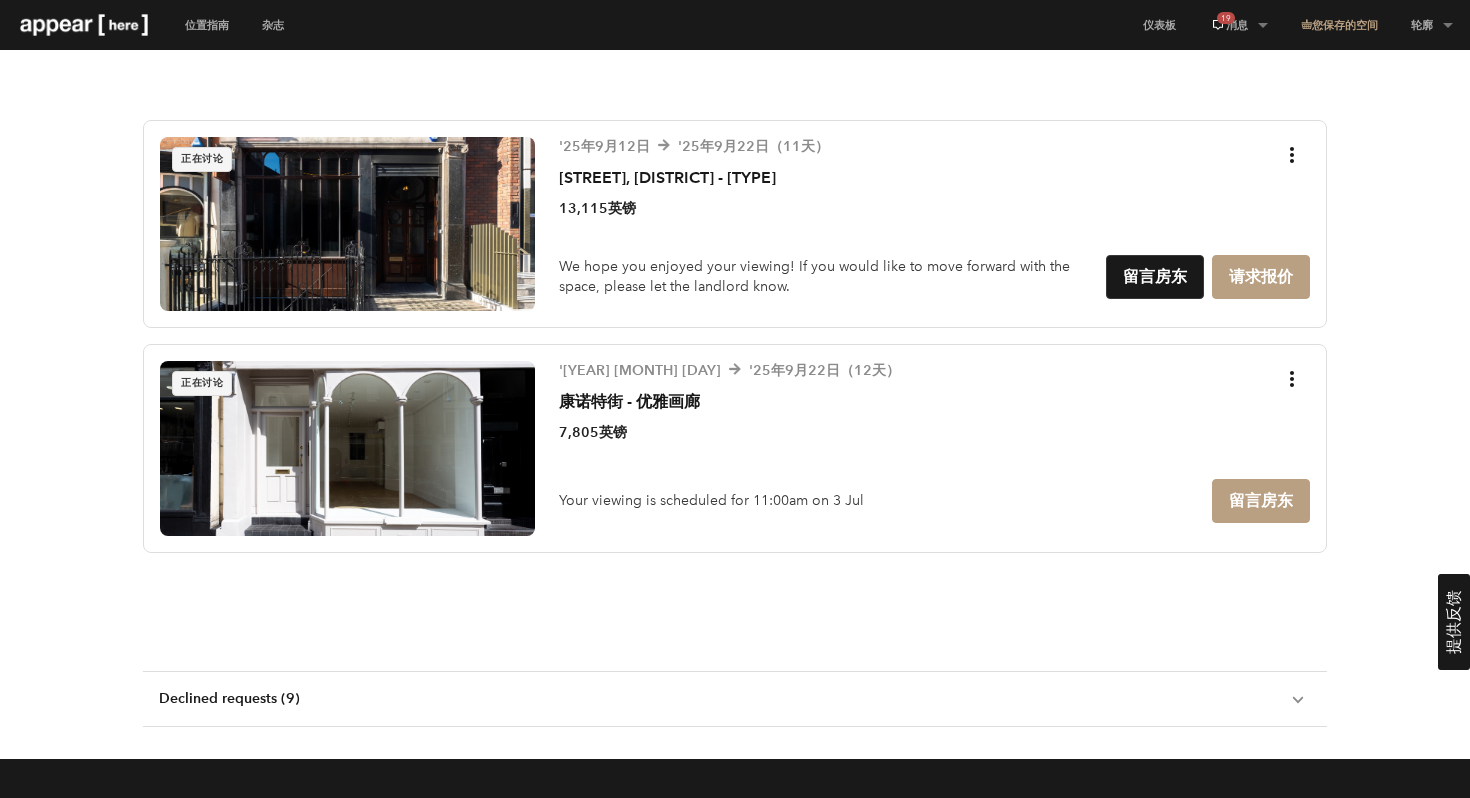 click on "[STREET] - 优雅画廊" at bounding box center [629, 401] 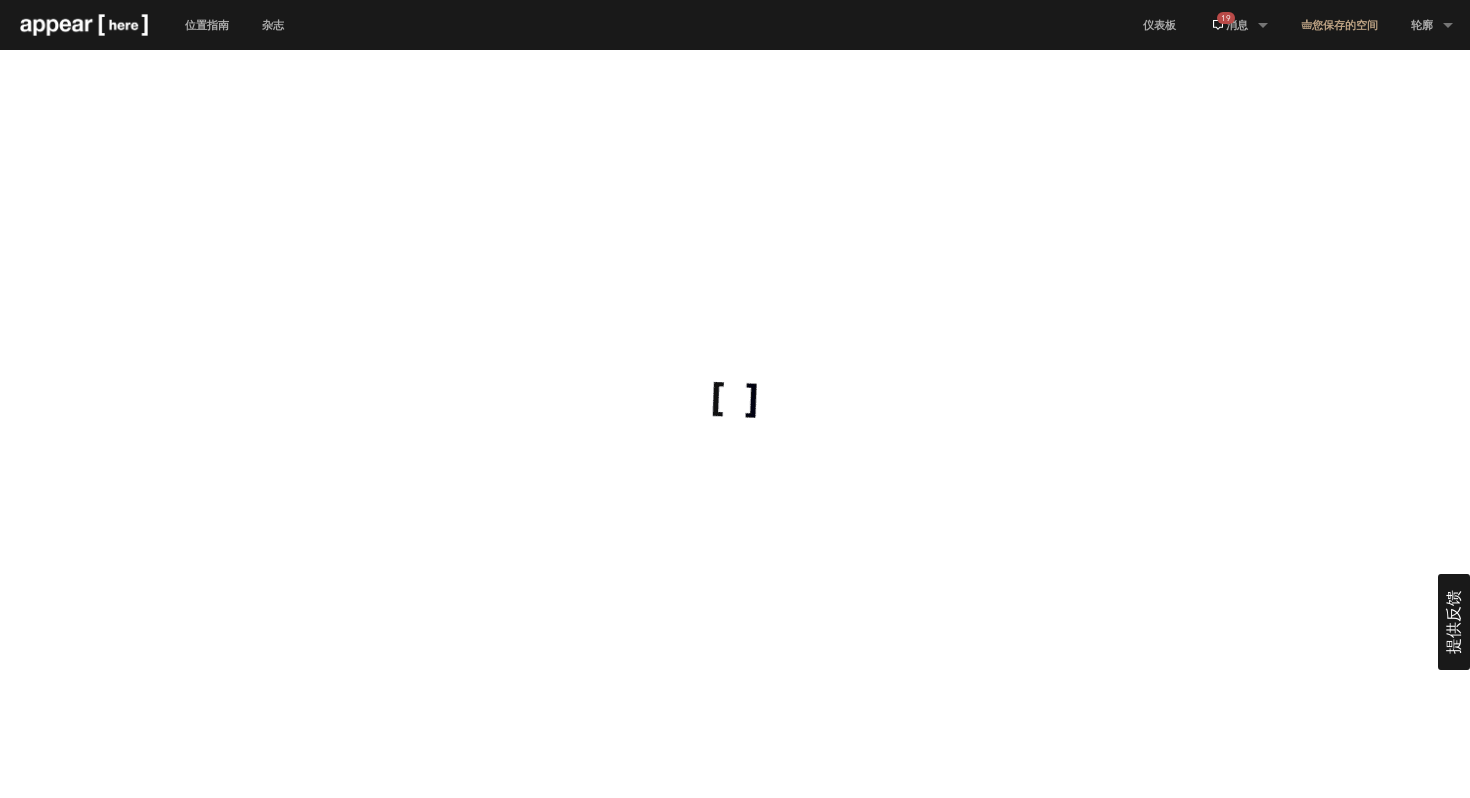 scroll, scrollTop: 0, scrollLeft: 0, axis: both 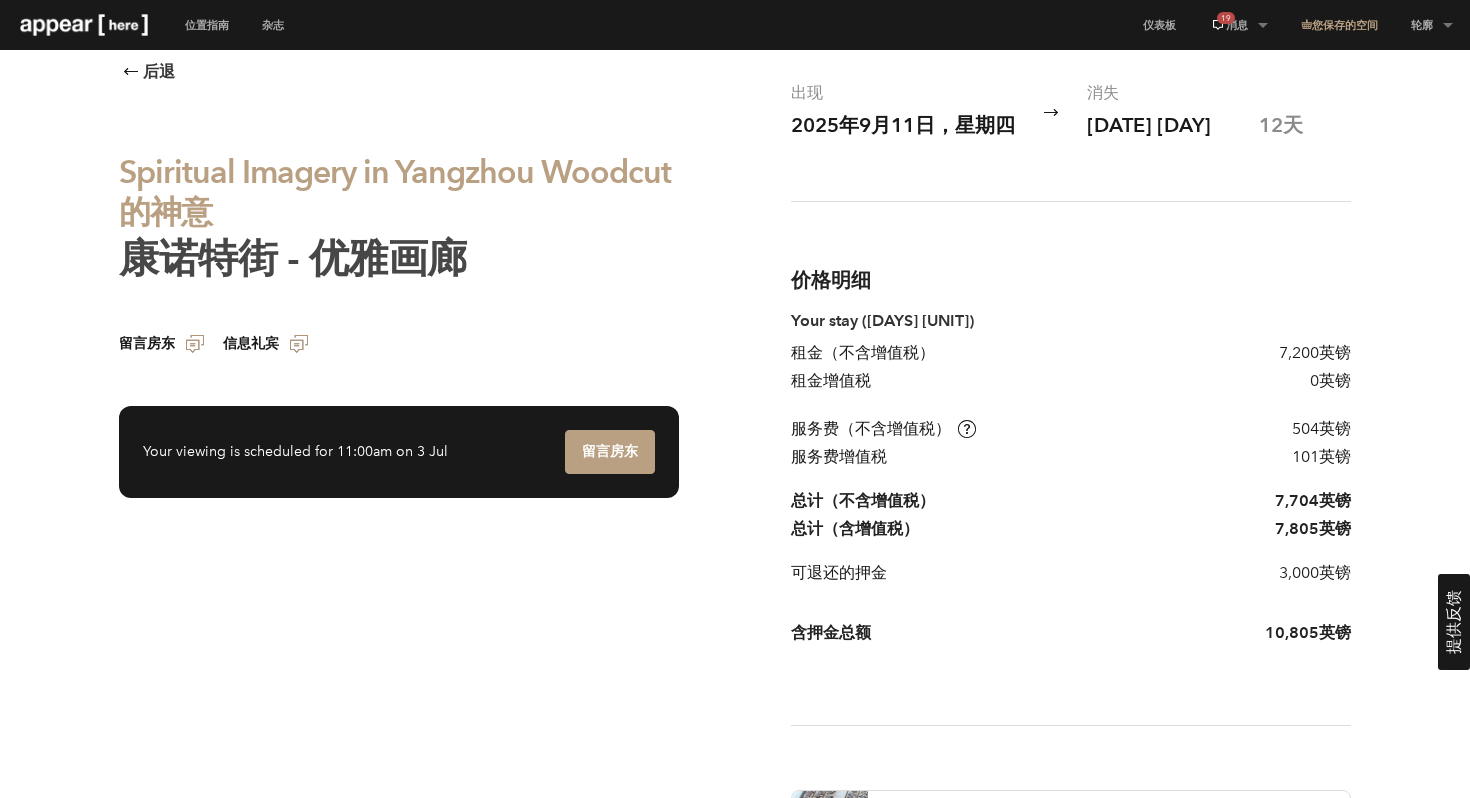 click on "[STREET] - 优雅画廊" at bounding box center [293, 258] 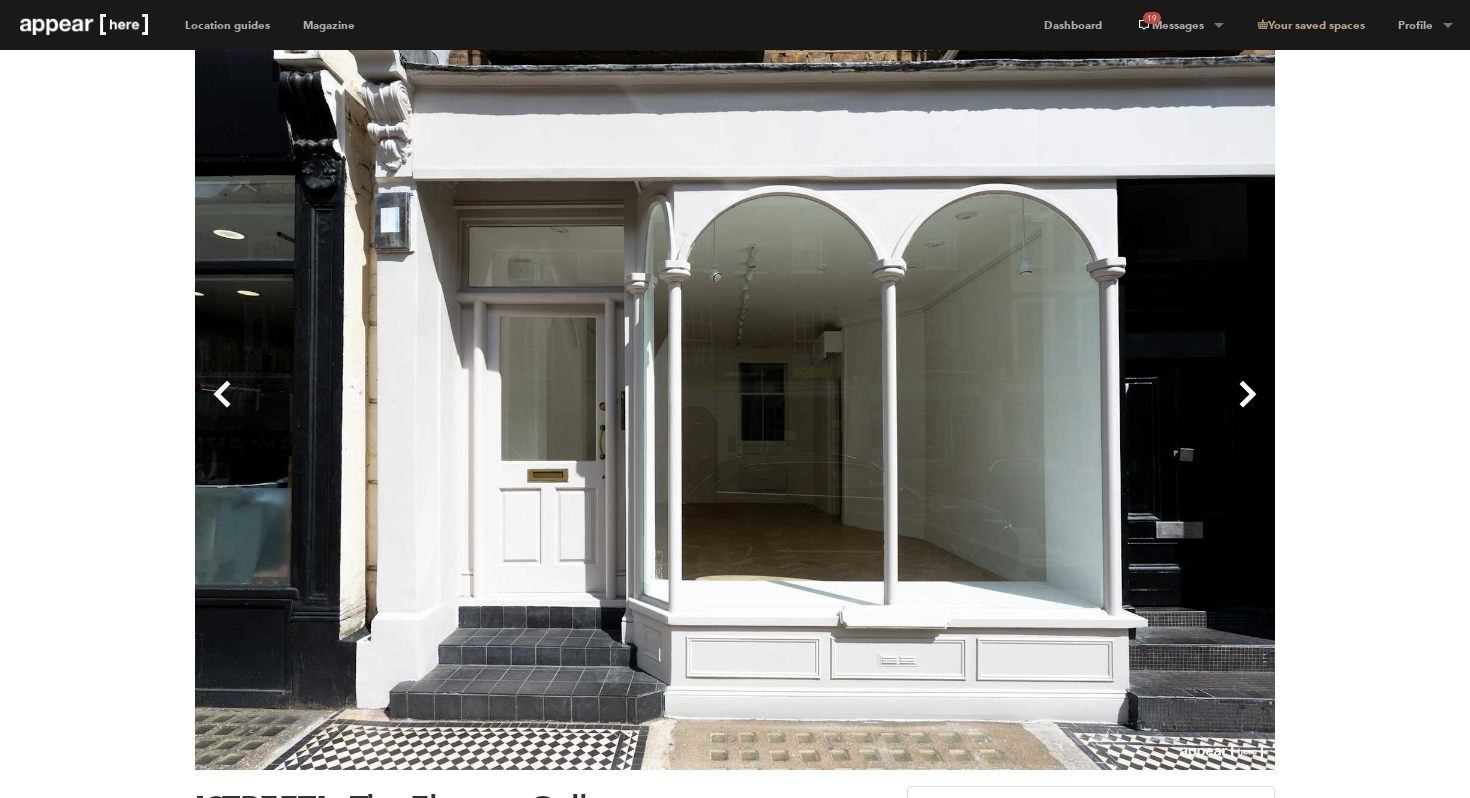 scroll, scrollTop: 0, scrollLeft: 0, axis: both 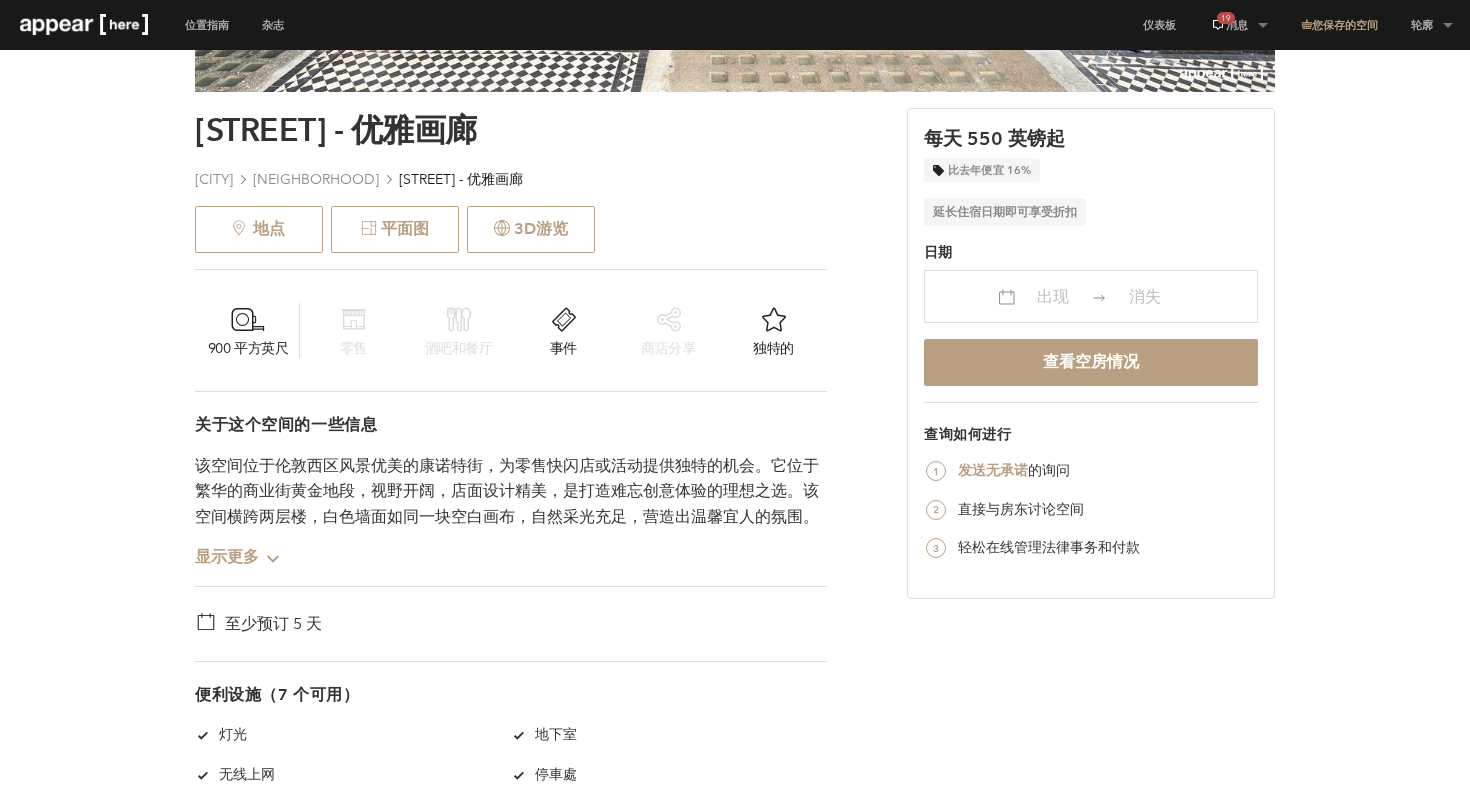 click on "显示更多 Chevron-up" at bounding box center [238, 549] 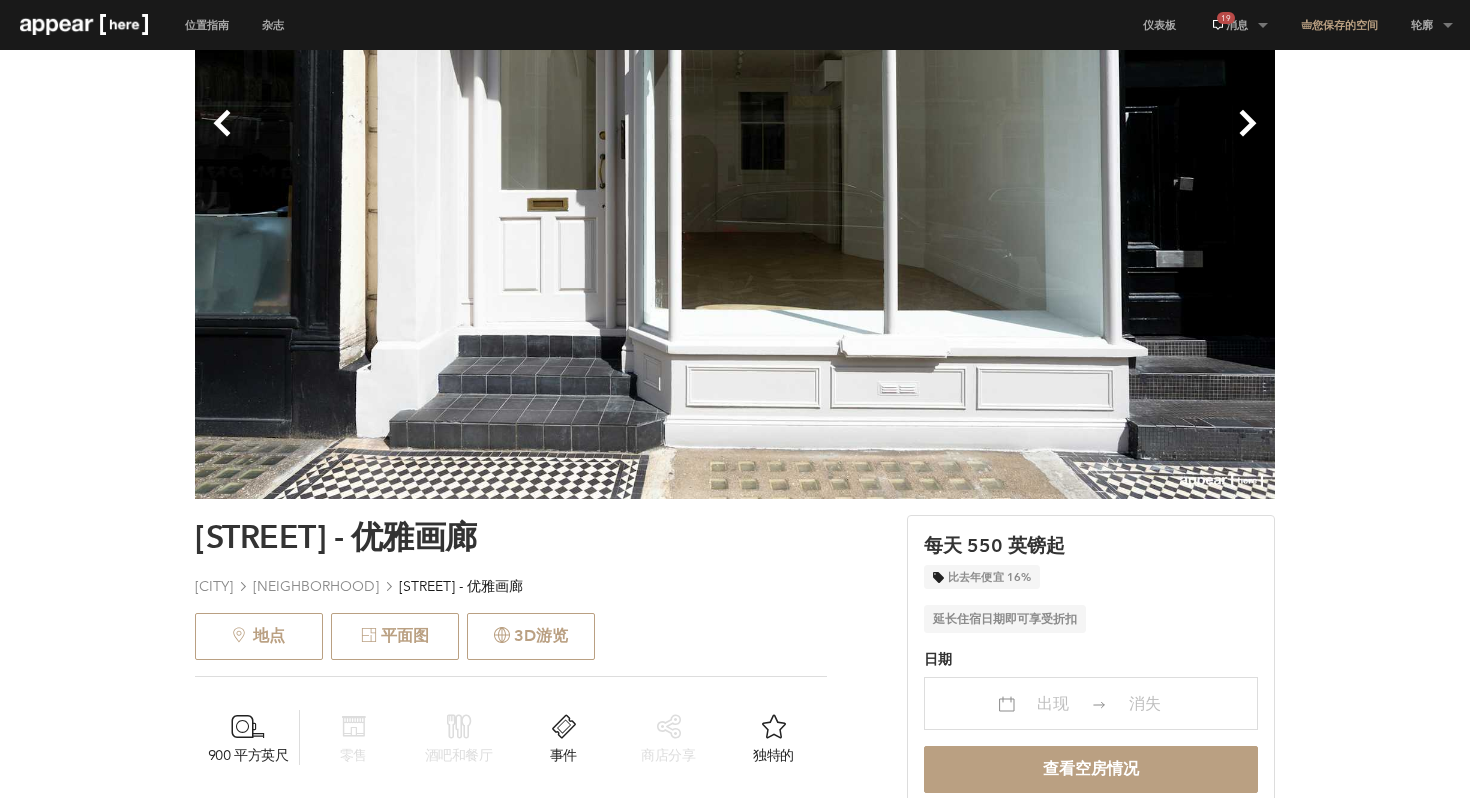 scroll, scrollTop: 0, scrollLeft: 0, axis: both 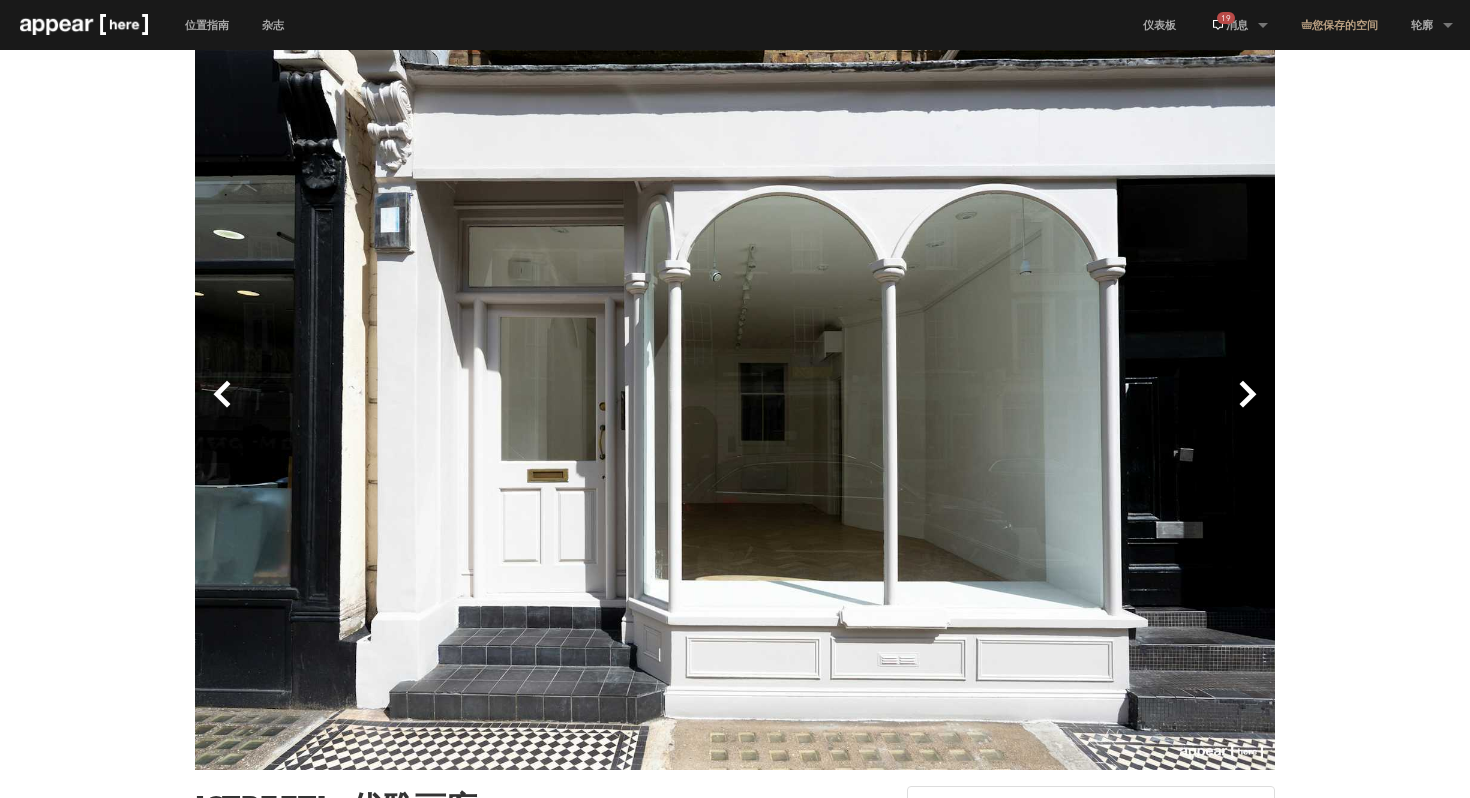 click on "下一个" at bounding box center [1005, 410] 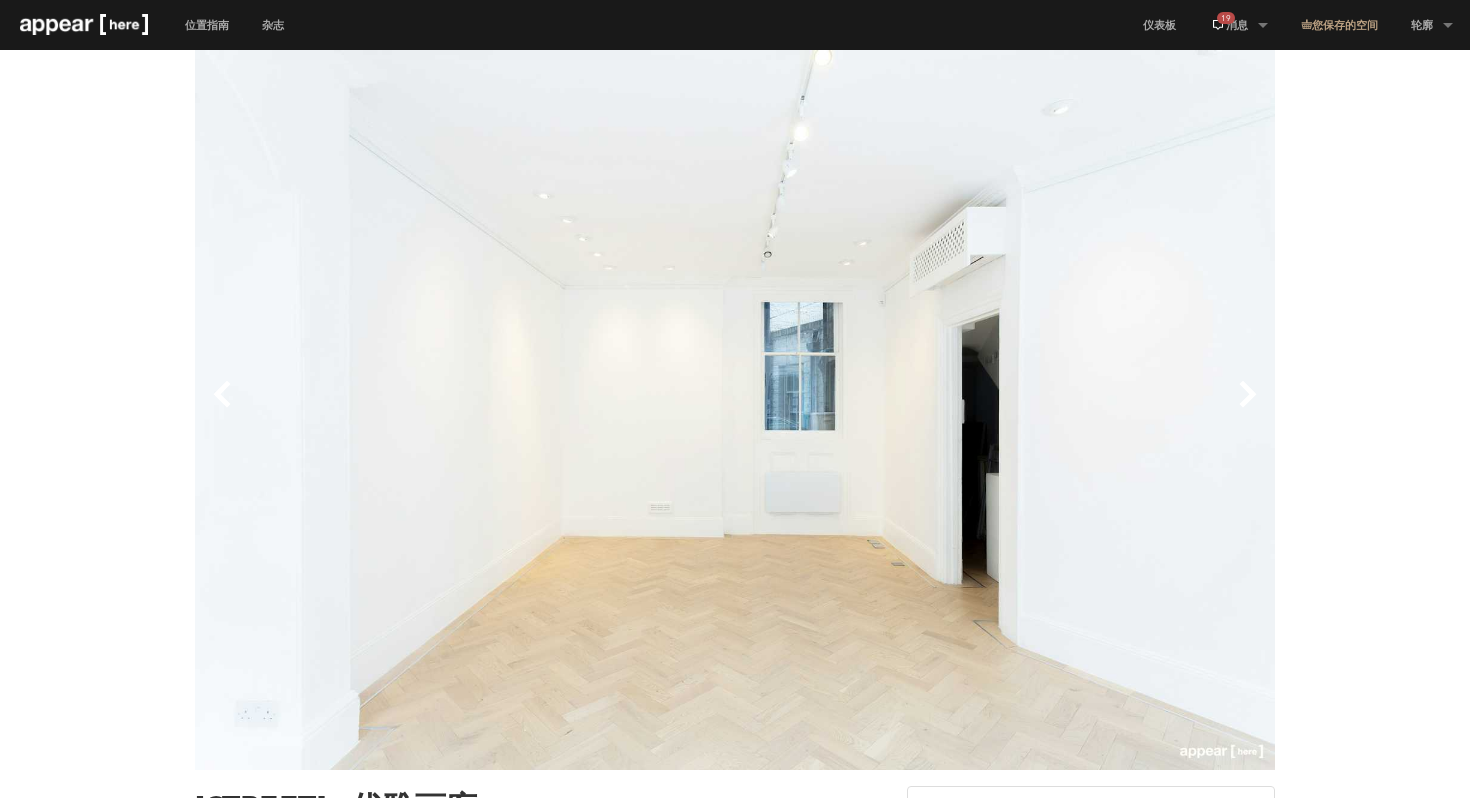 click on "下一个" at bounding box center (1005, 410) 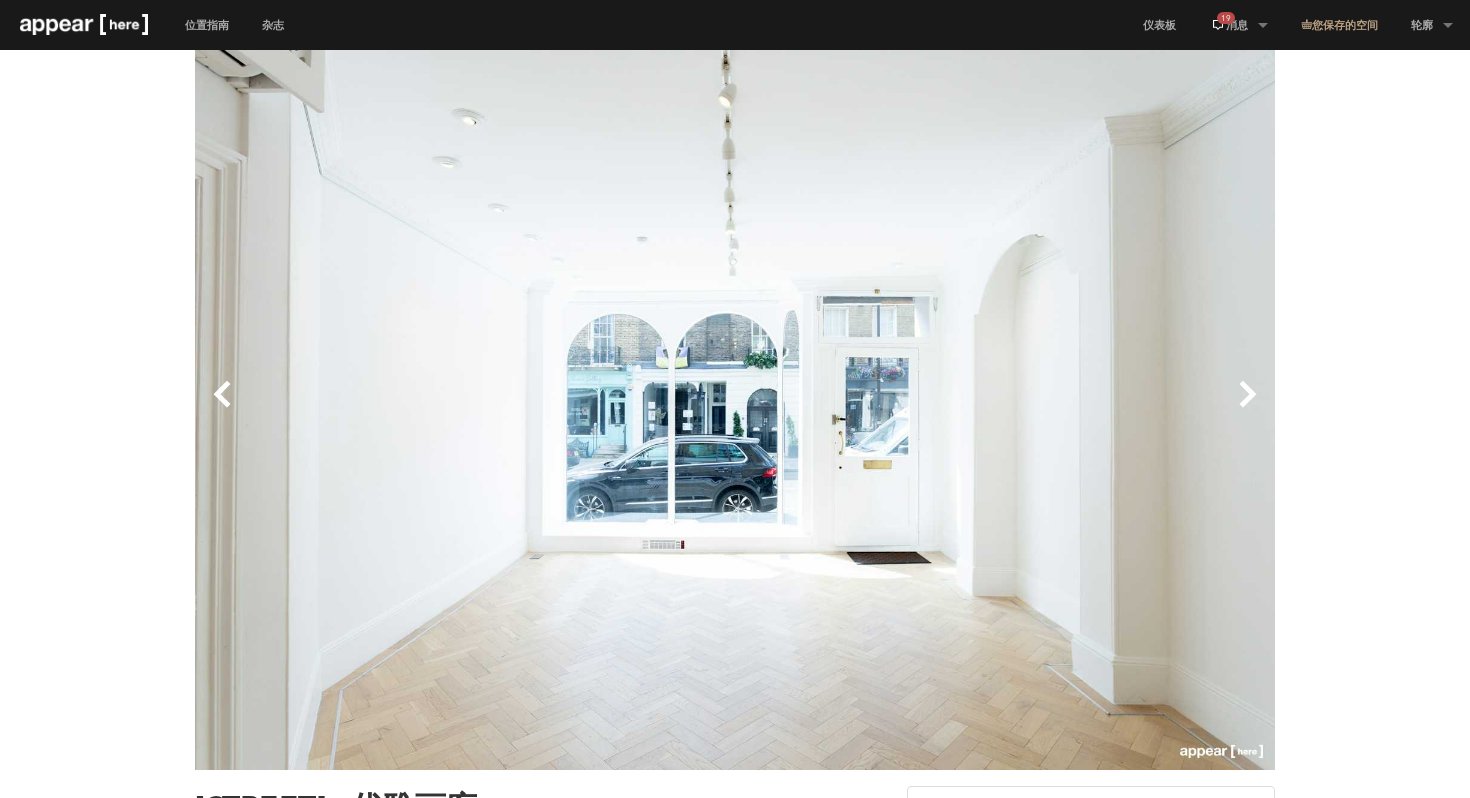 click on "下一个" at bounding box center [1005, 410] 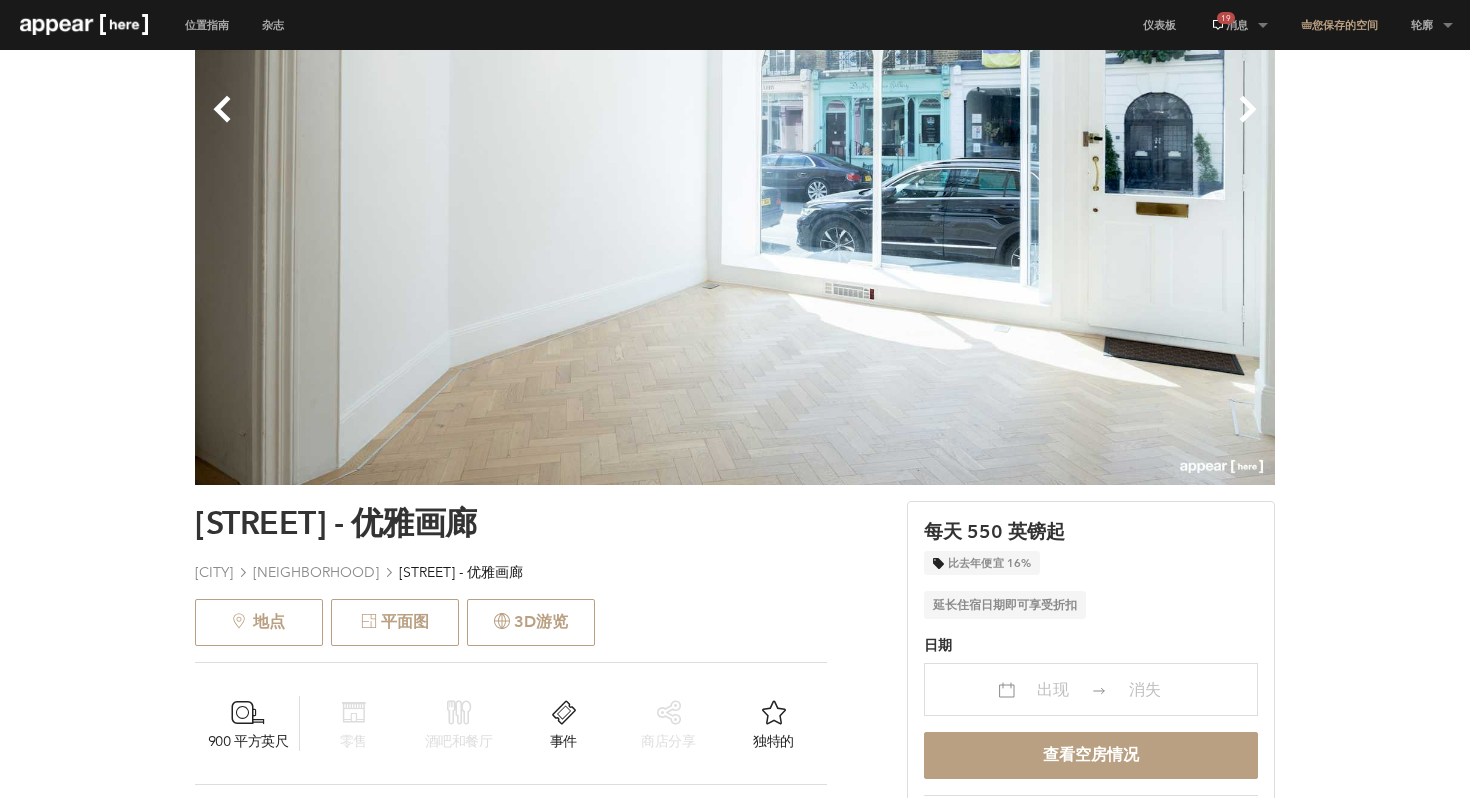 scroll, scrollTop: 303, scrollLeft: 0, axis: vertical 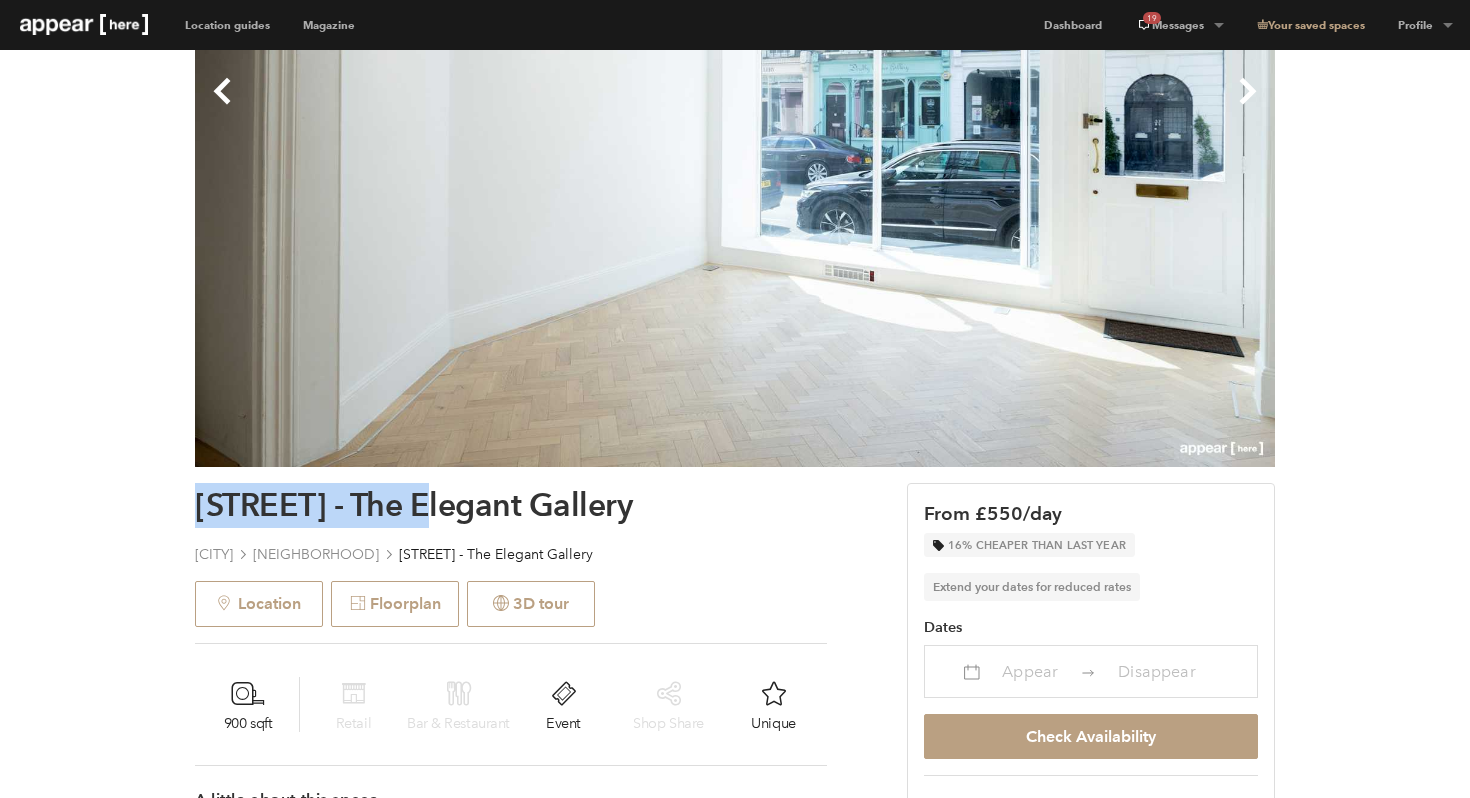 drag, startPoint x: 448, startPoint y: 514, endPoint x: 197, endPoint y: 514, distance: 251 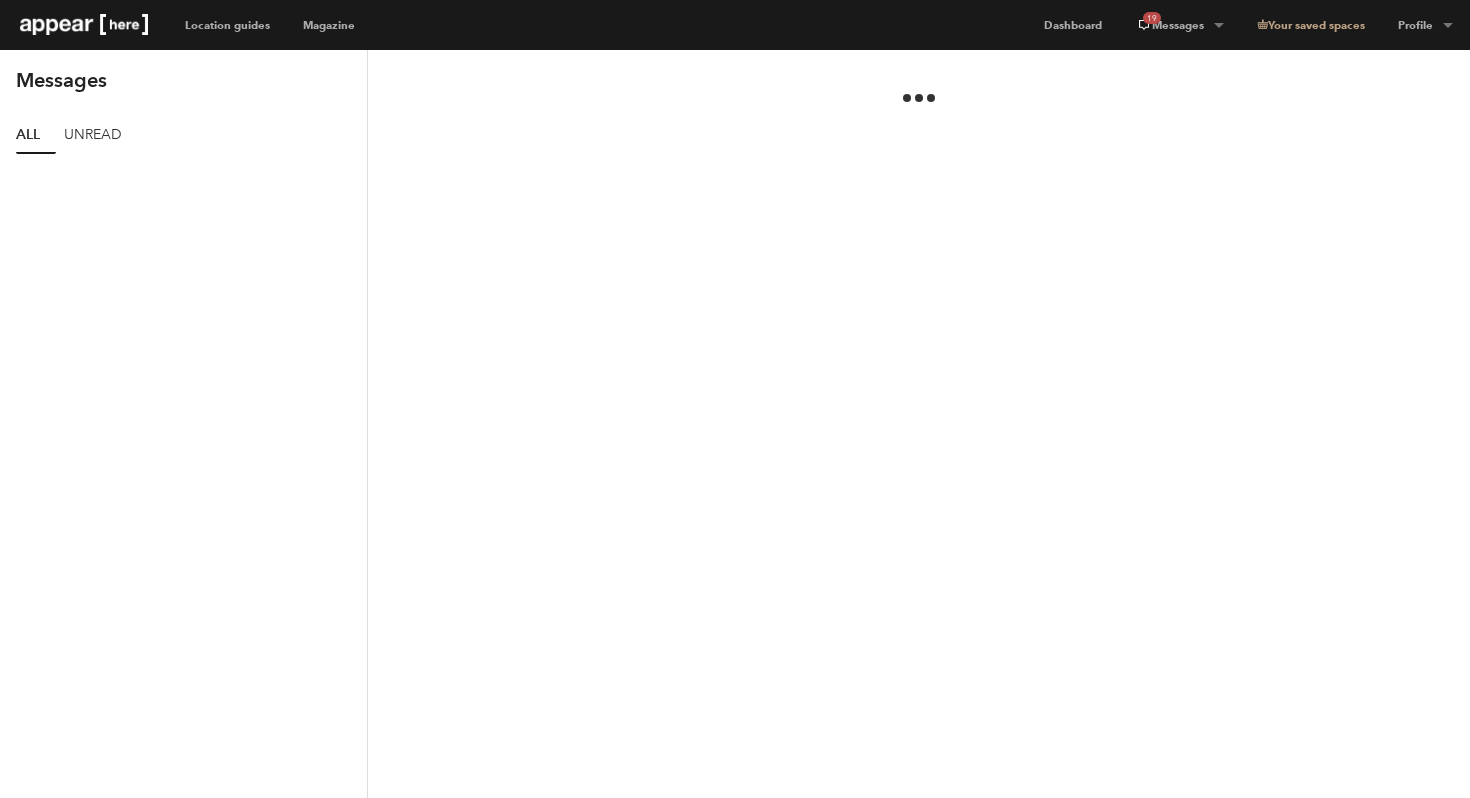 scroll, scrollTop: 0, scrollLeft: 0, axis: both 